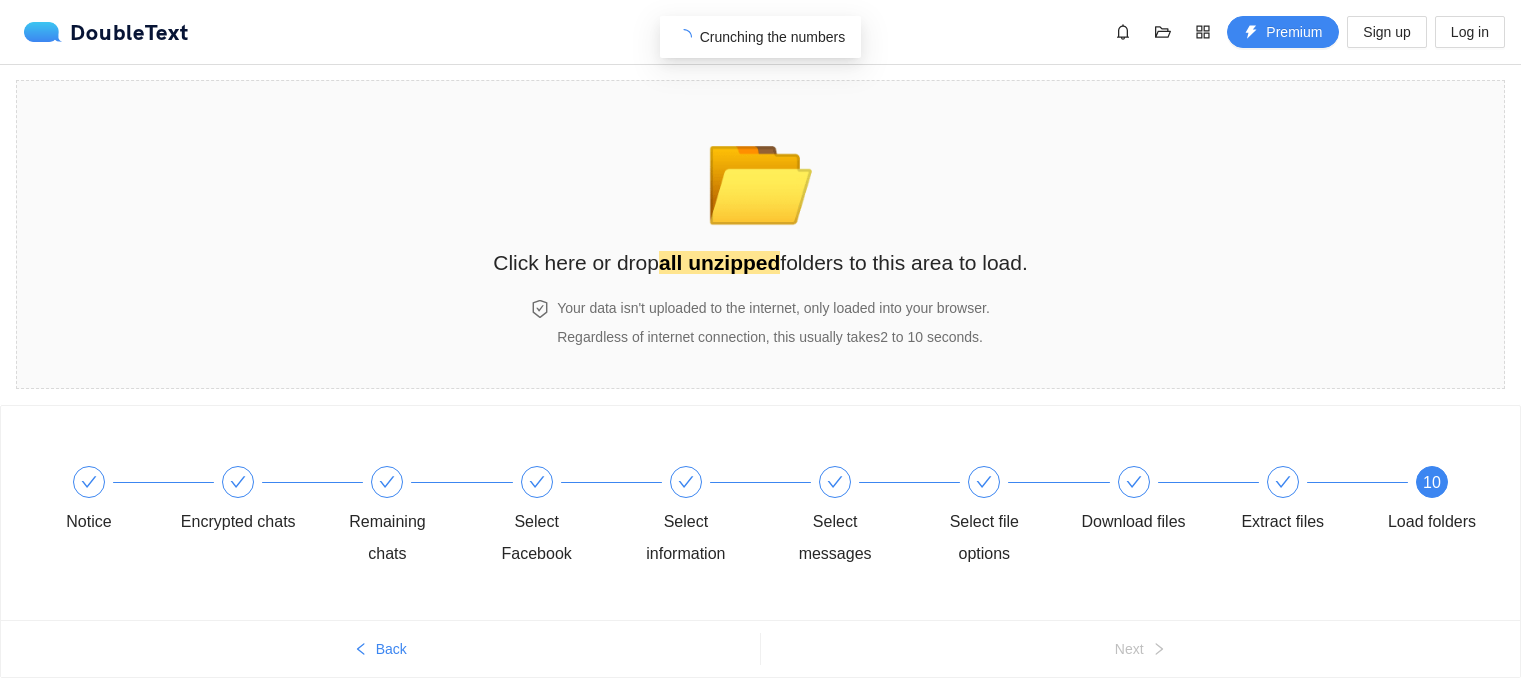 scroll, scrollTop: 0, scrollLeft: 0, axis: both 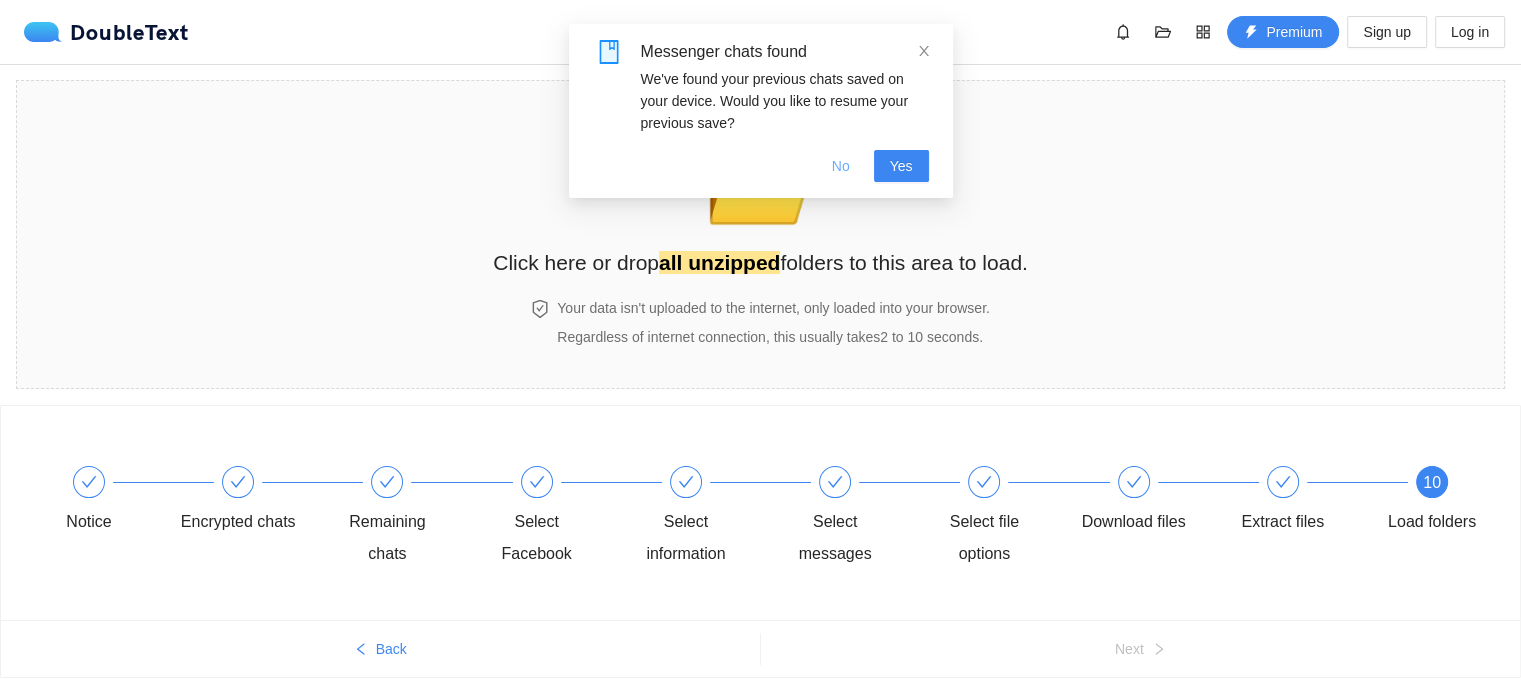 click on "No" at bounding box center [841, 166] 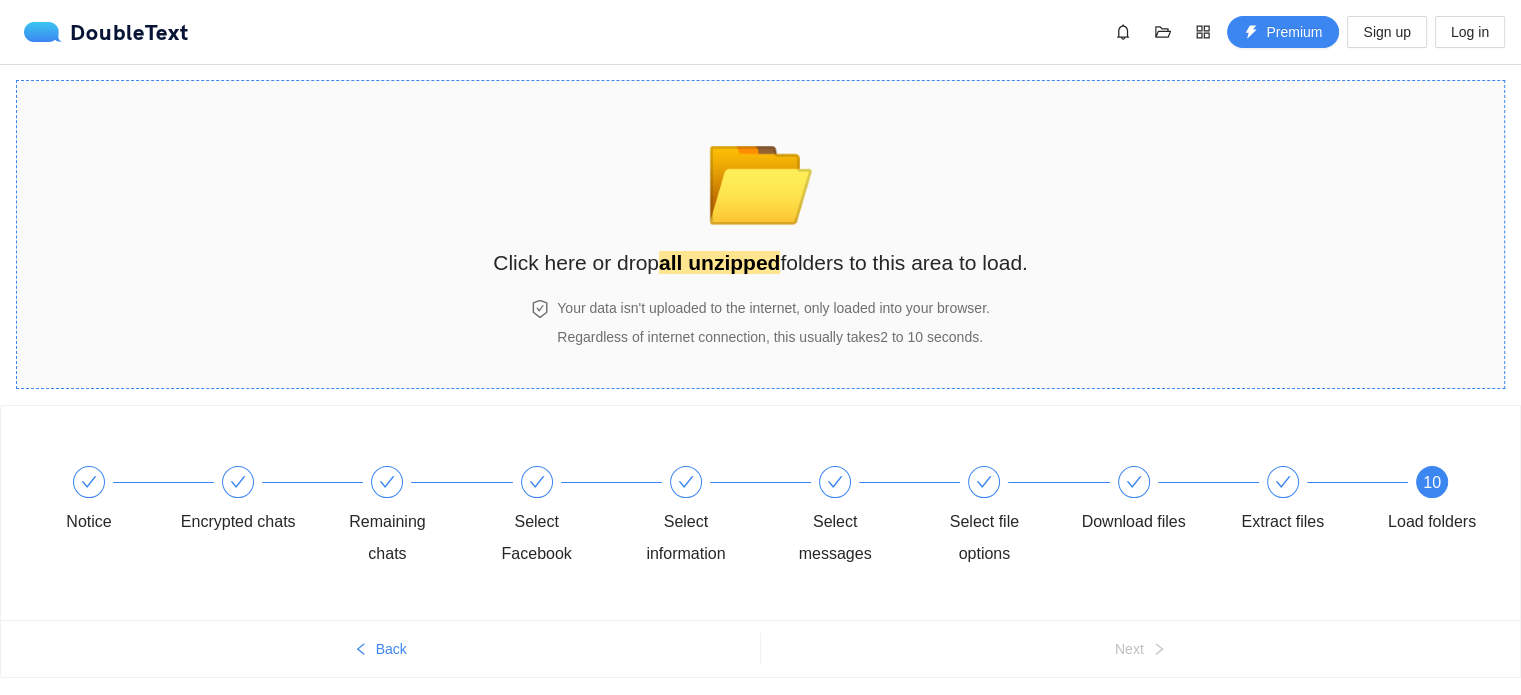 click on "📂" at bounding box center (760, 173) 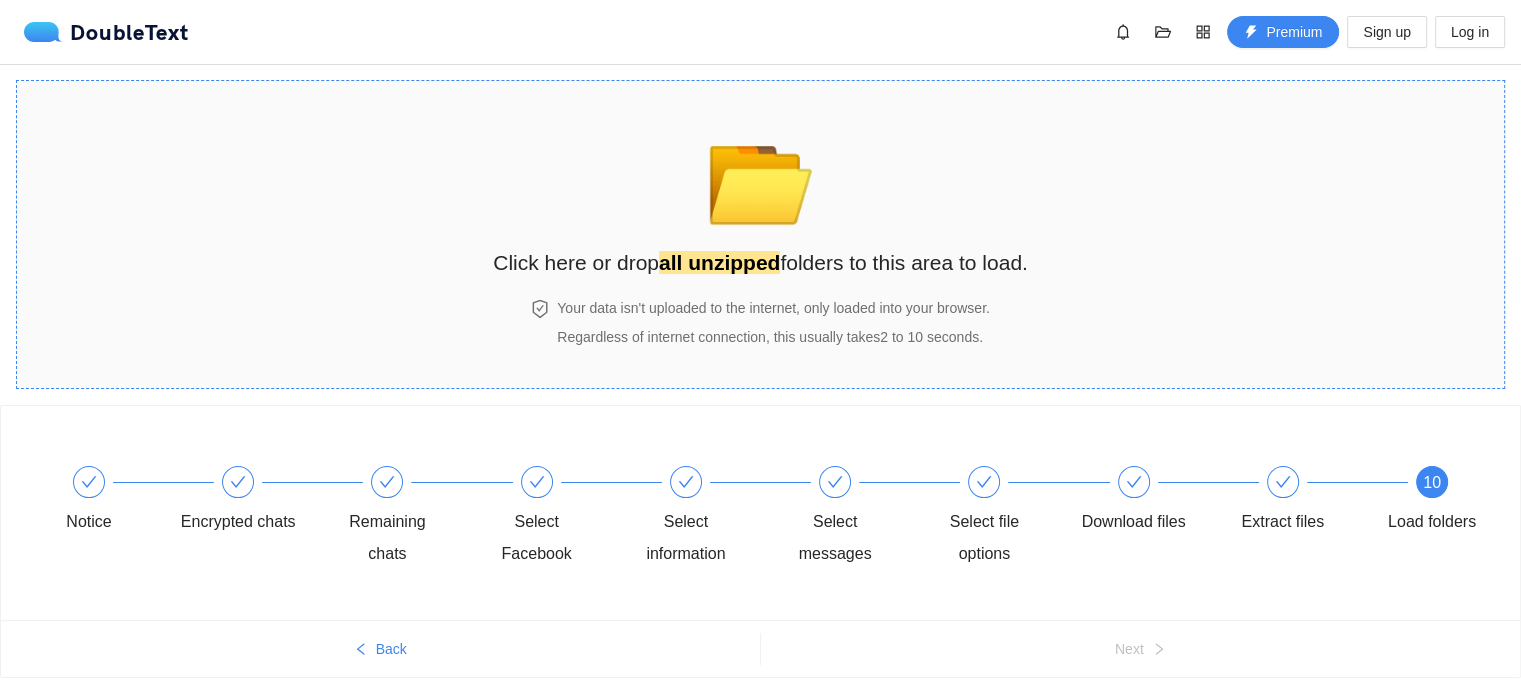 click on "📂" at bounding box center [760, 173] 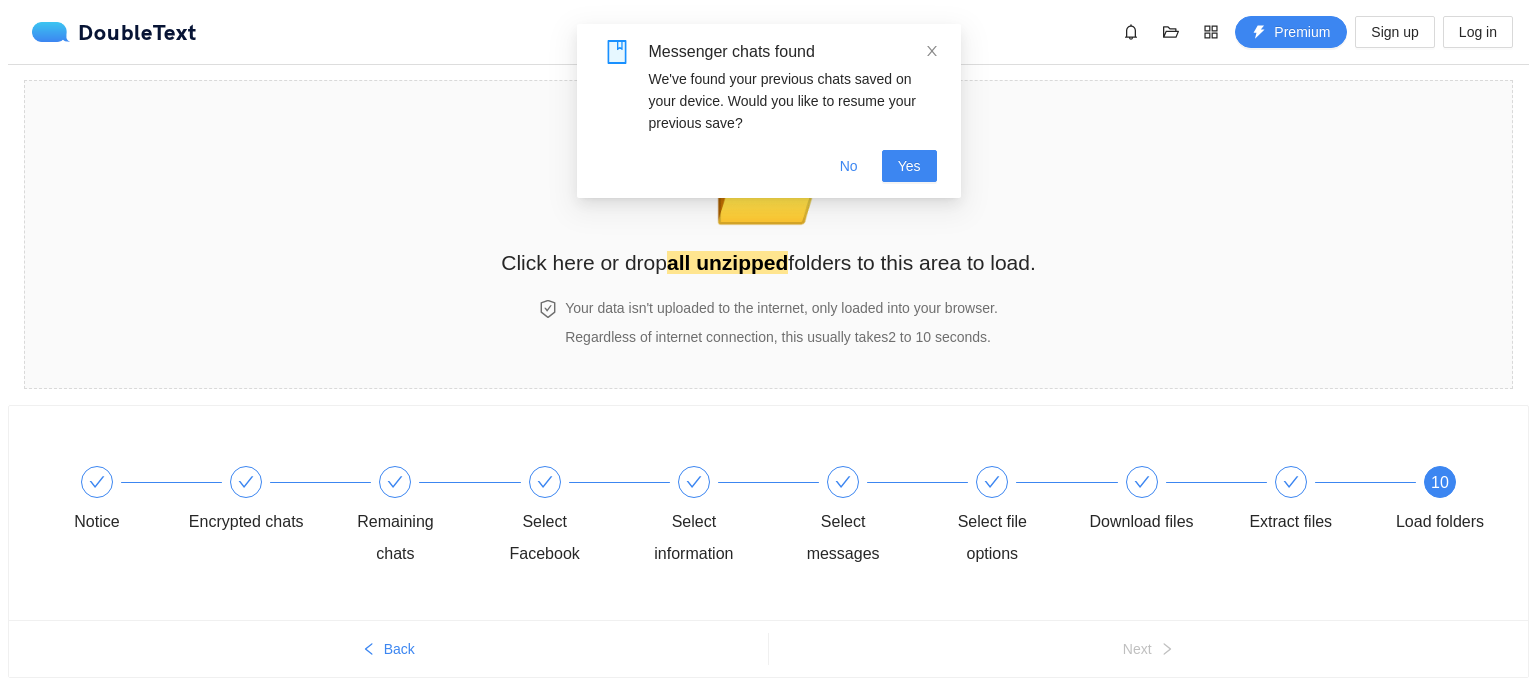 scroll, scrollTop: 0, scrollLeft: 0, axis: both 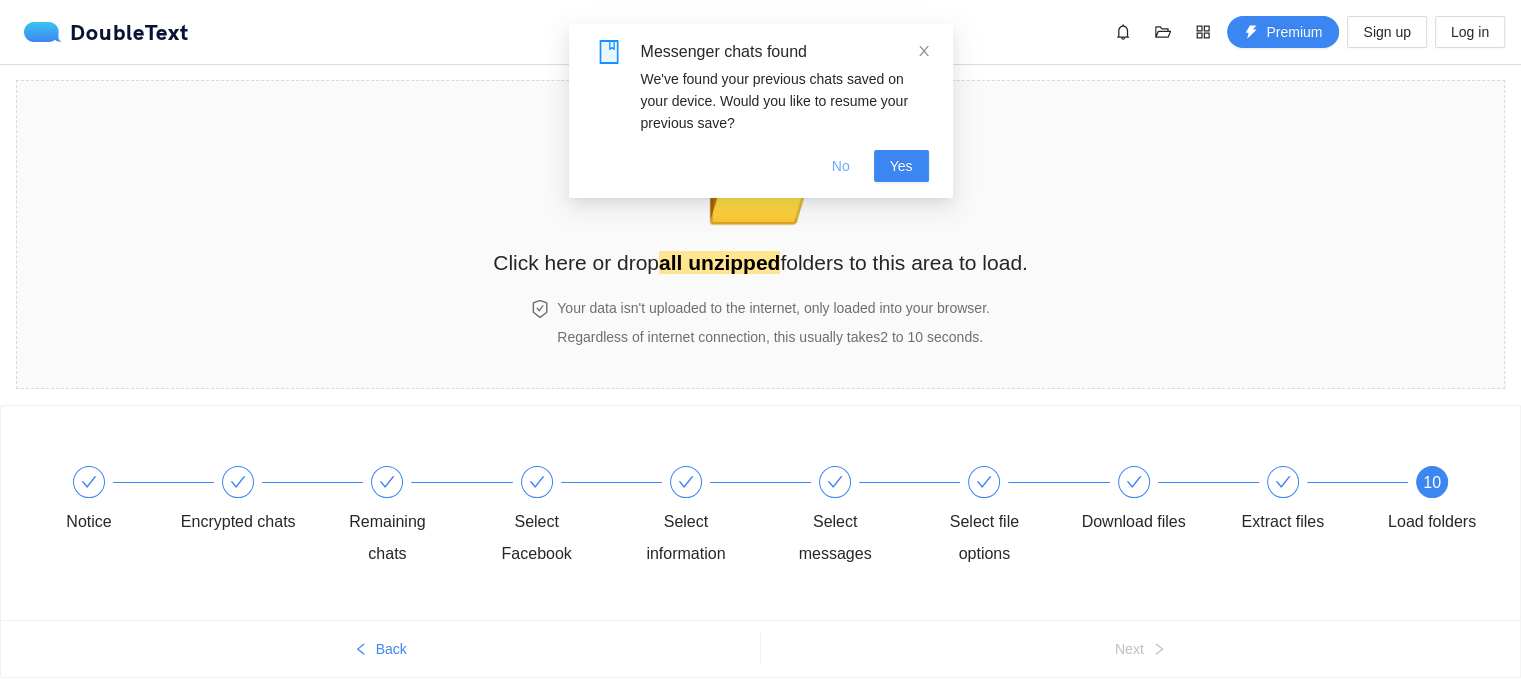 click on "No" at bounding box center [841, 166] 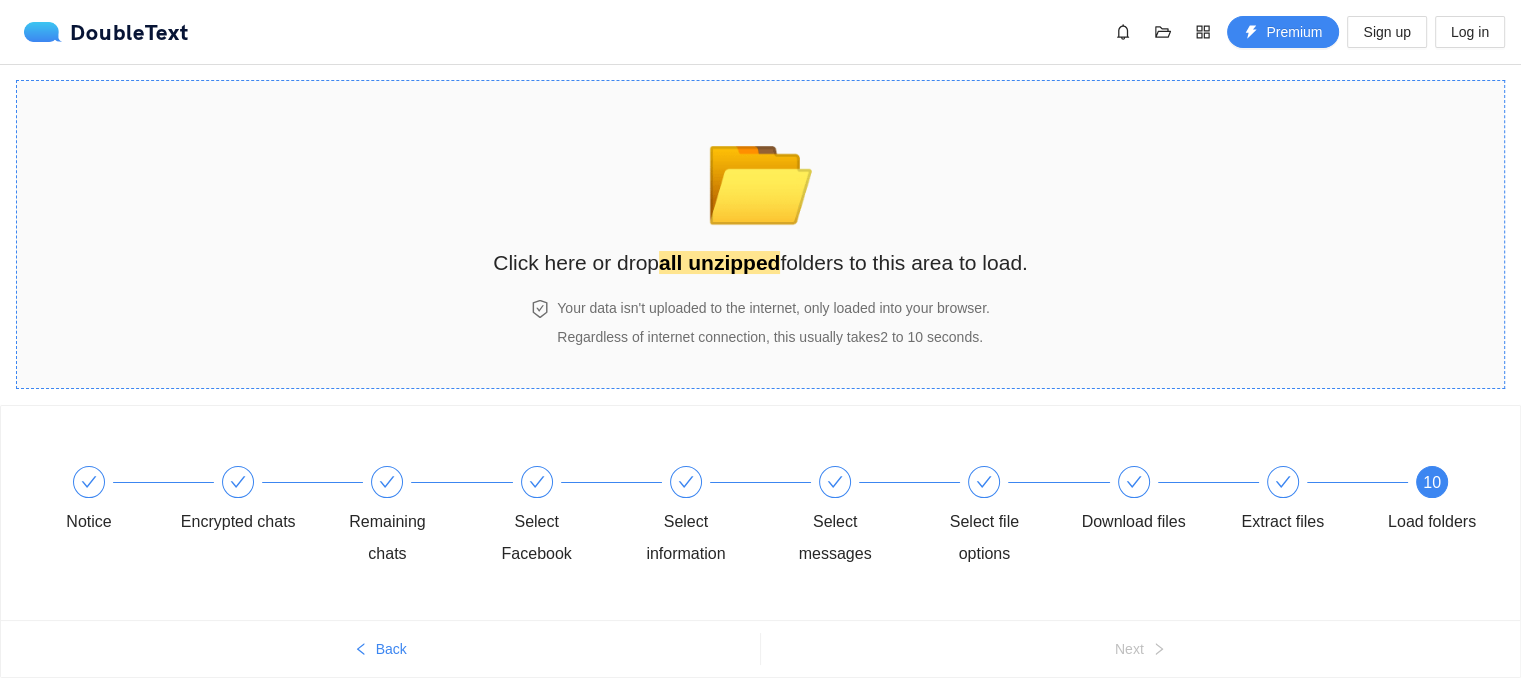 click on "📂" at bounding box center (760, 173) 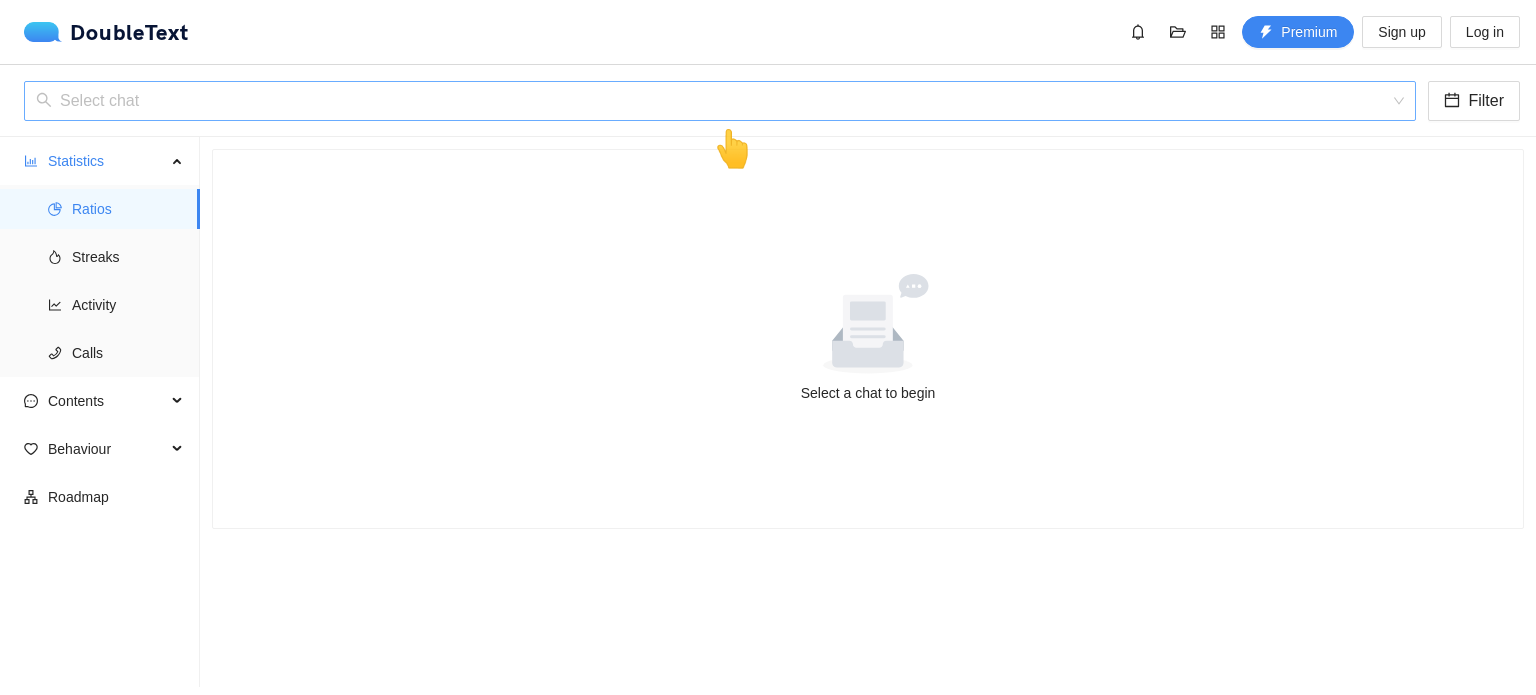 click at bounding box center (713, 101) 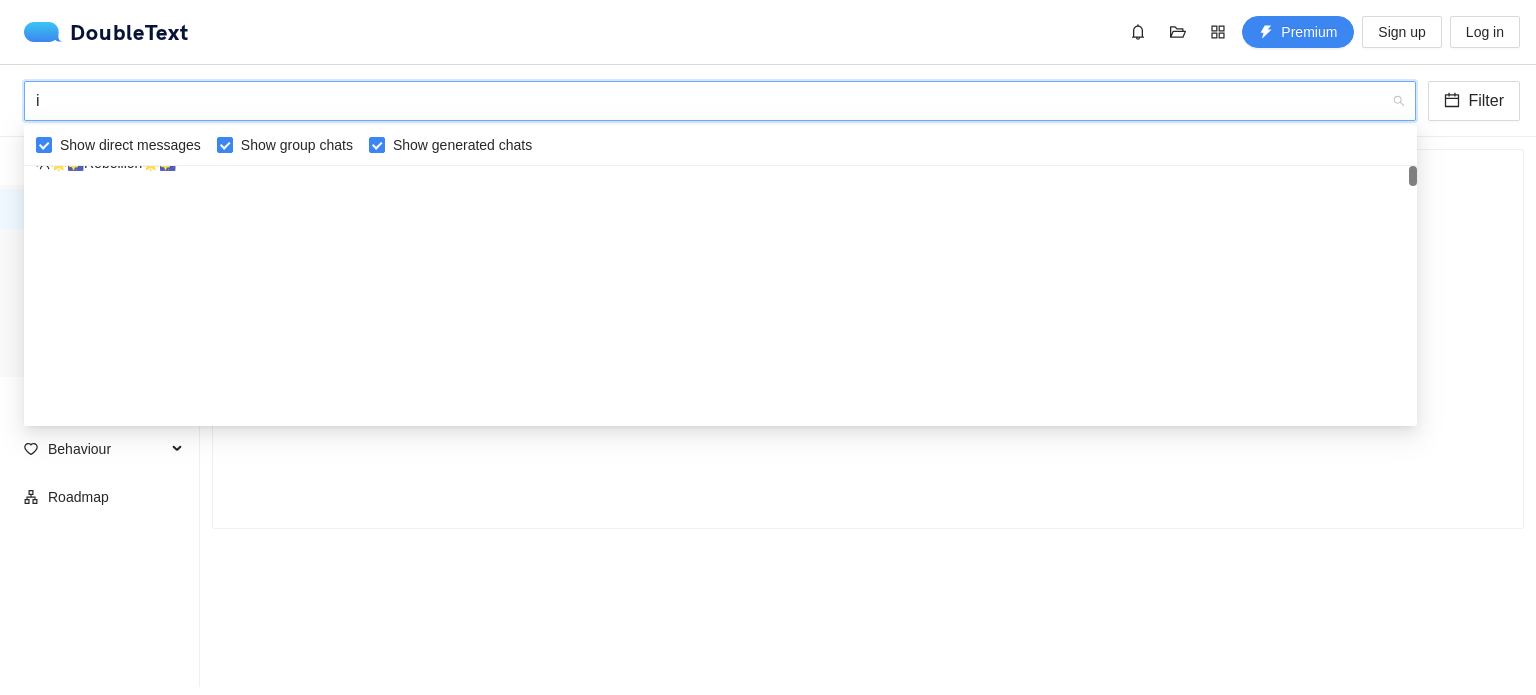 scroll, scrollTop: 0, scrollLeft: 0, axis: both 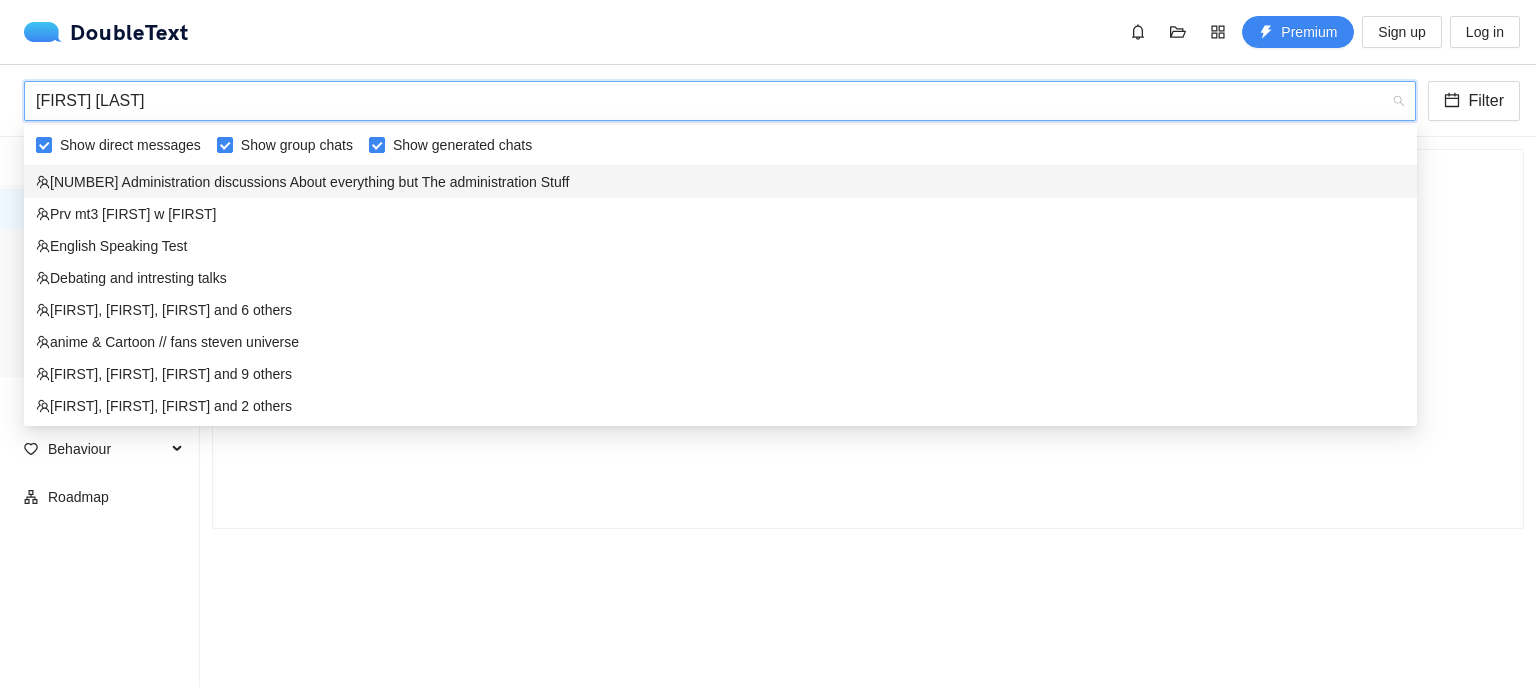 type on "[FIRST] [FIRST]" 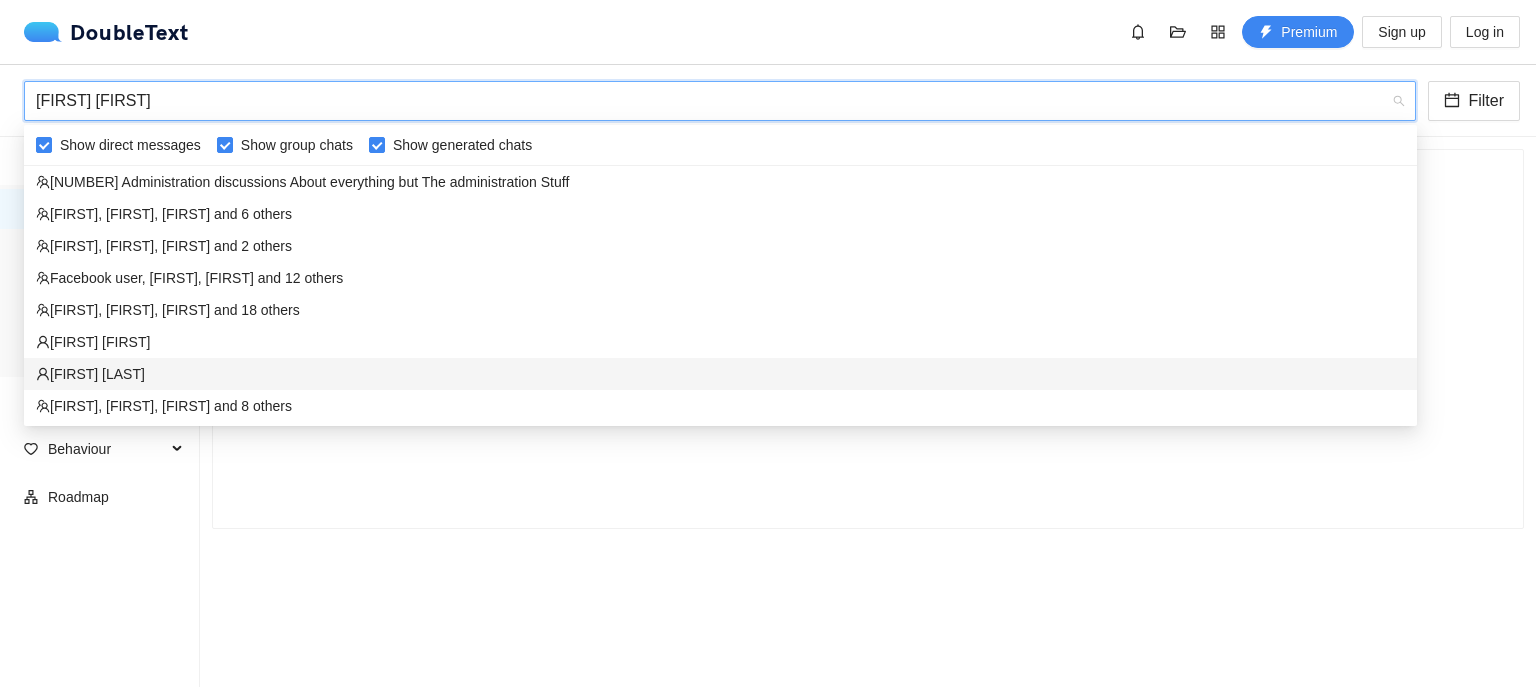 click on "[FIRST] [LAST]" at bounding box center [720, 374] 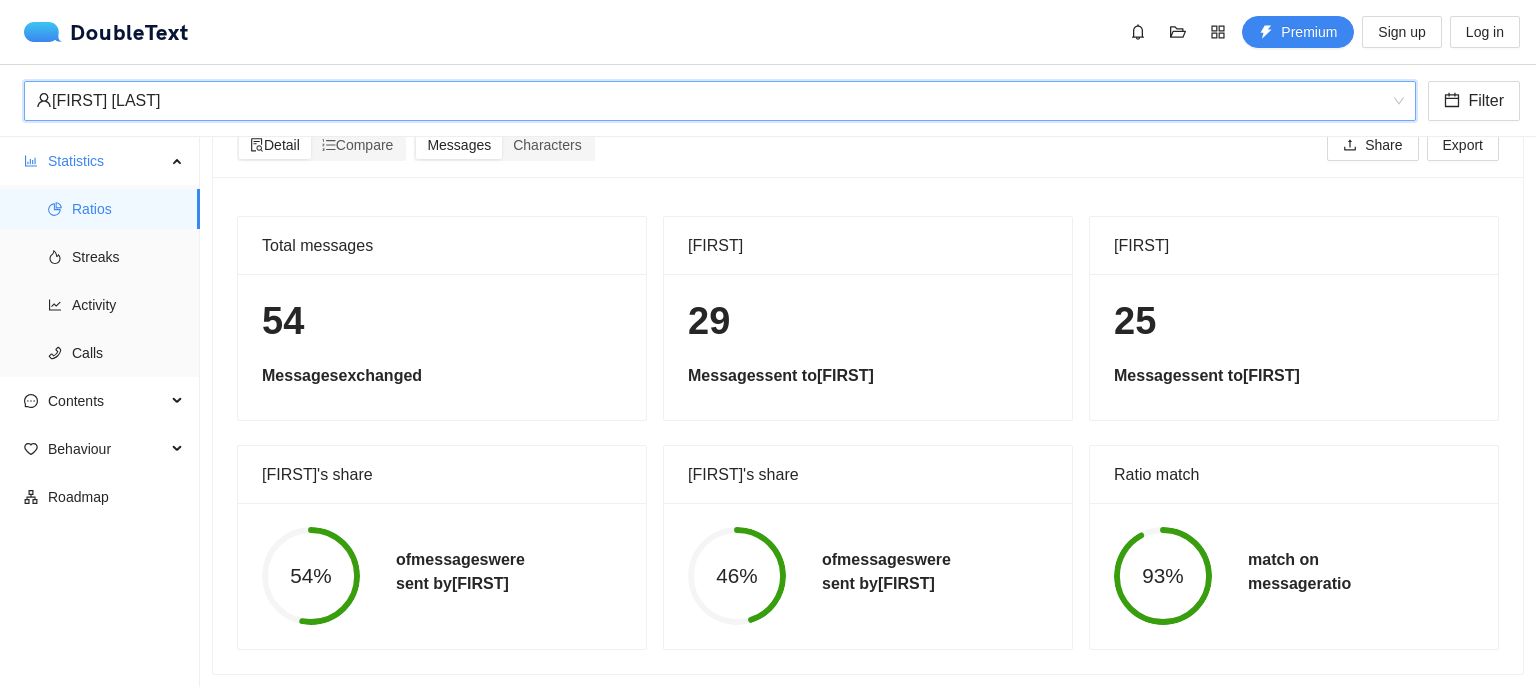 scroll, scrollTop: 0, scrollLeft: 0, axis: both 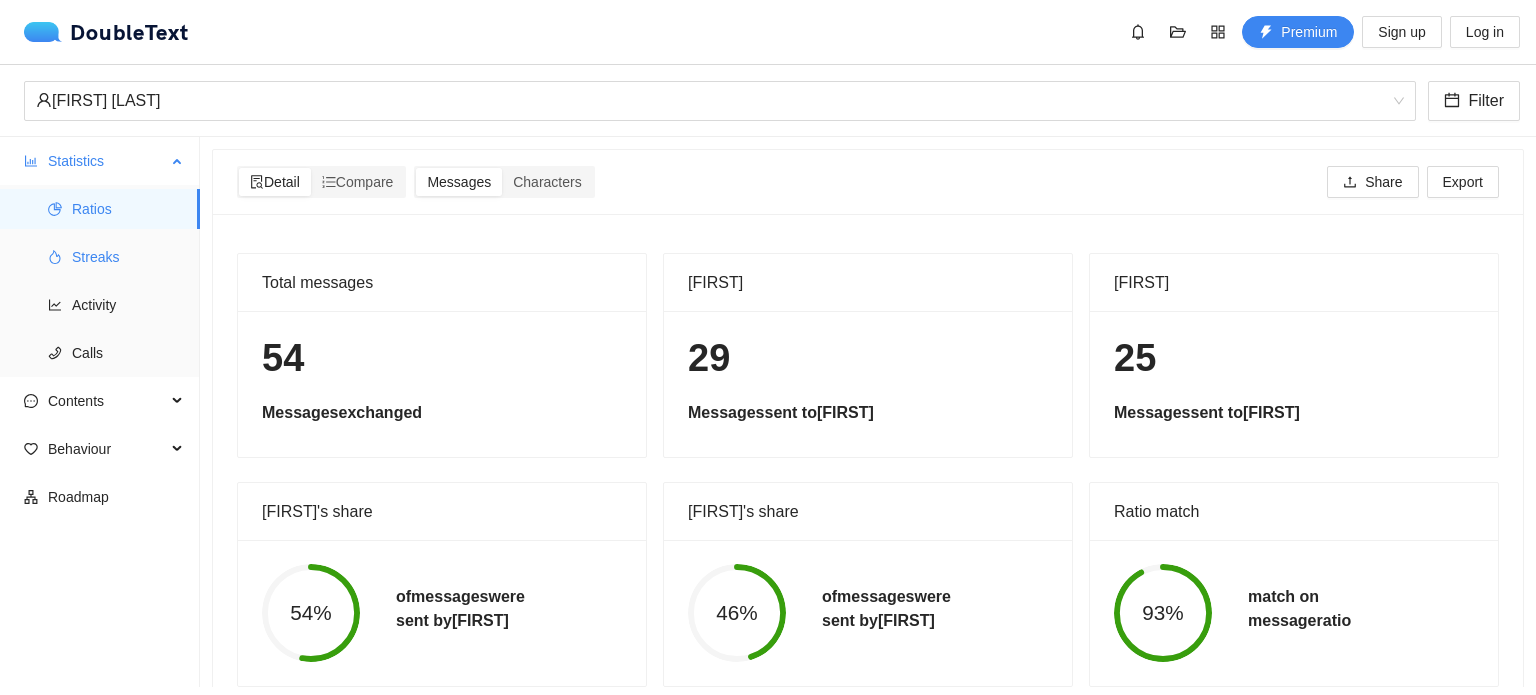 click on "Streaks" at bounding box center (128, 257) 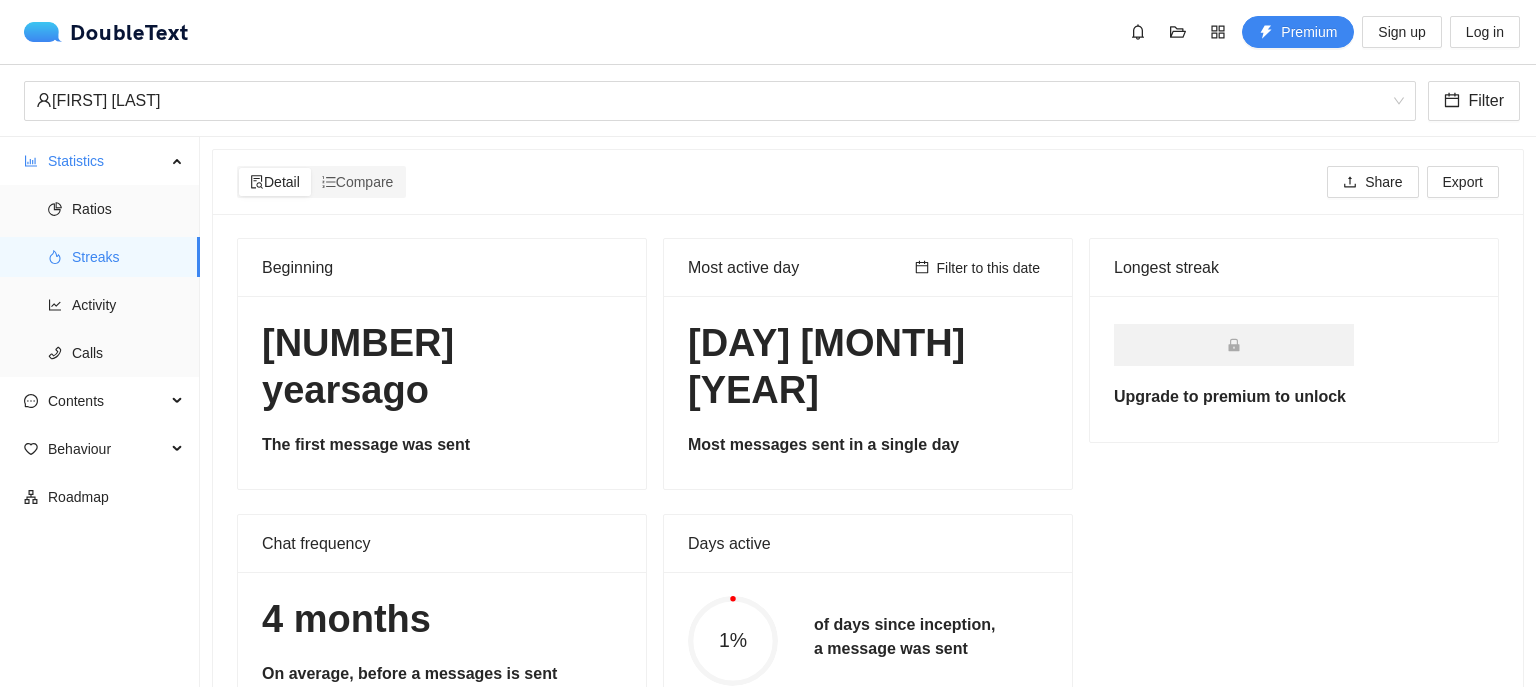 scroll, scrollTop: 0, scrollLeft: 0, axis: both 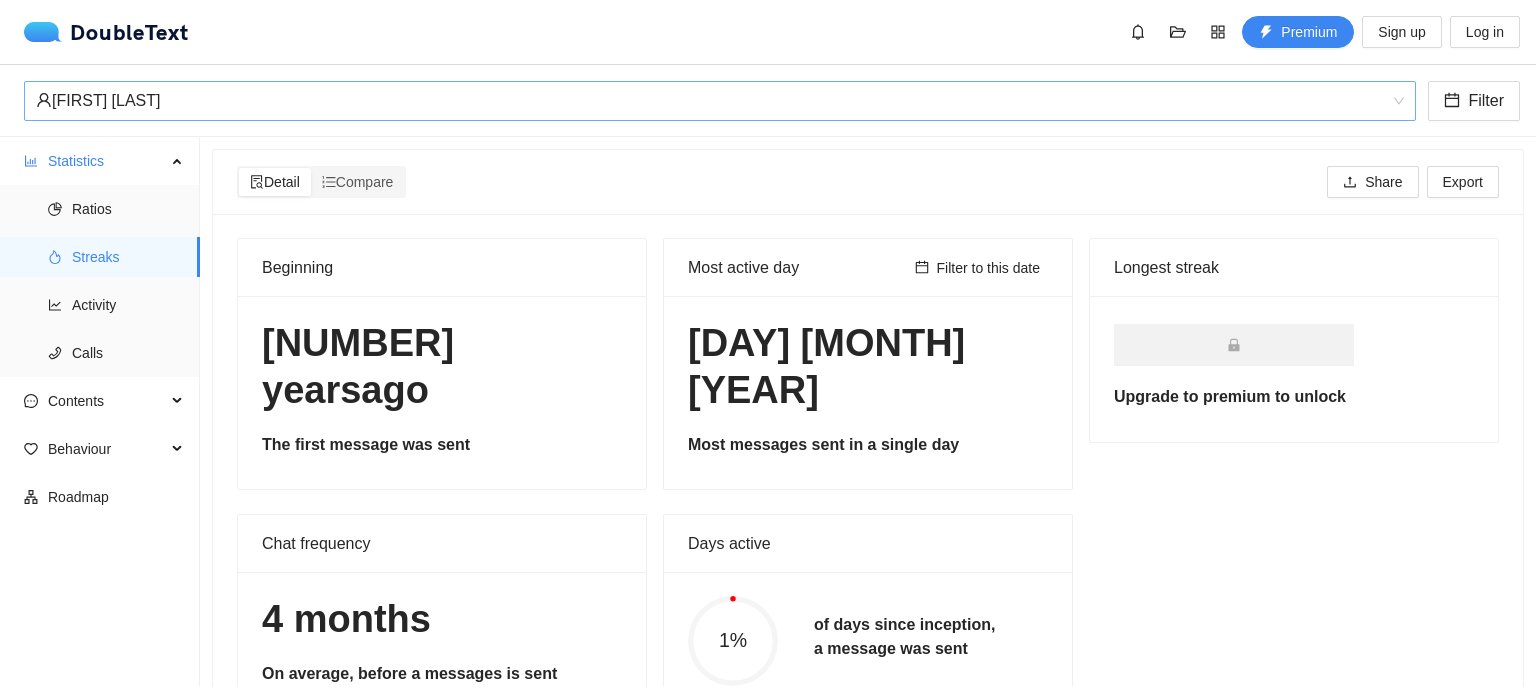 click on "[FIRST] [LAST]" at bounding box center [711, 101] 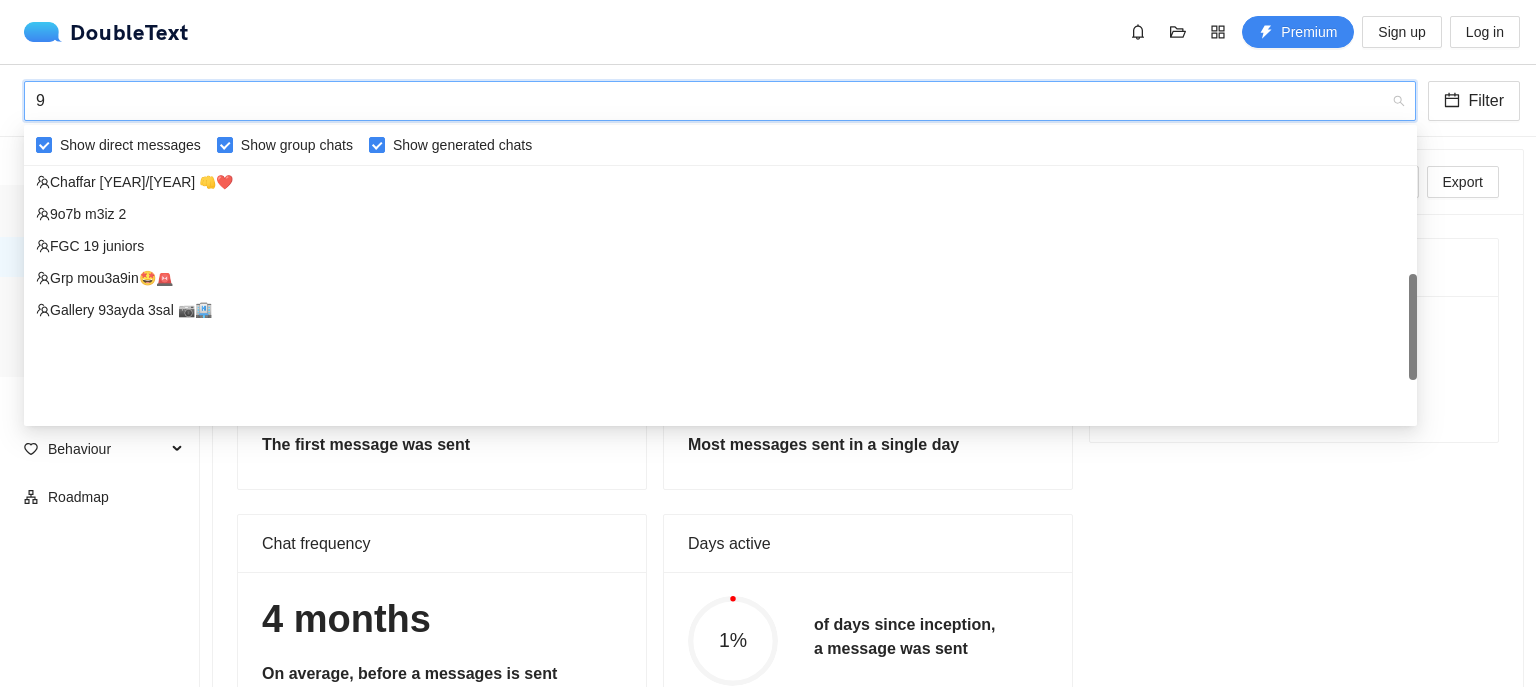 scroll, scrollTop: 368, scrollLeft: 0, axis: vertical 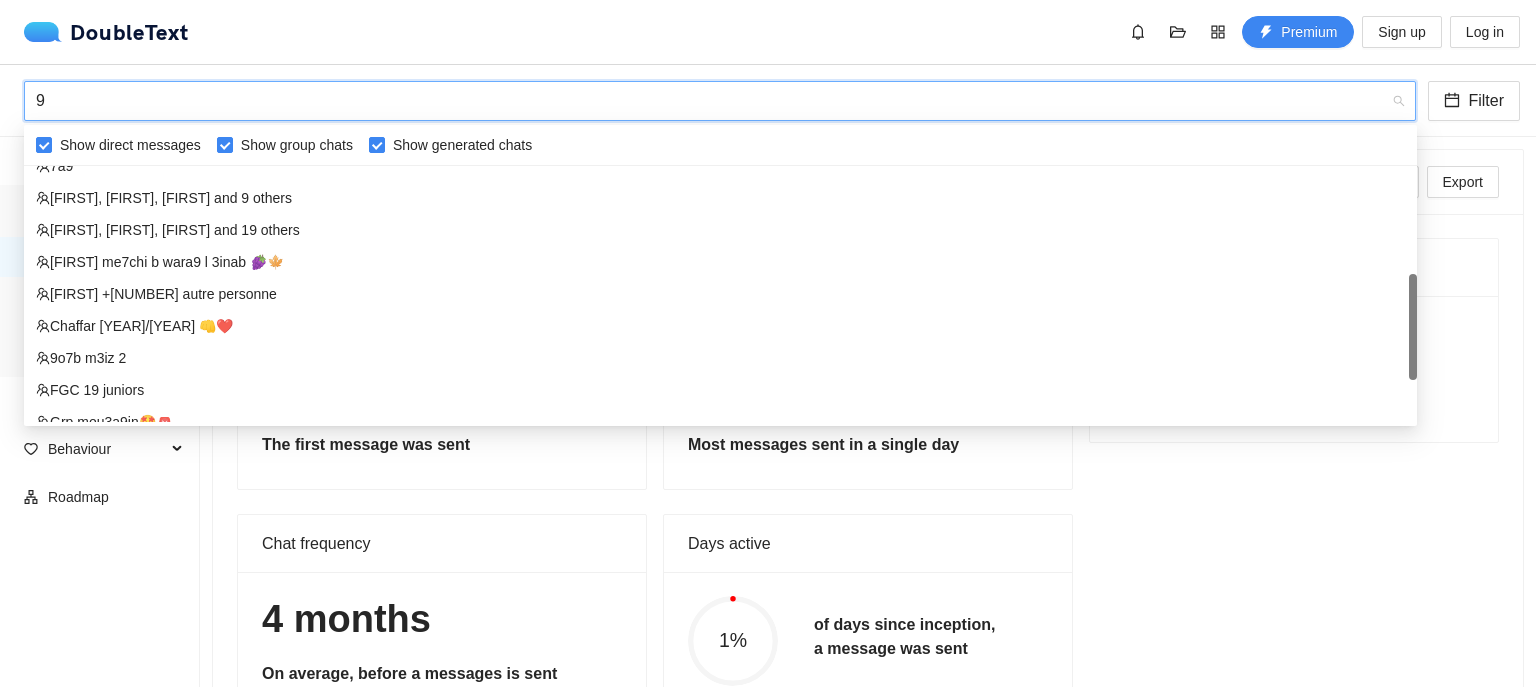 type on "9b" 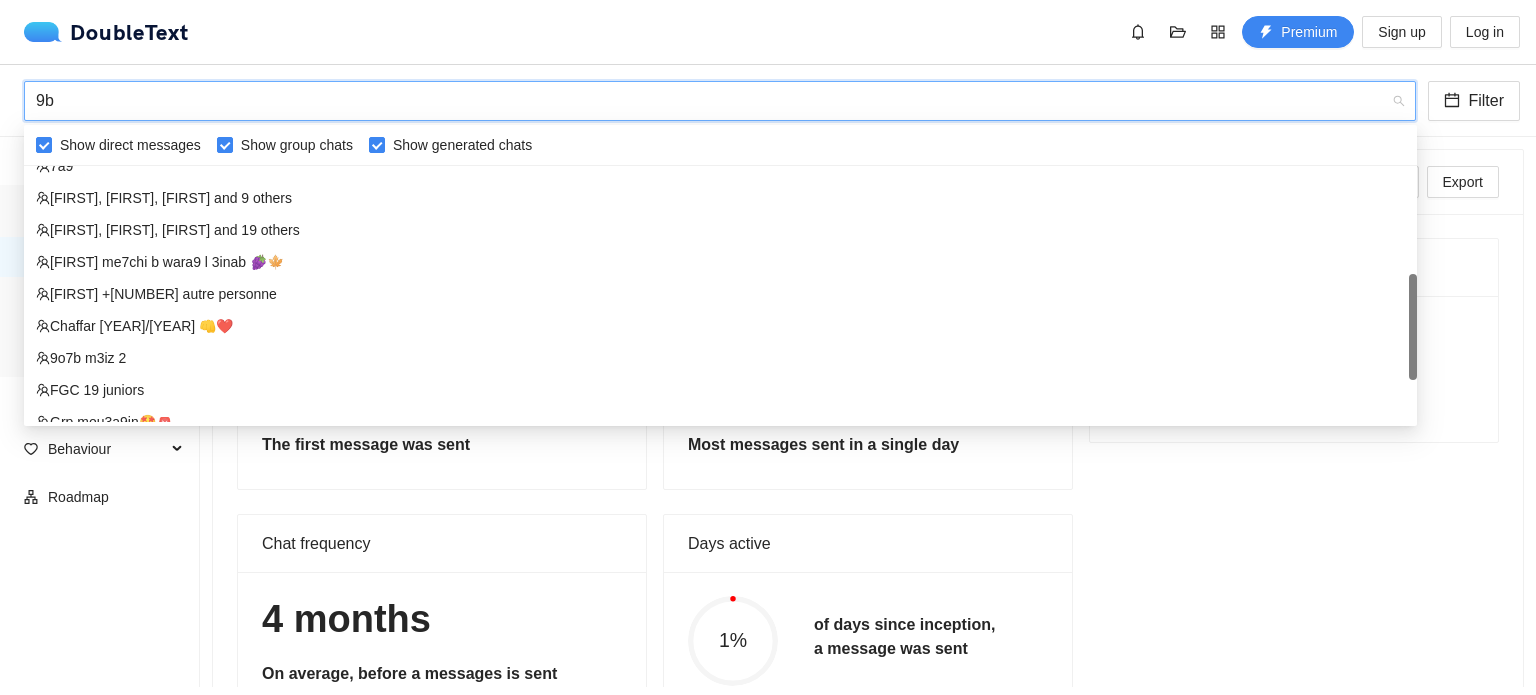 scroll, scrollTop: 0, scrollLeft: 0, axis: both 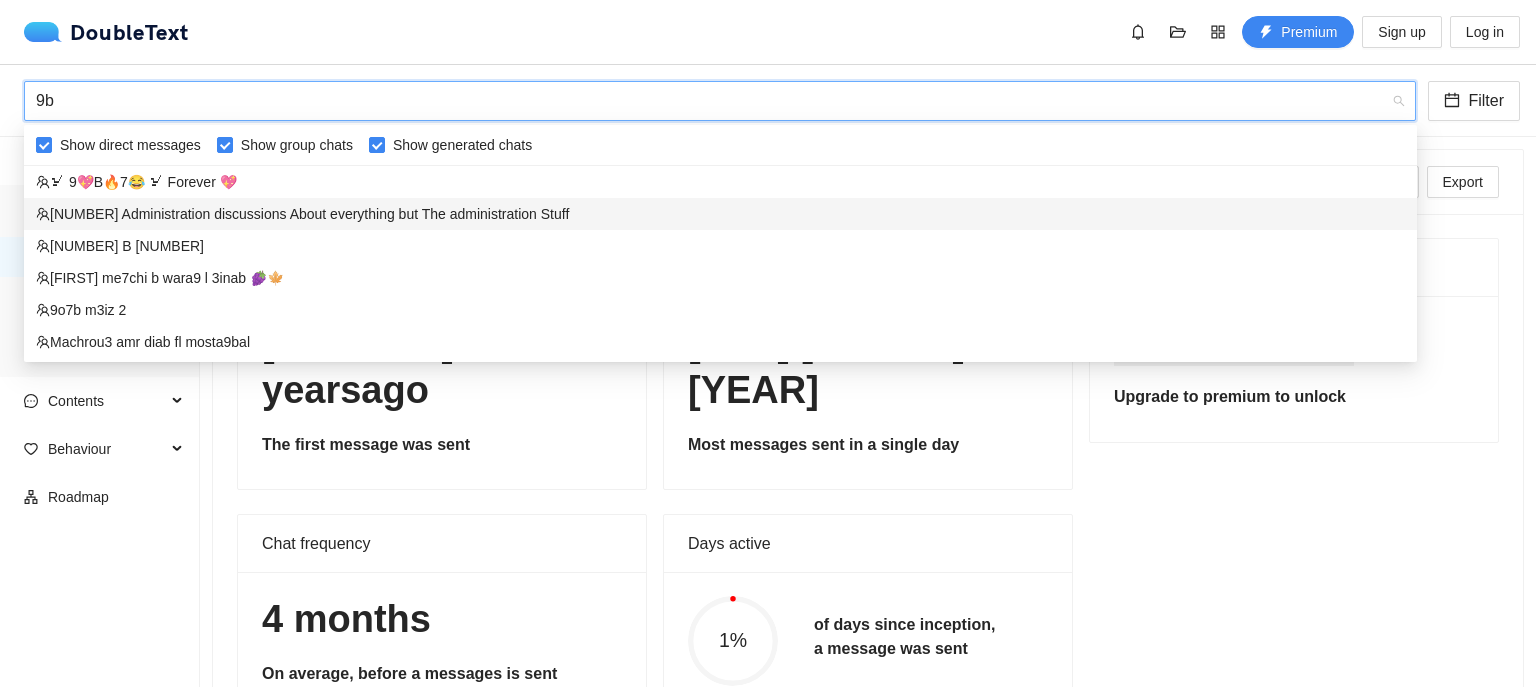 click on "[NUMBER] Administration discussions About everything but The administration Stuff" at bounding box center (720, 214) 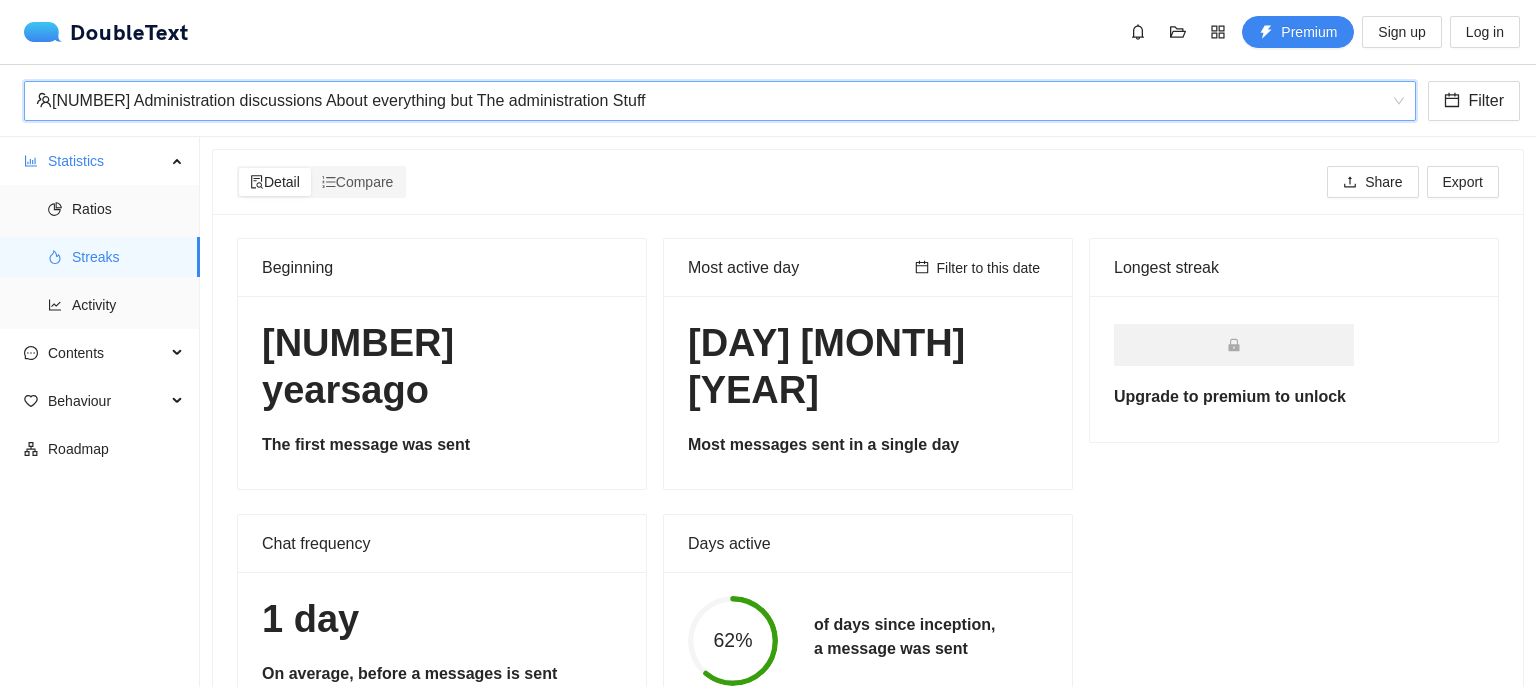 scroll, scrollTop: 0, scrollLeft: 0, axis: both 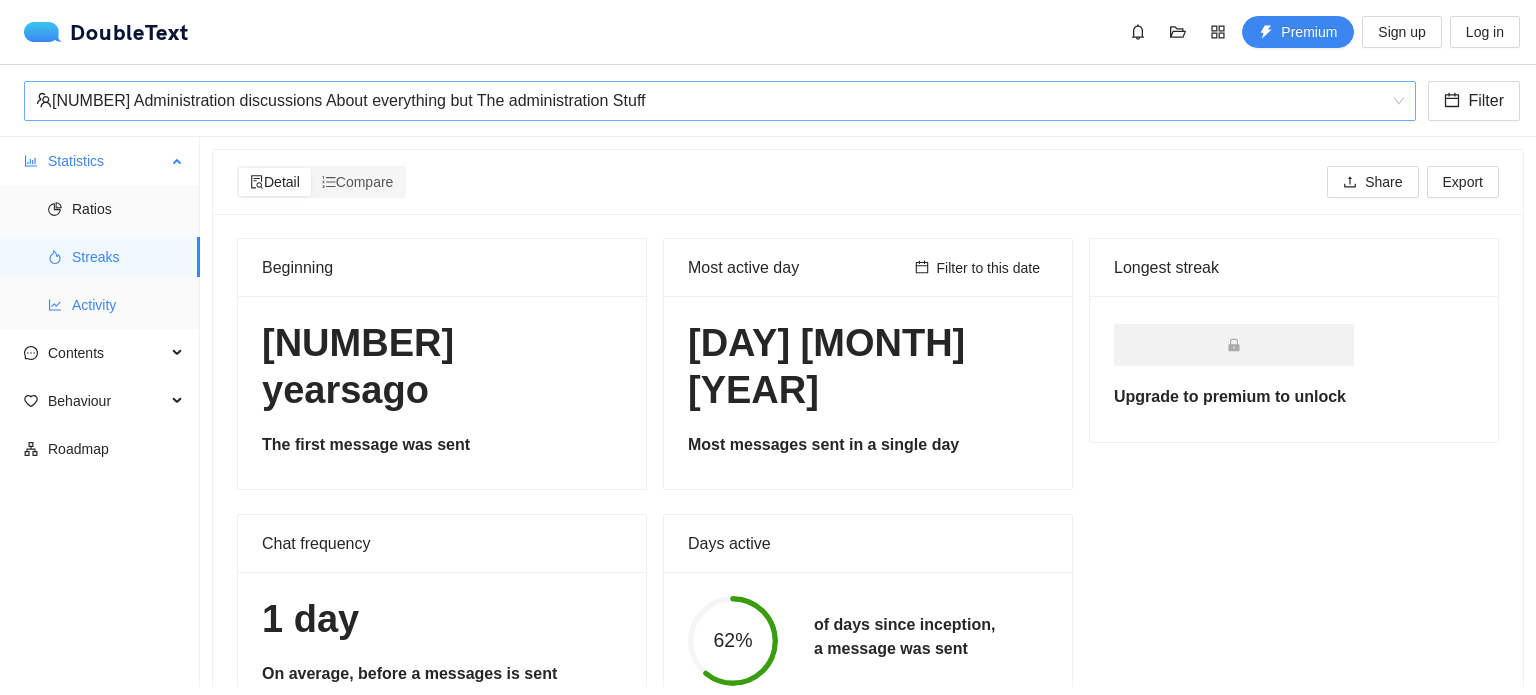 click on "Activity" at bounding box center (128, 305) 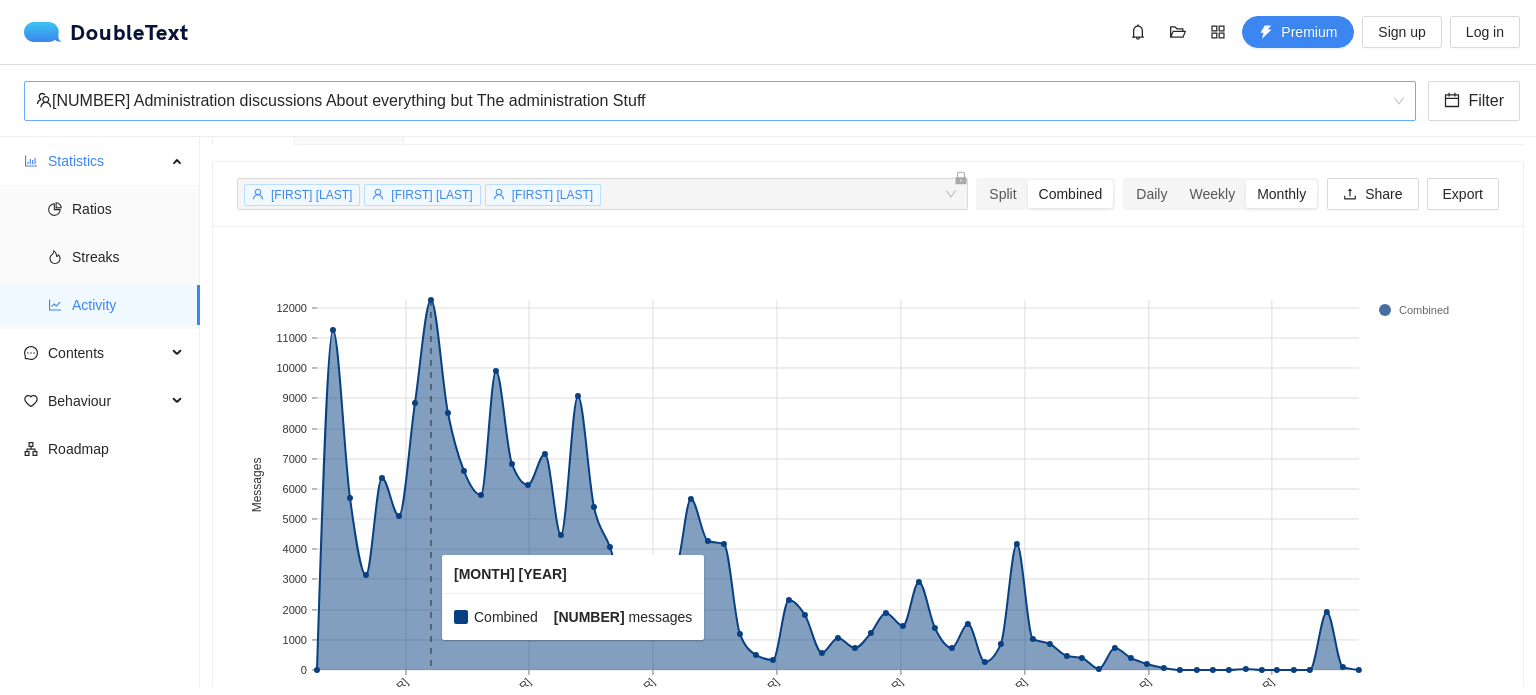scroll, scrollTop: 36, scrollLeft: 0, axis: vertical 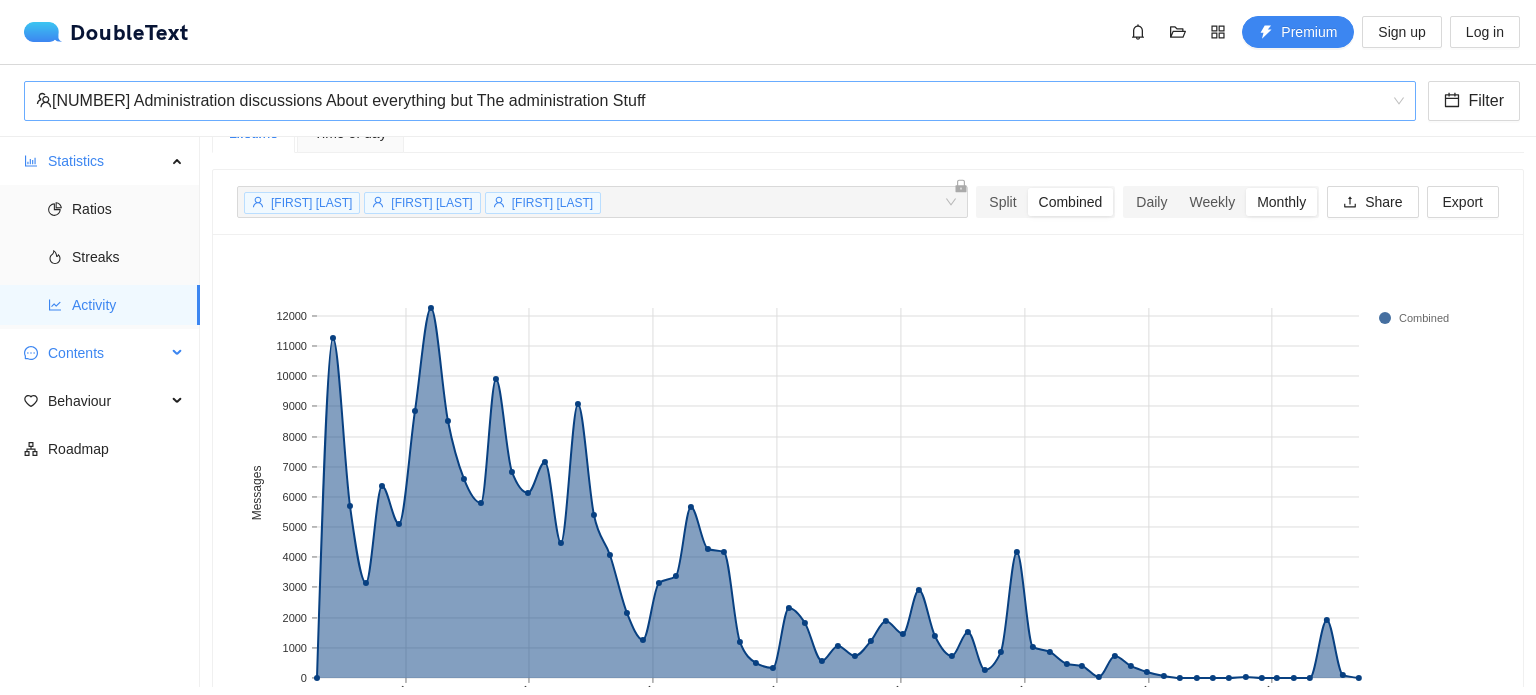 click on "Contents" at bounding box center [100, 353] 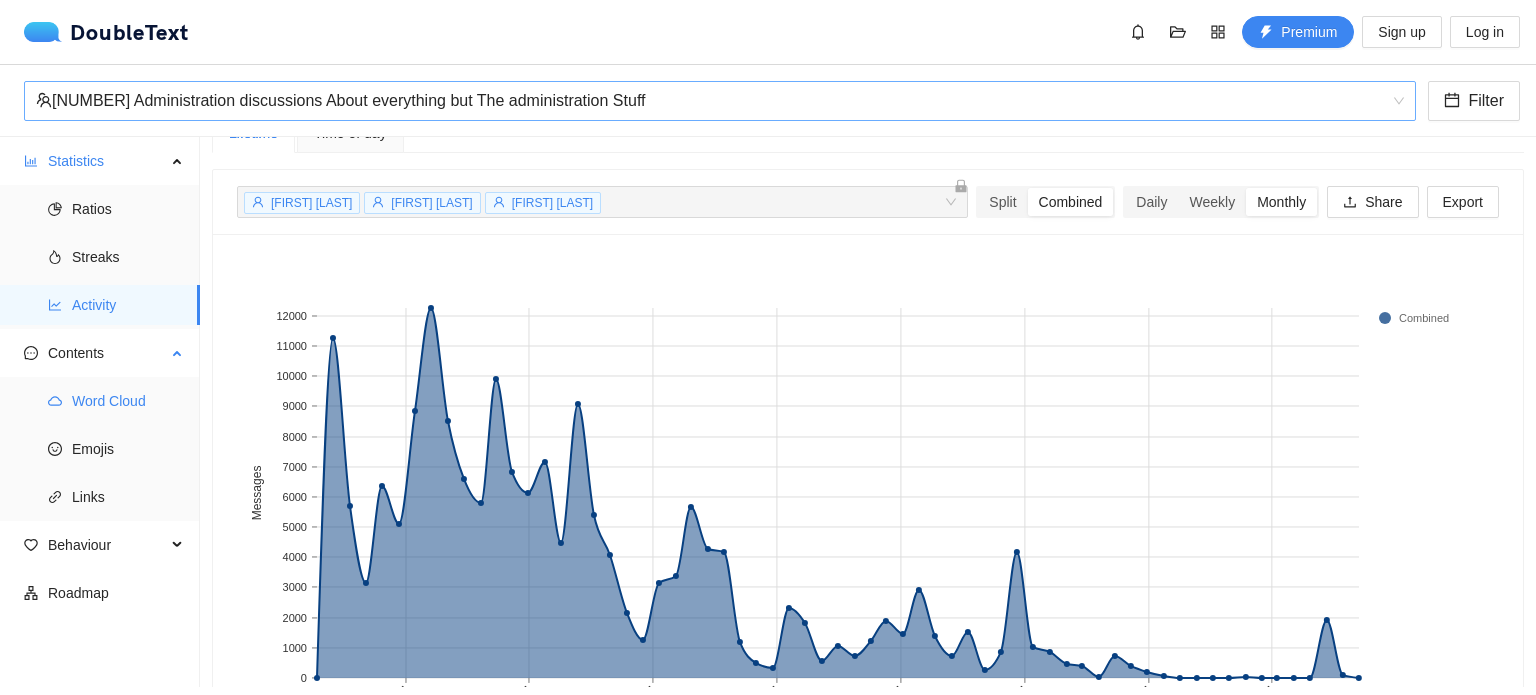 click on "Word Cloud" at bounding box center [128, 401] 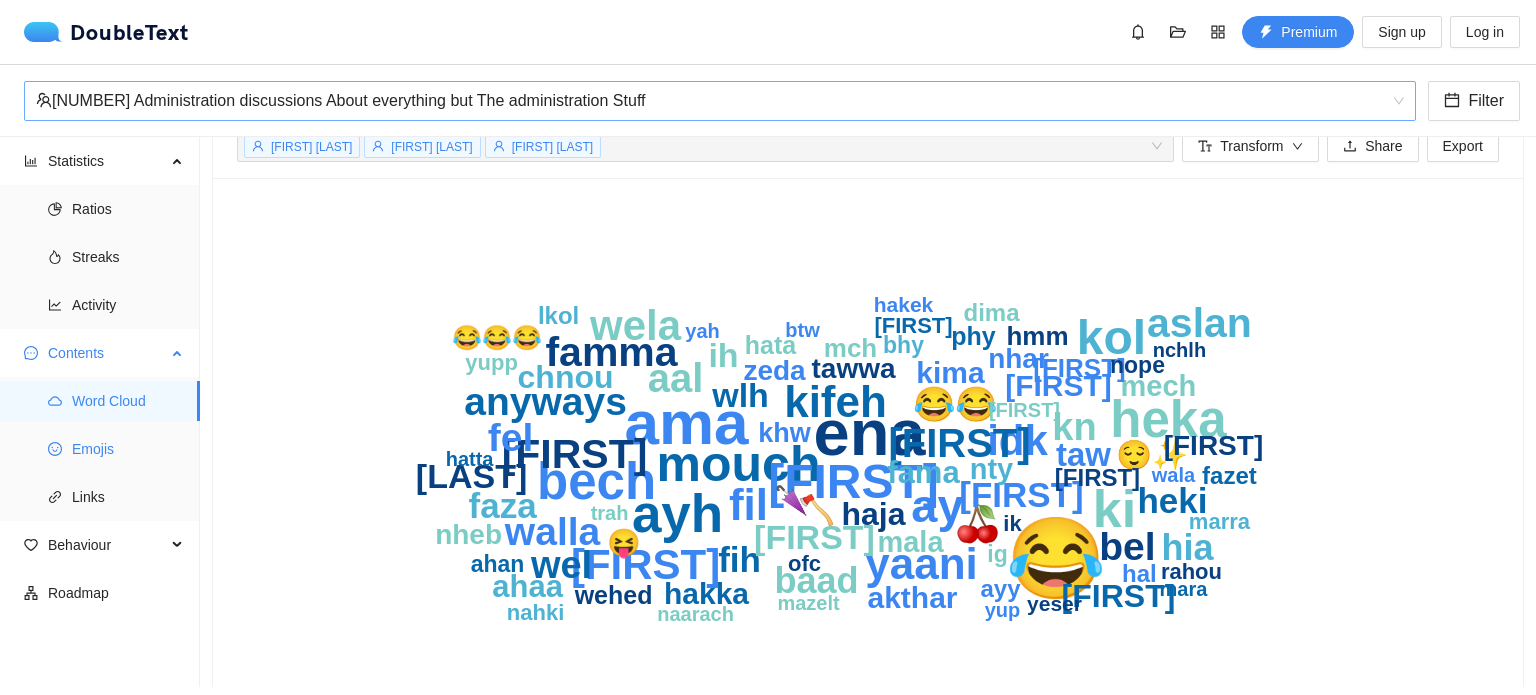click on "Emojis" at bounding box center (128, 449) 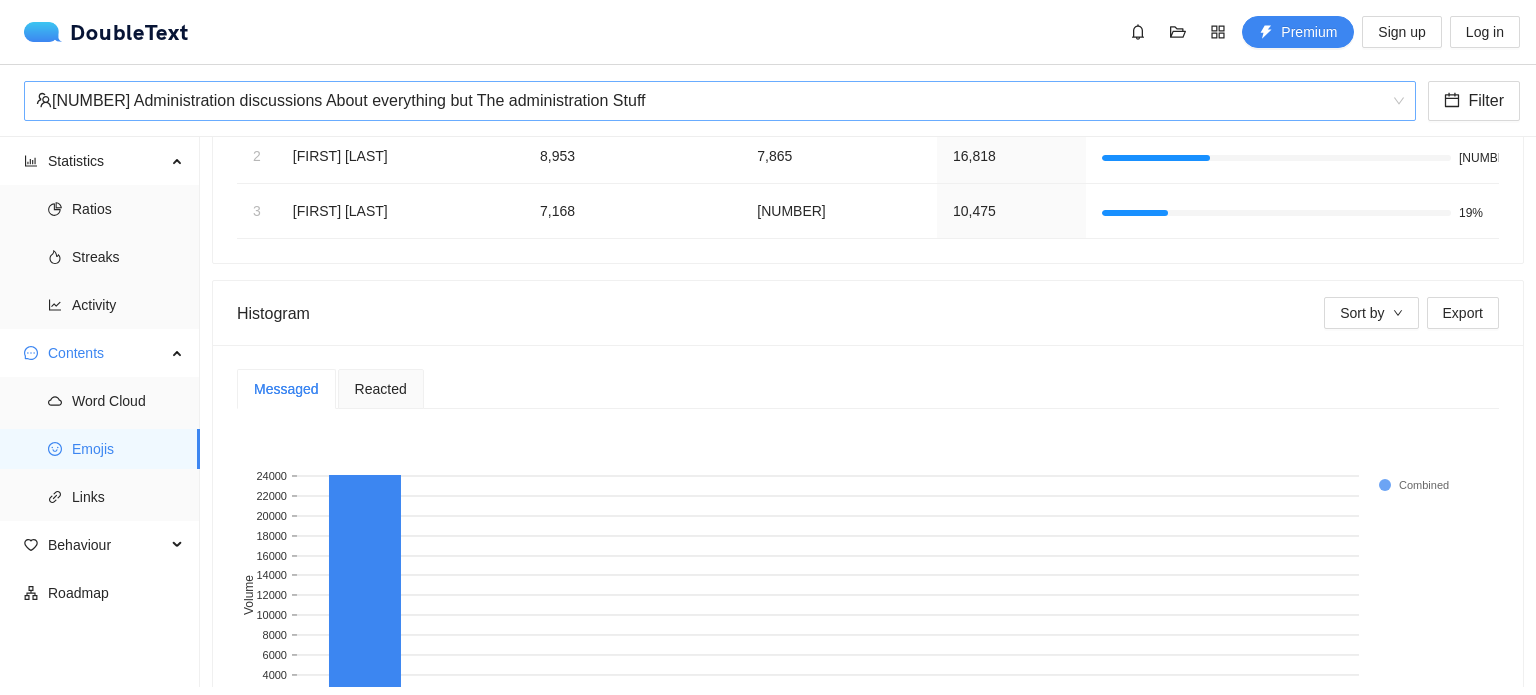 scroll, scrollTop: 405, scrollLeft: 0, axis: vertical 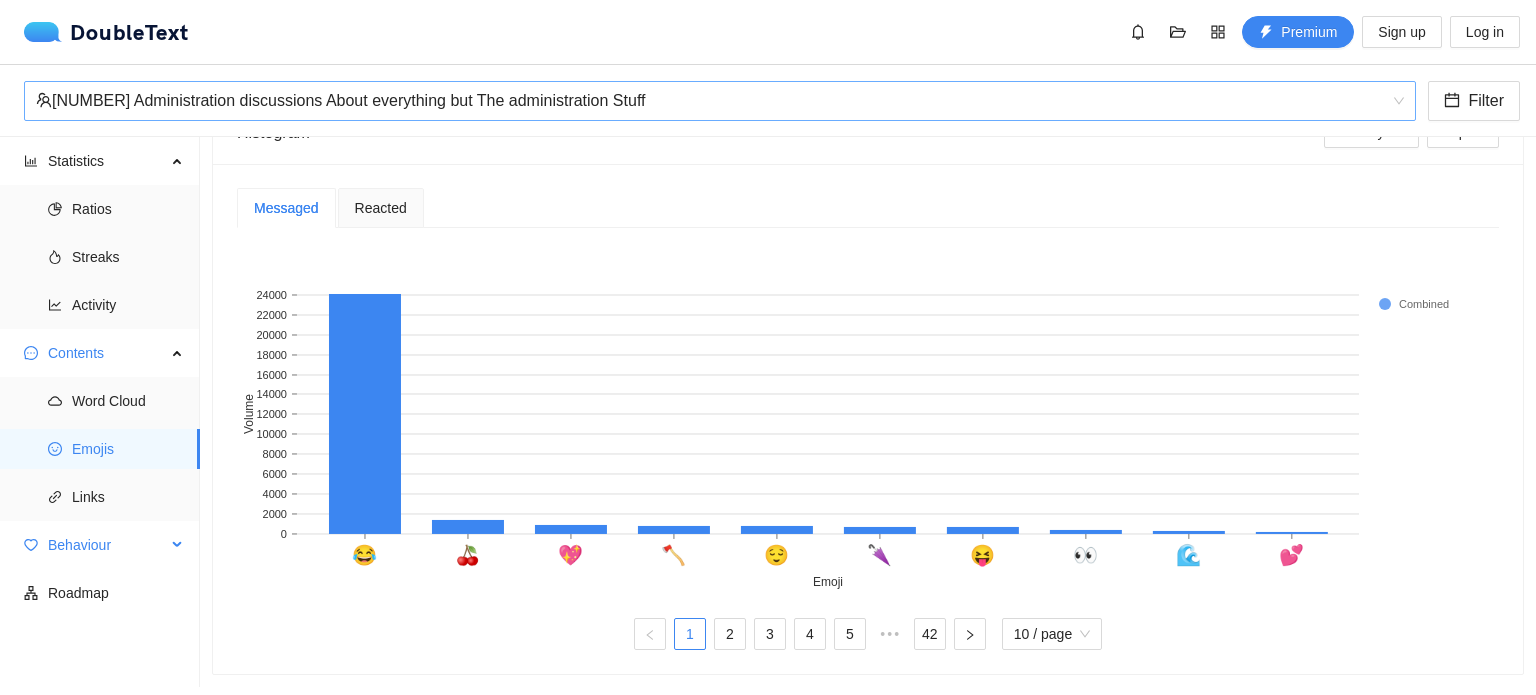 click on "Behaviour" at bounding box center [100, 545] 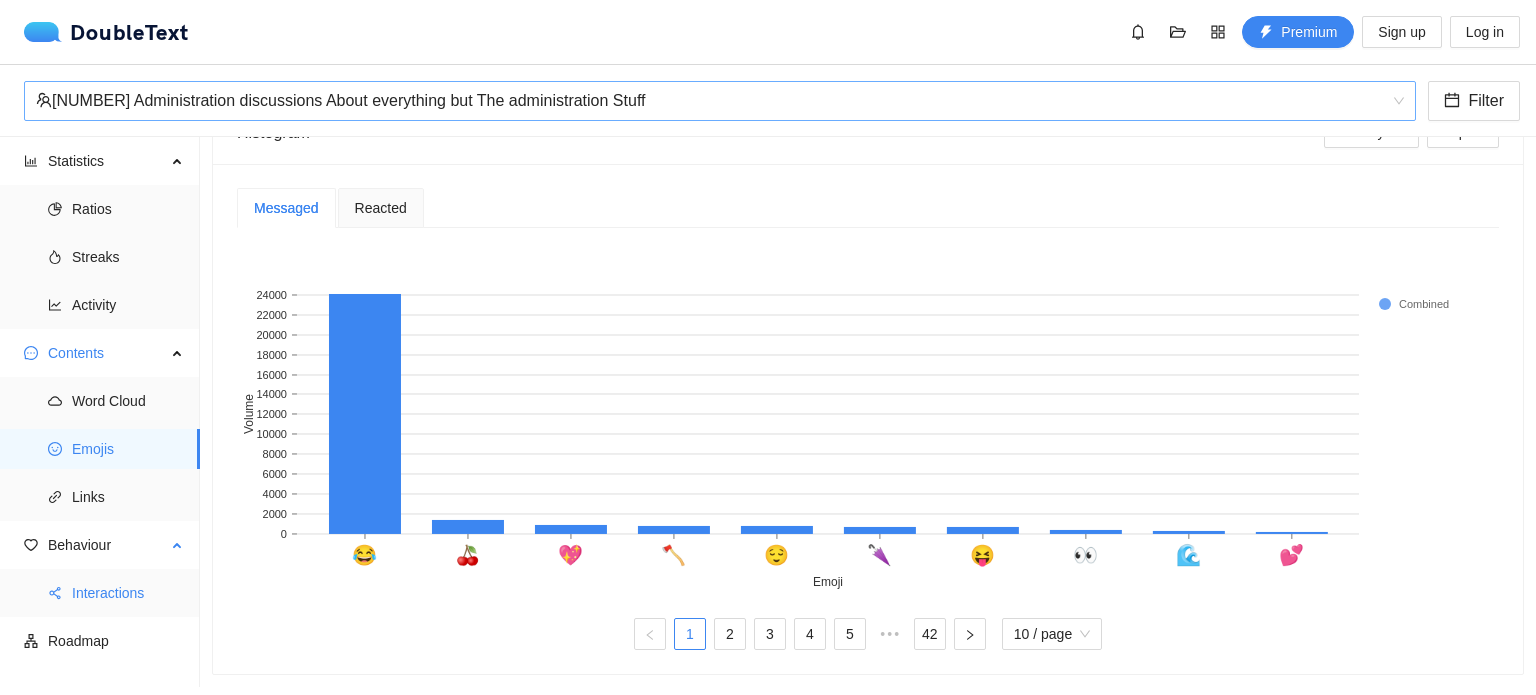 click on "Interactions" at bounding box center [128, 593] 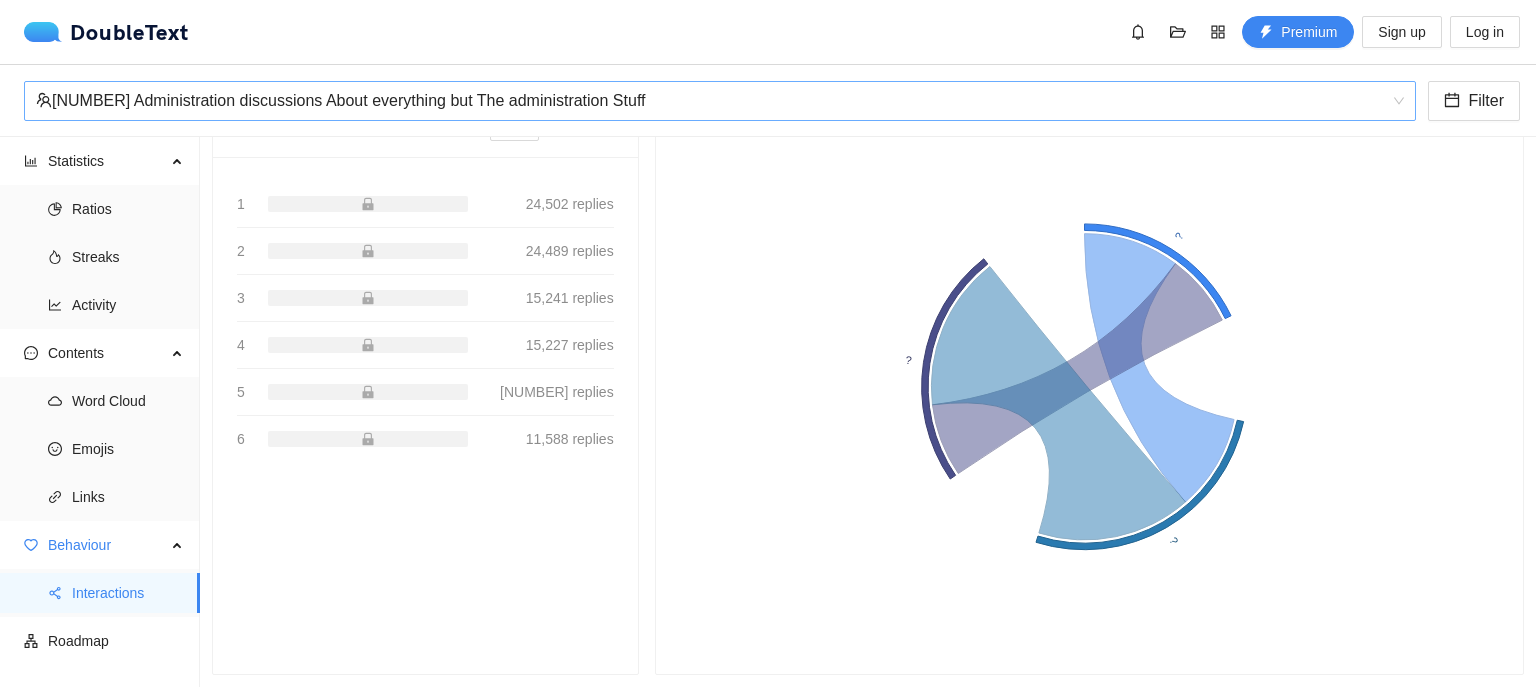 scroll, scrollTop: 228, scrollLeft: 0, axis: vertical 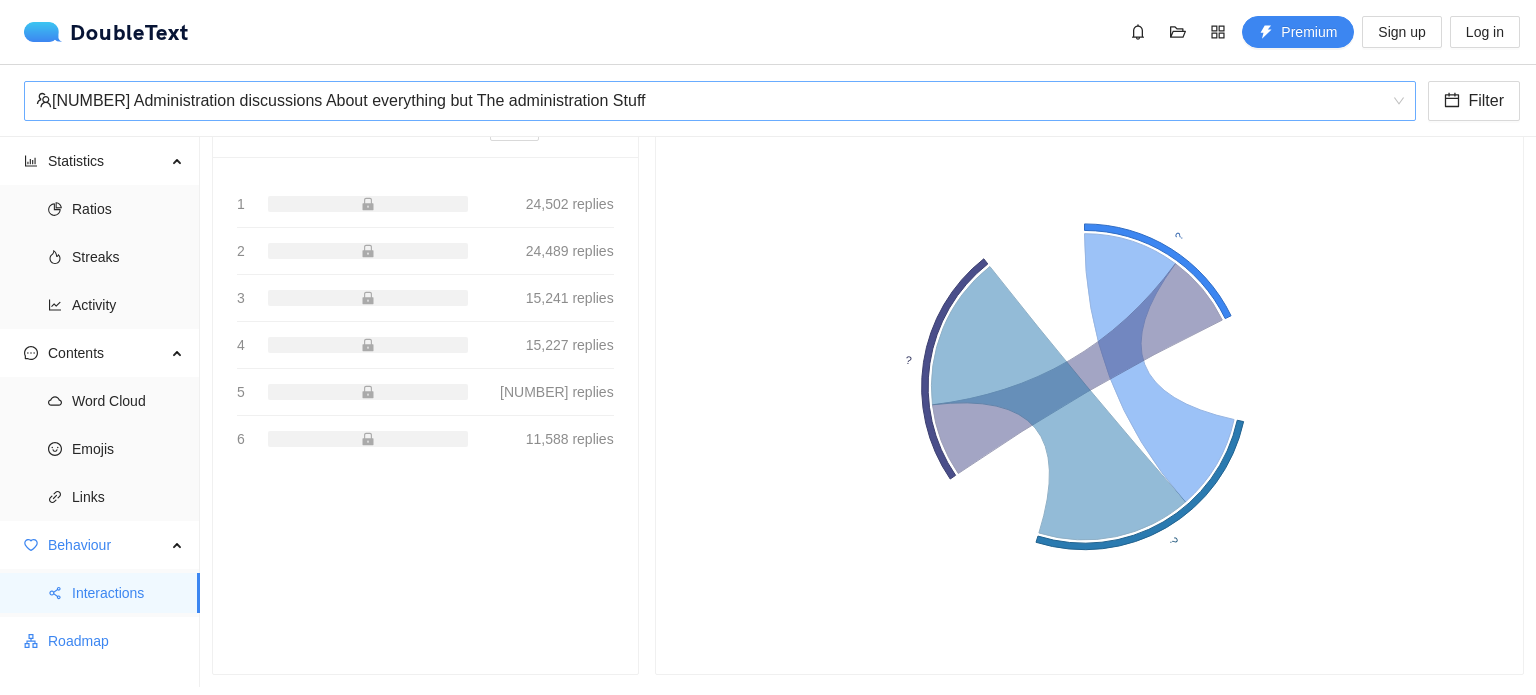 click on "Roadmap" at bounding box center [116, 641] 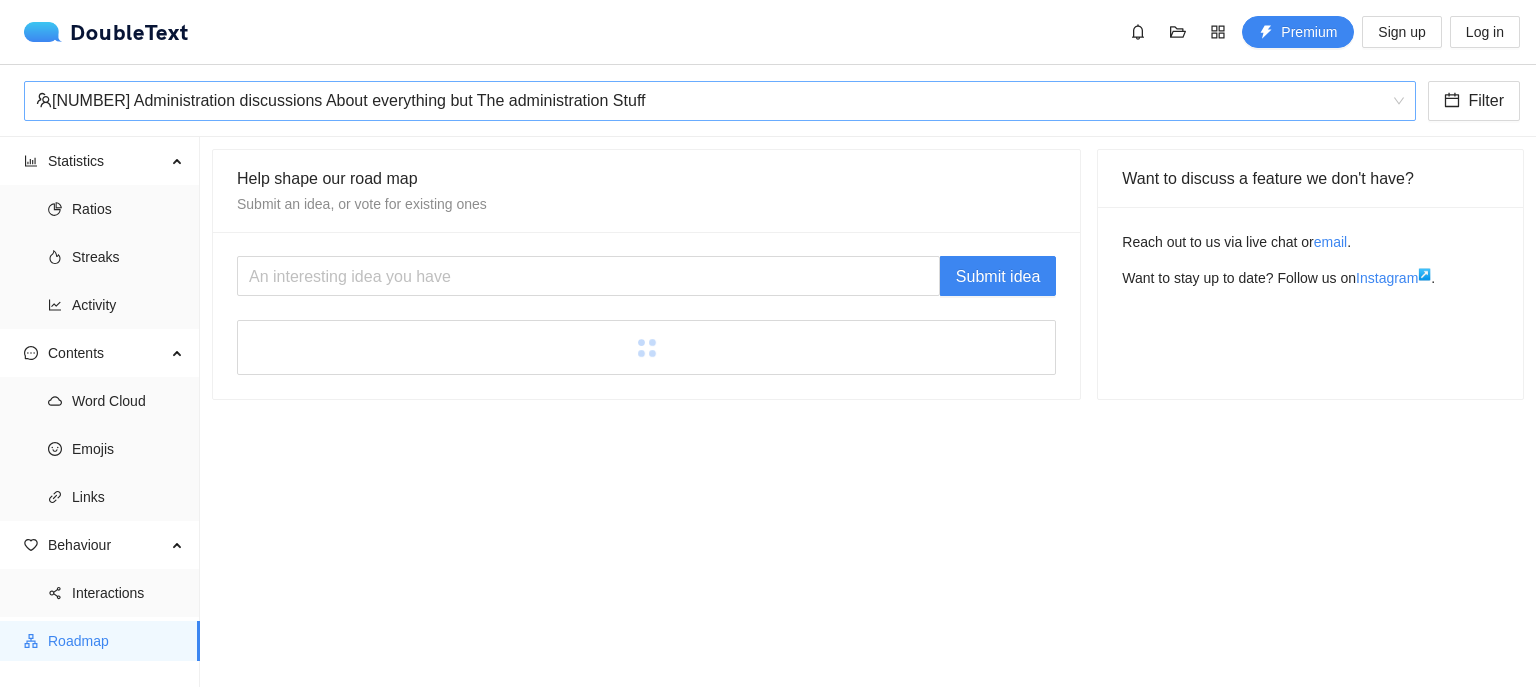 scroll, scrollTop: 0, scrollLeft: 0, axis: both 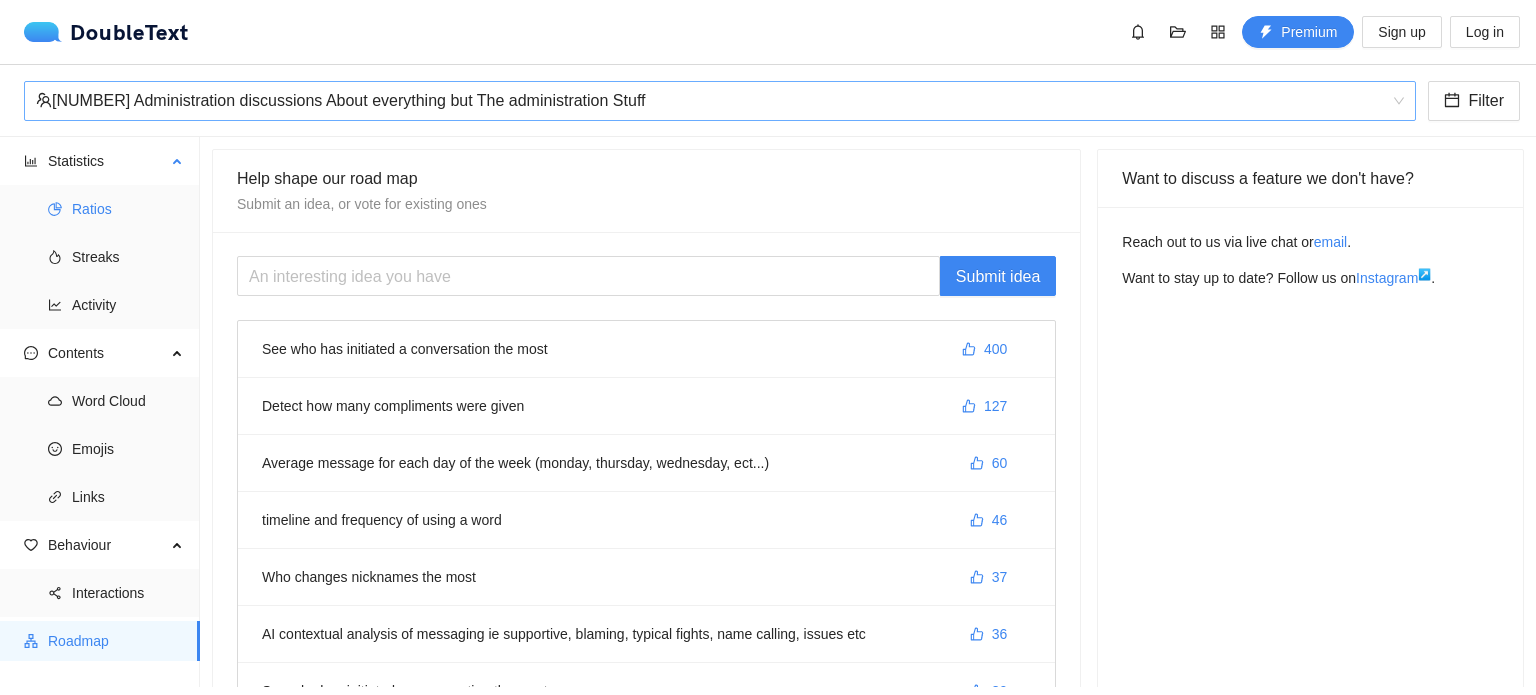 click on "Ratios" at bounding box center [128, 209] 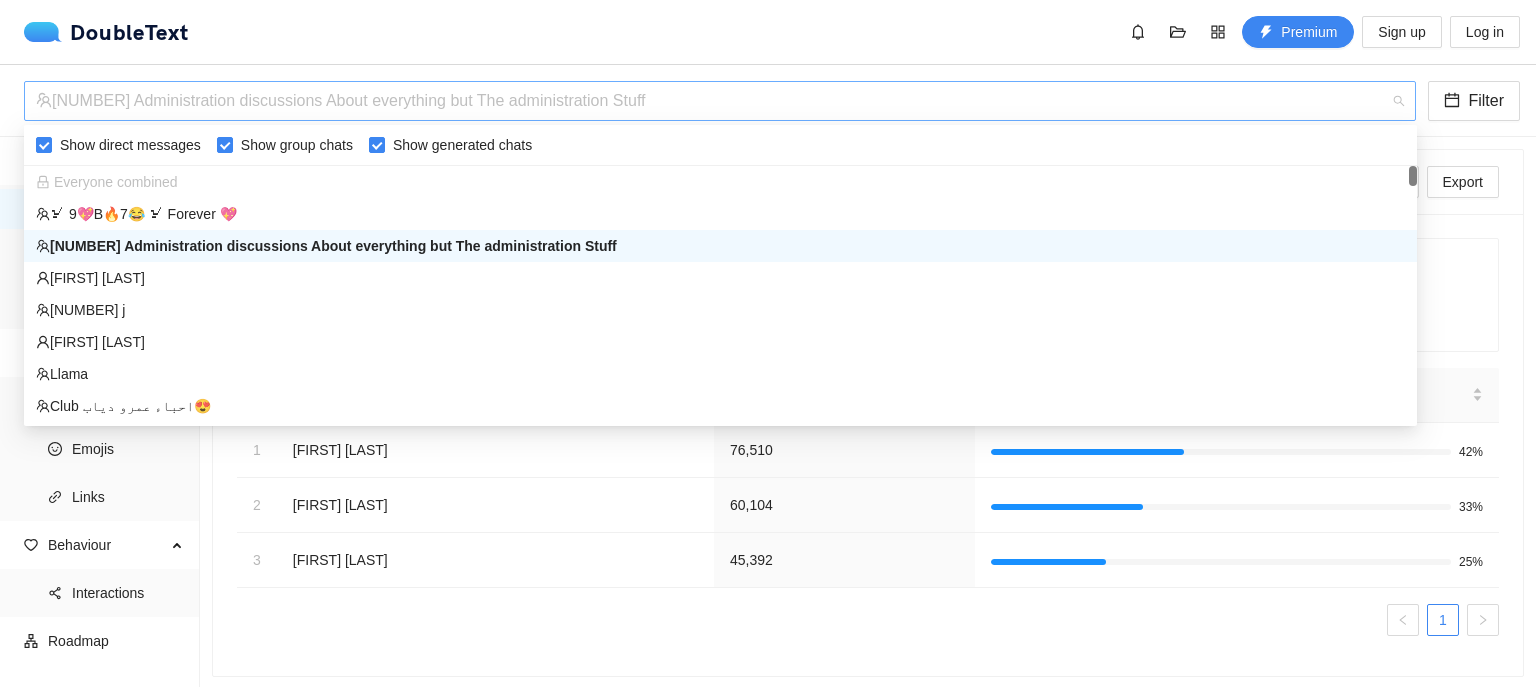 click on "[NUMBER] Administration discussions About everything but The administration Stuff" at bounding box center (720, 101) 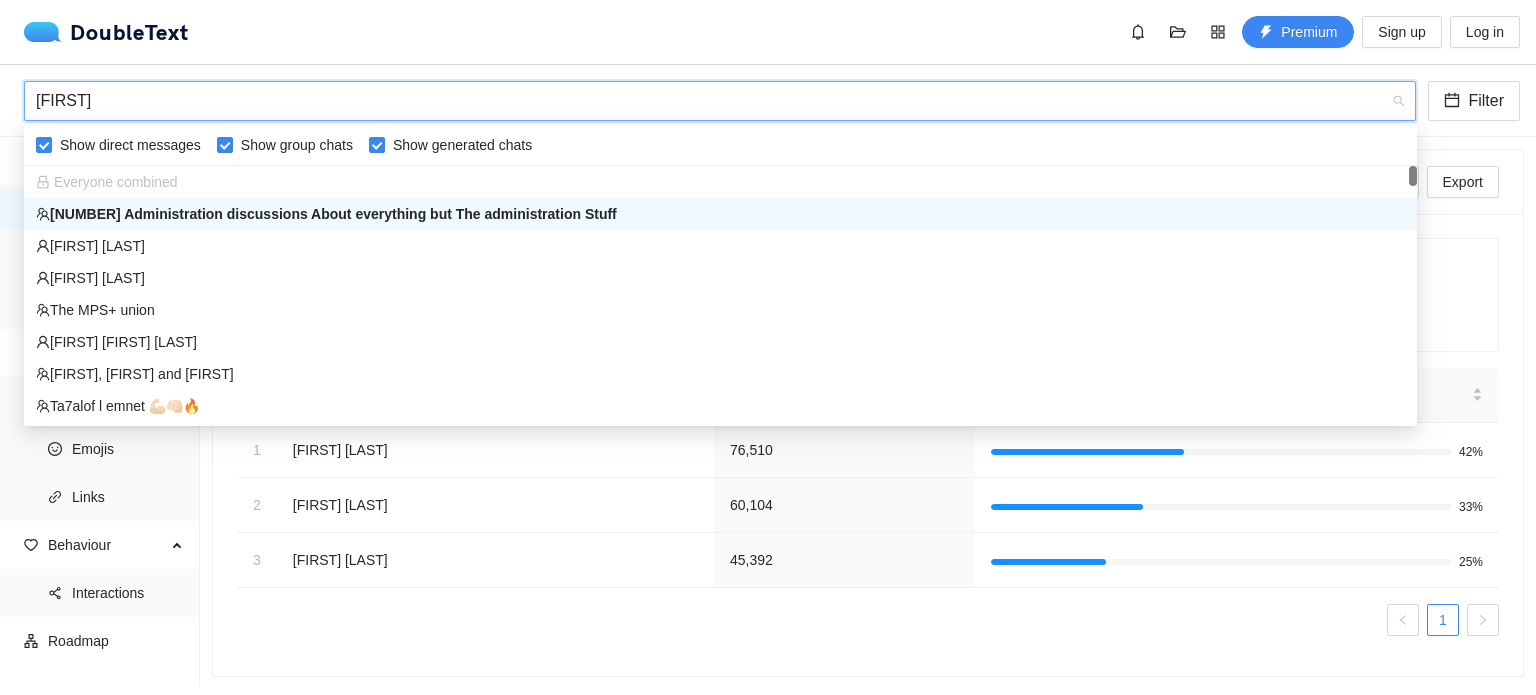 type on "[FIRST]" 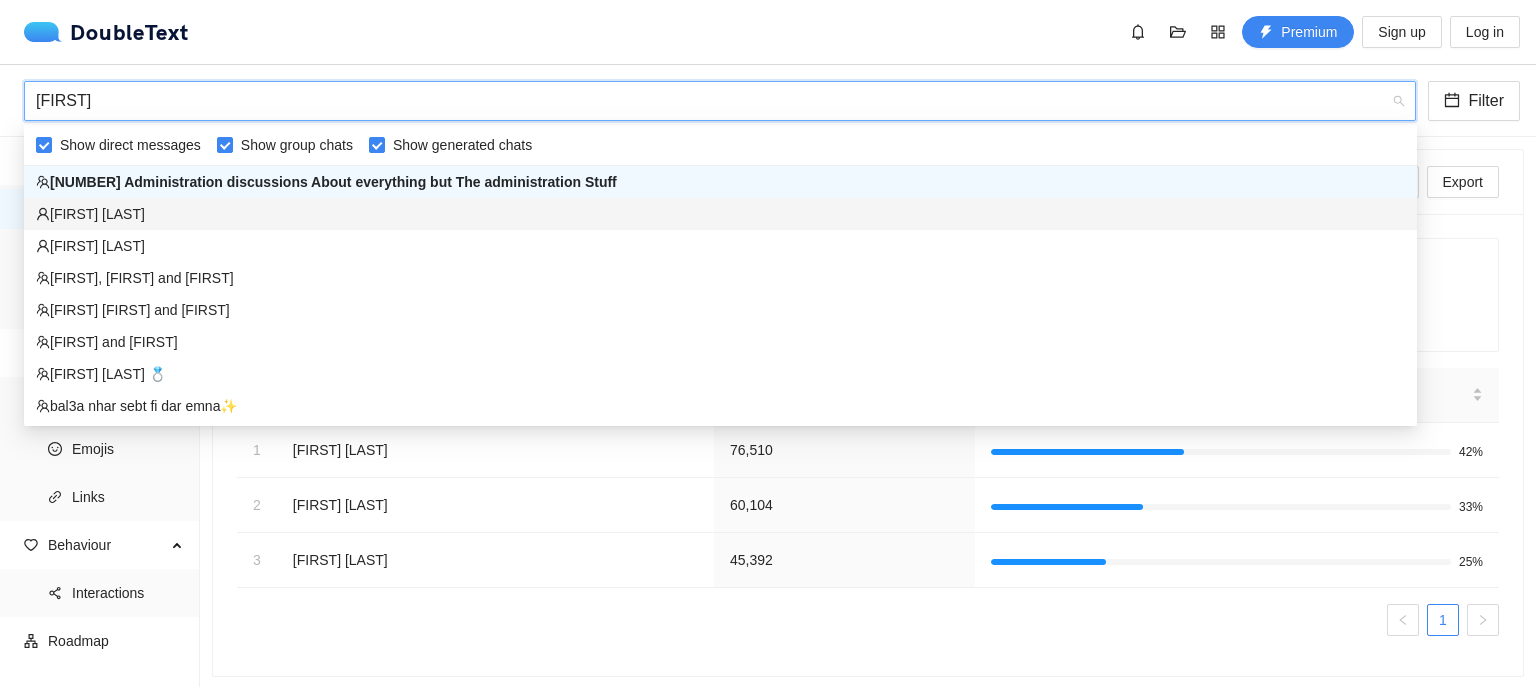 click on "[FIRST] [LAST]" at bounding box center (720, 214) 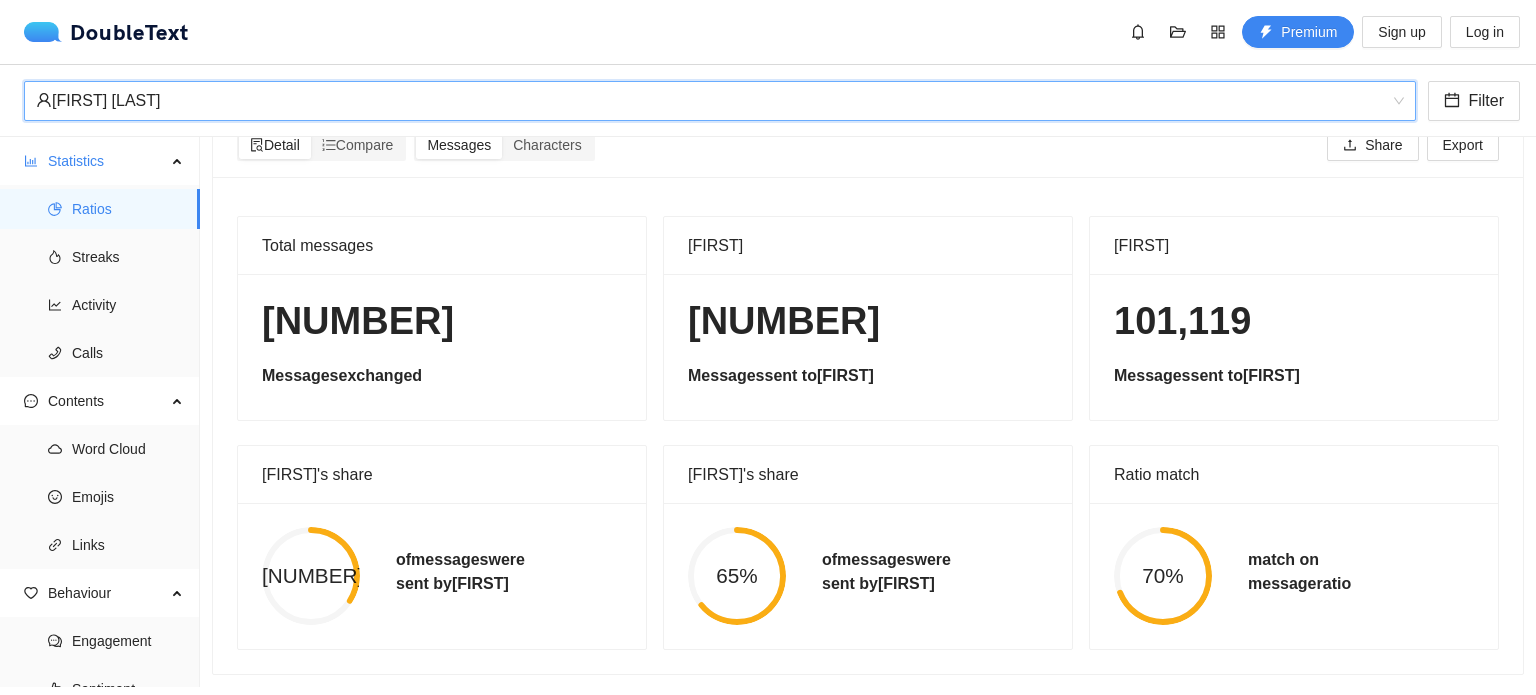 scroll, scrollTop: 0, scrollLeft: 0, axis: both 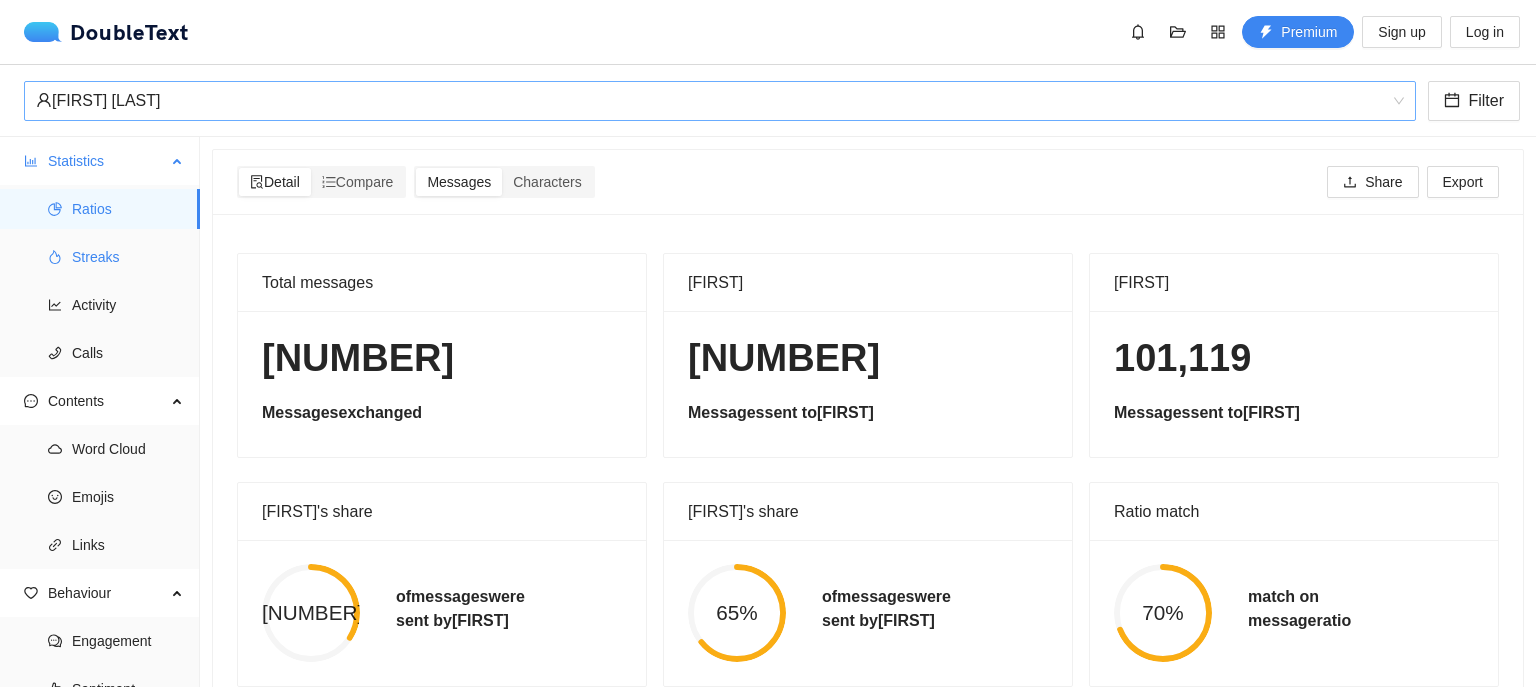 click on "Streaks" at bounding box center [128, 257] 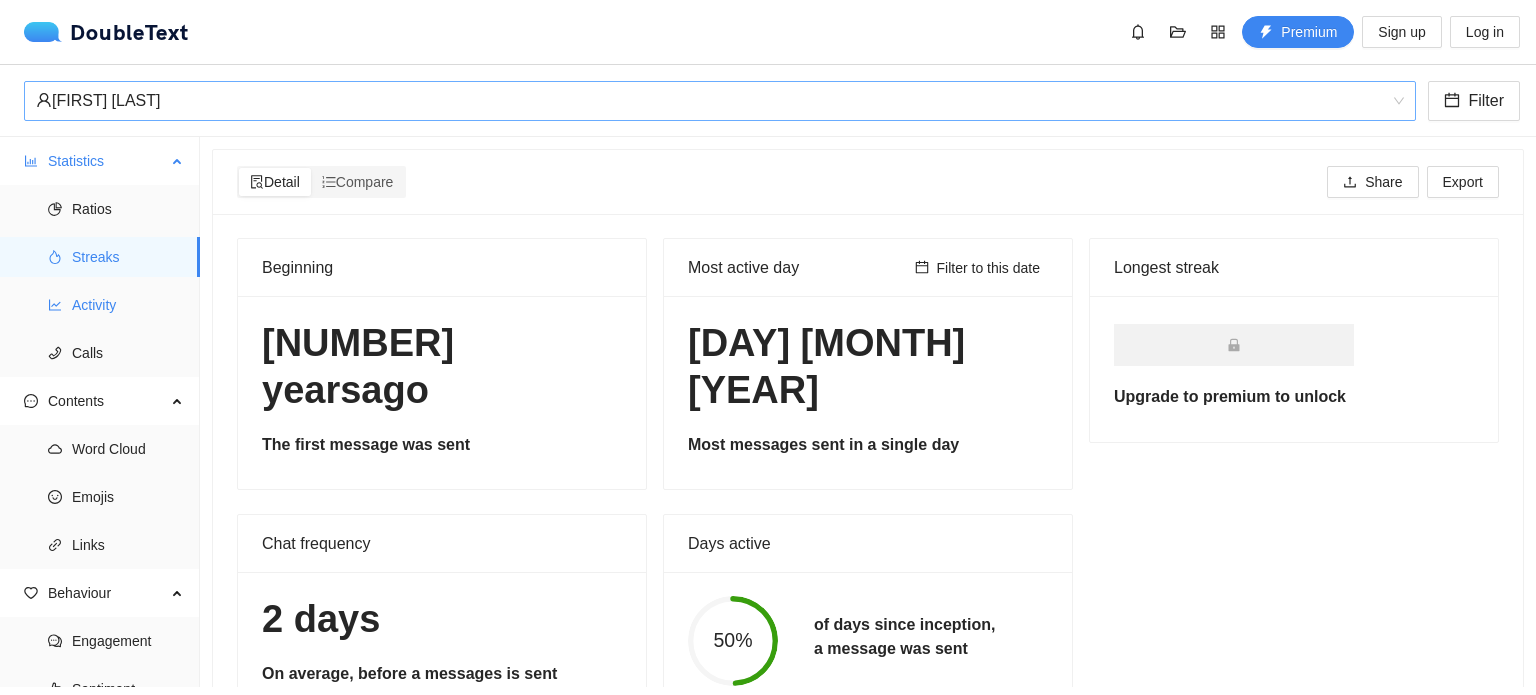 click on "Activity" at bounding box center (128, 305) 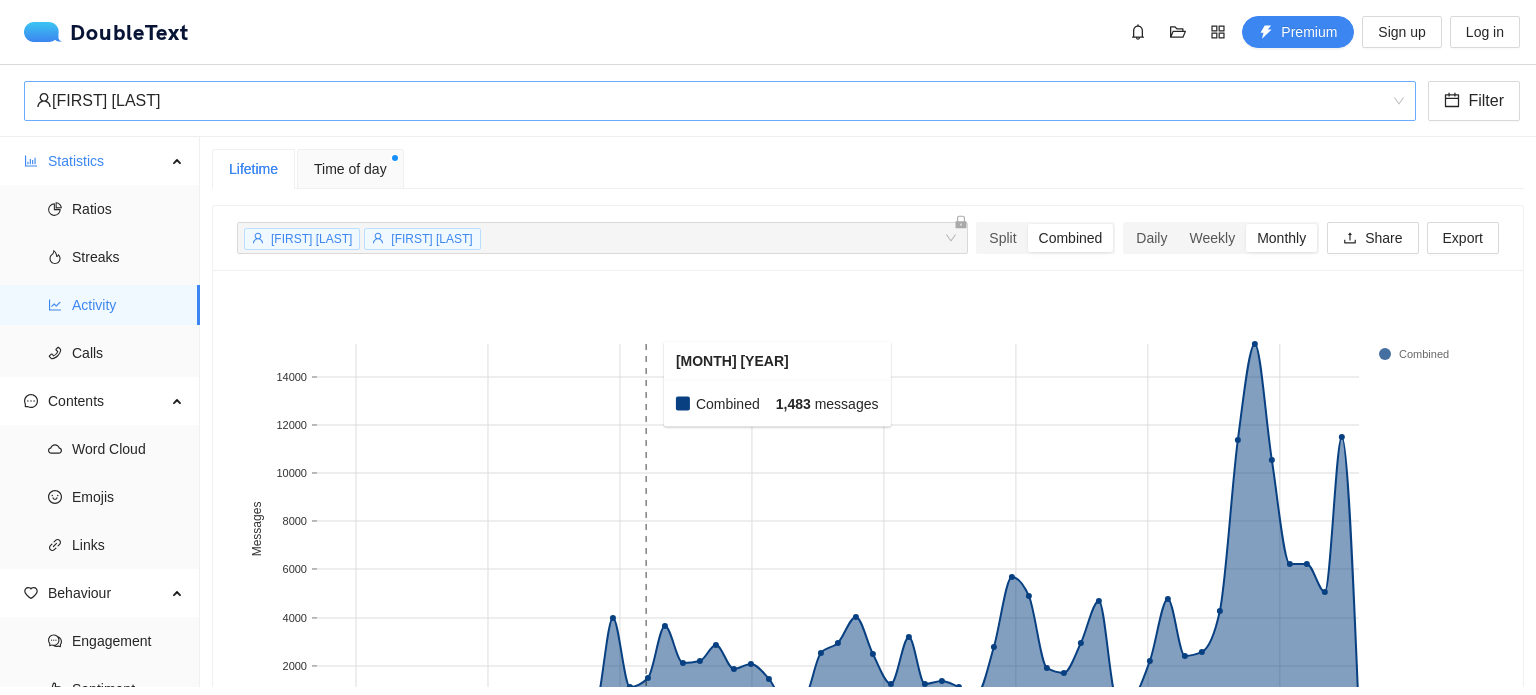 scroll, scrollTop: 157, scrollLeft: 0, axis: vertical 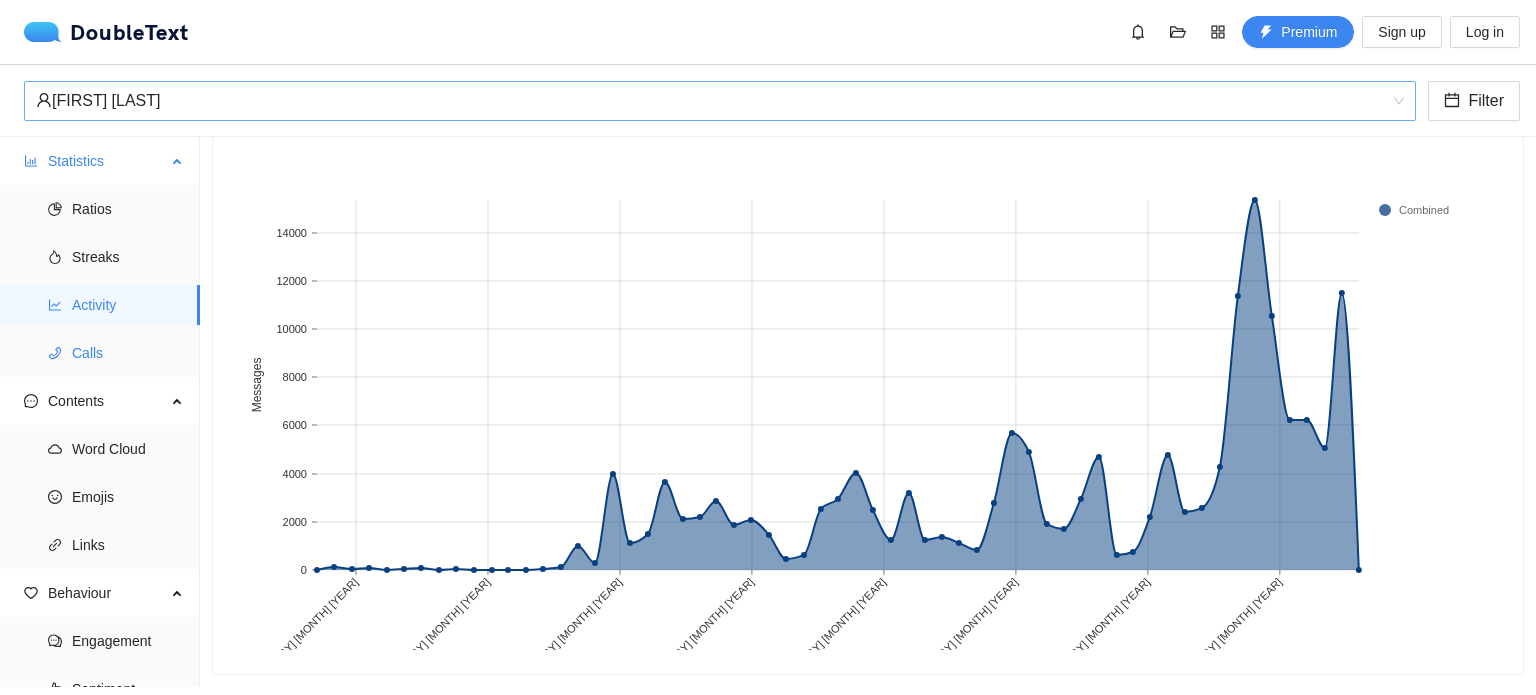 click on "Calls" at bounding box center (128, 353) 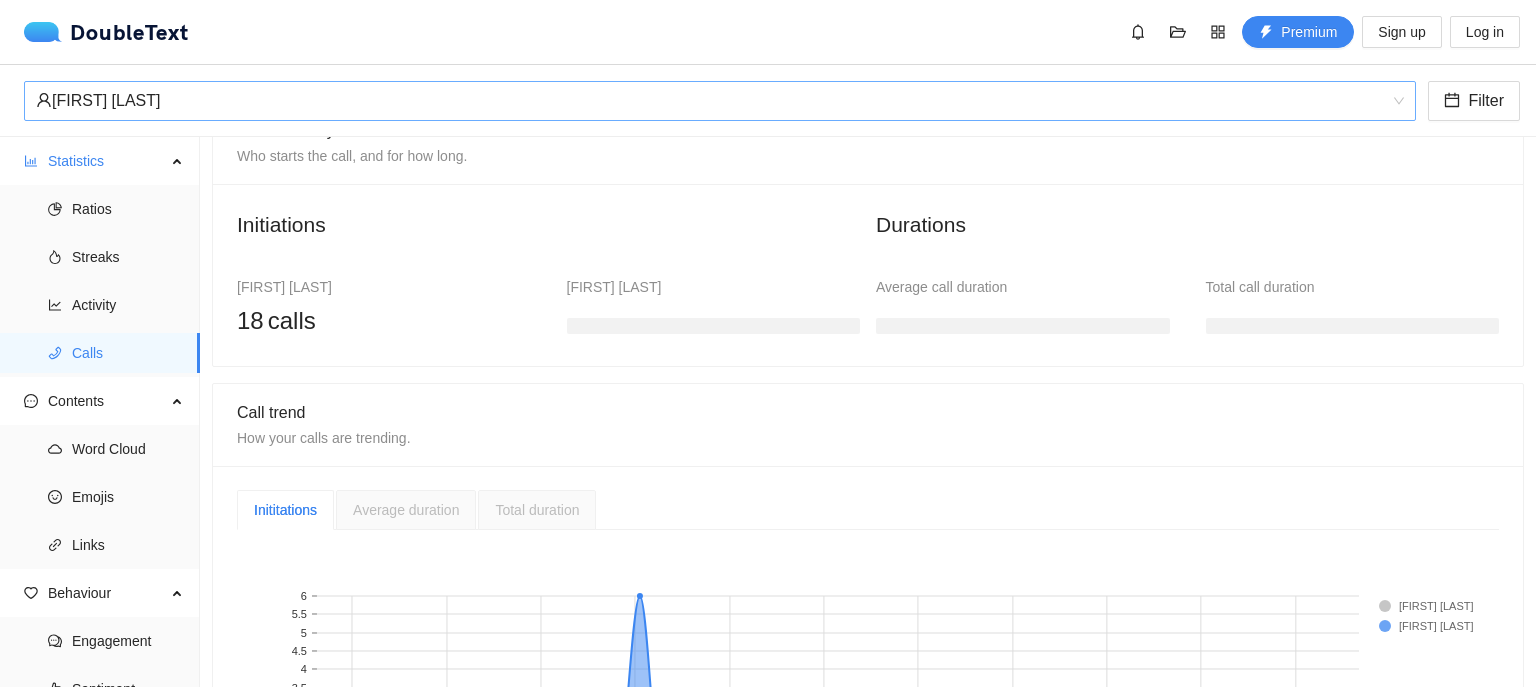 scroll, scrollTop: 416, scrollLeft: 0, axis: vertical 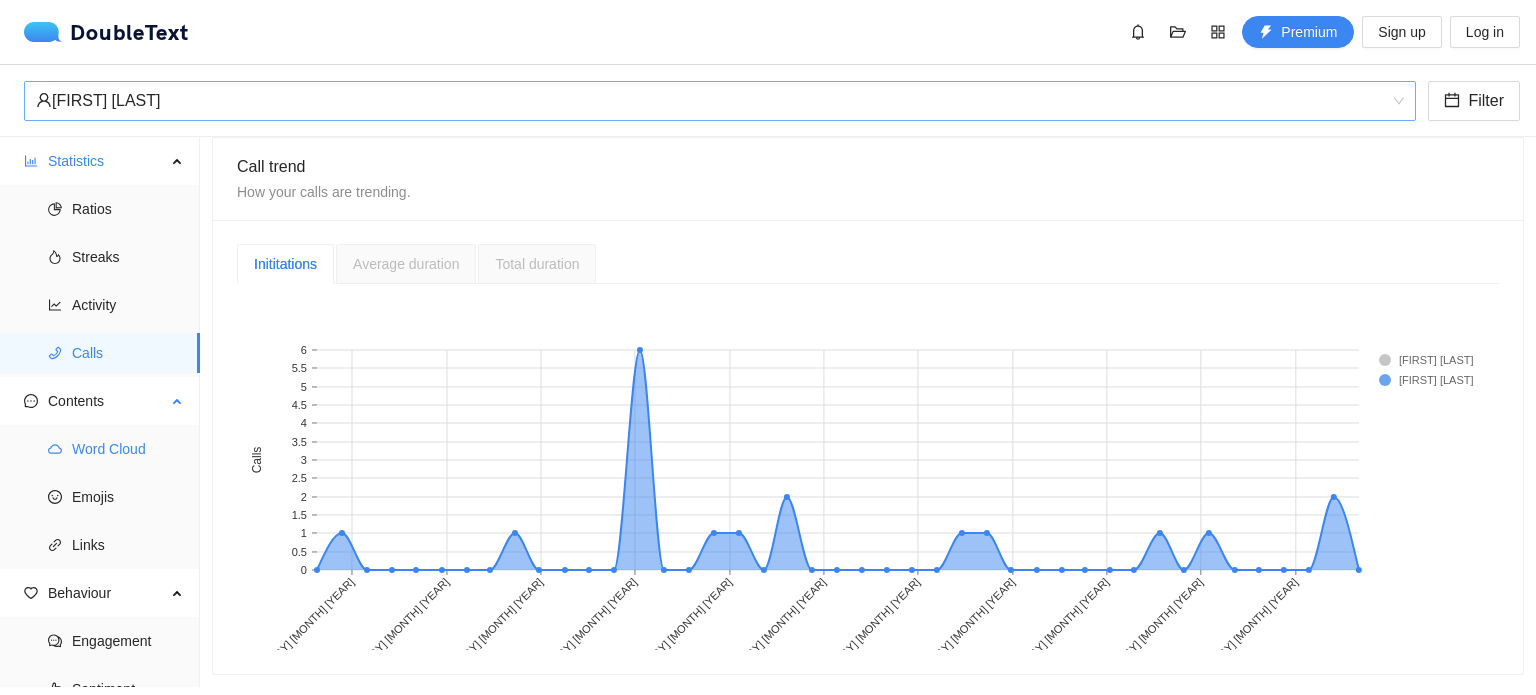 click on "Word Cloud" at bounding box center [128, 449] 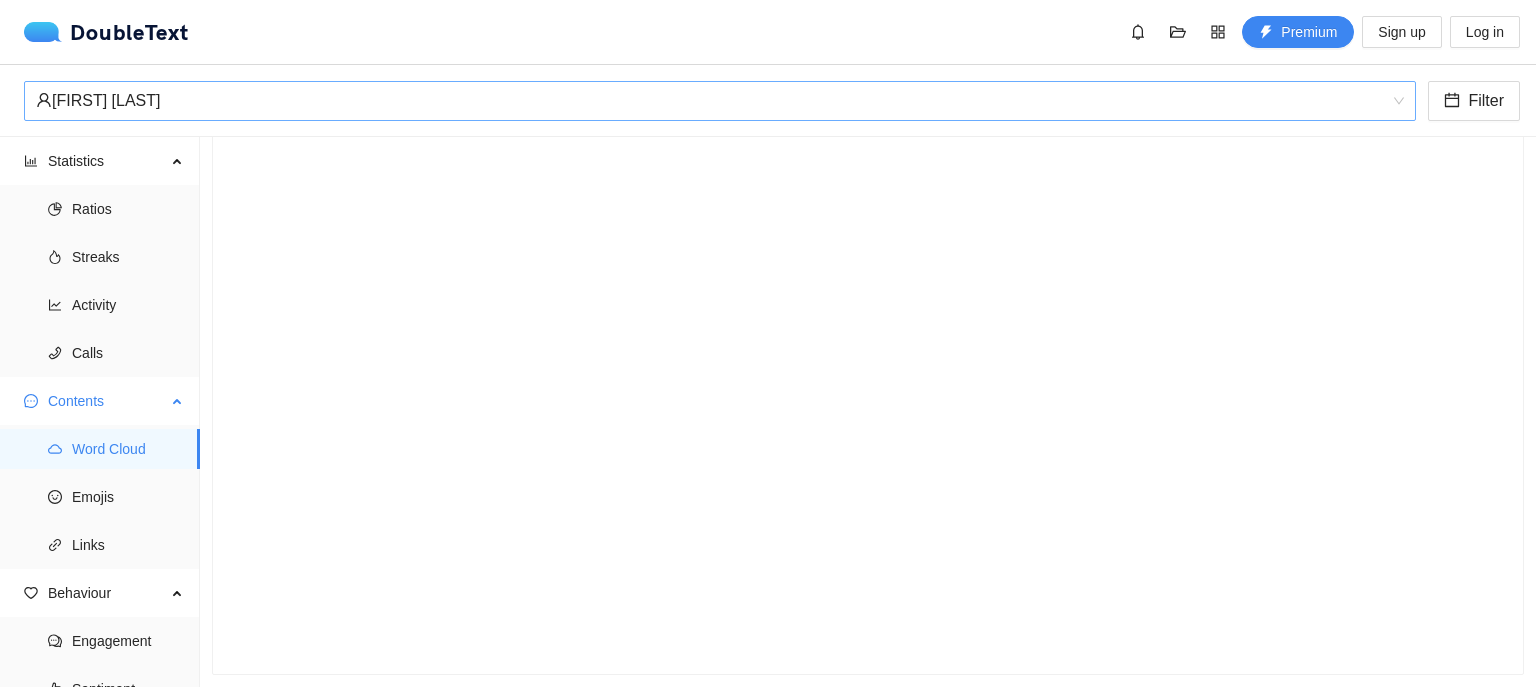 scroll, scrollTop: 122, scrollLeft: 0, axis: vertical 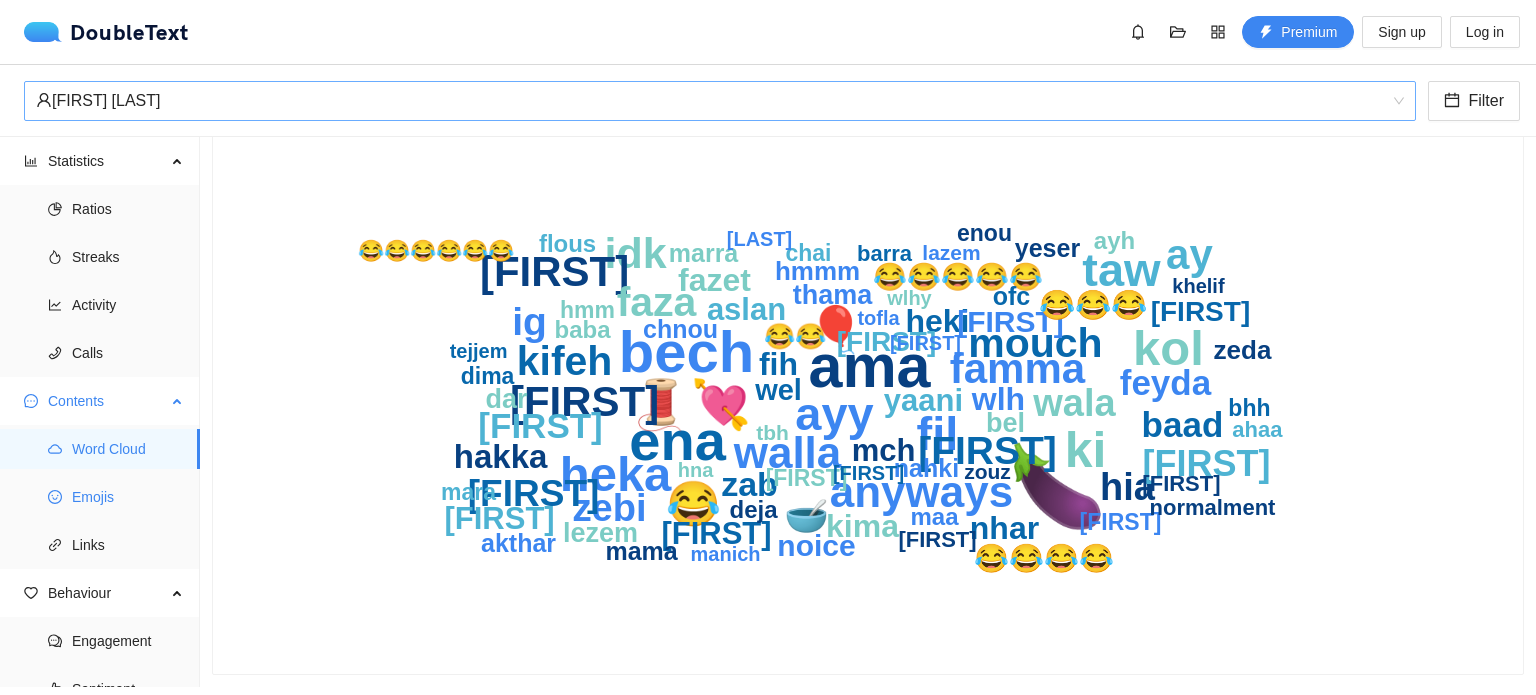 click on "Emojis" at bounding box center (128, 497) 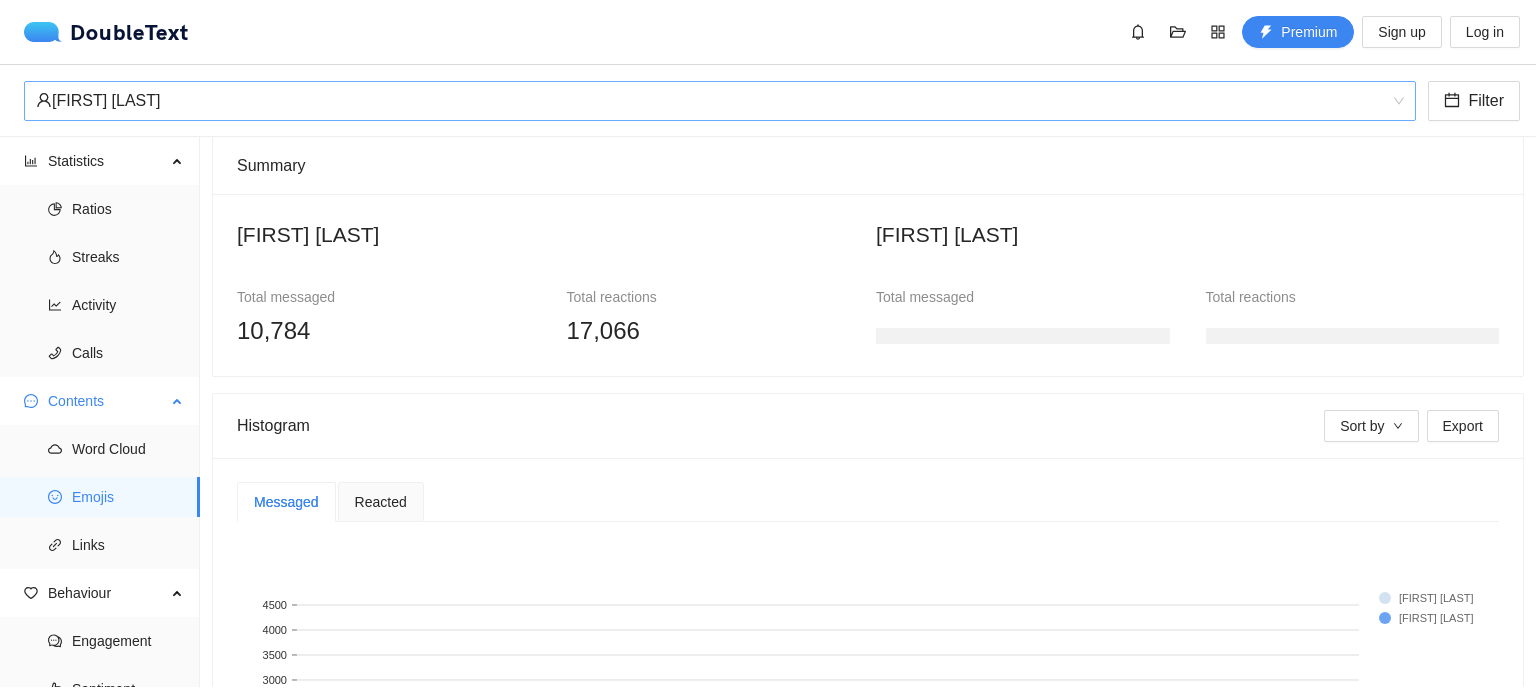 scroll, scrollTop: 416, scrollLeft: 0, axis: vertical 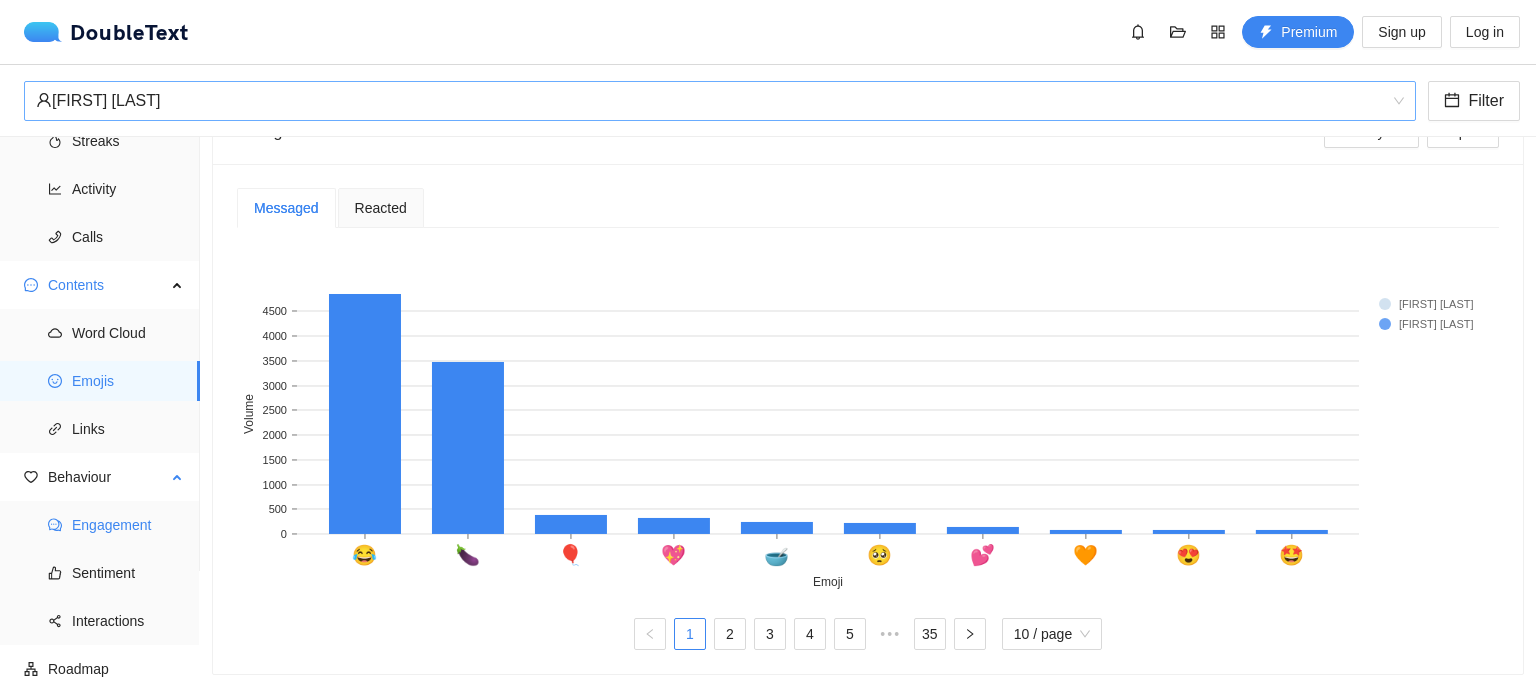 click on "Engagement" at bounding box center [128, 525] 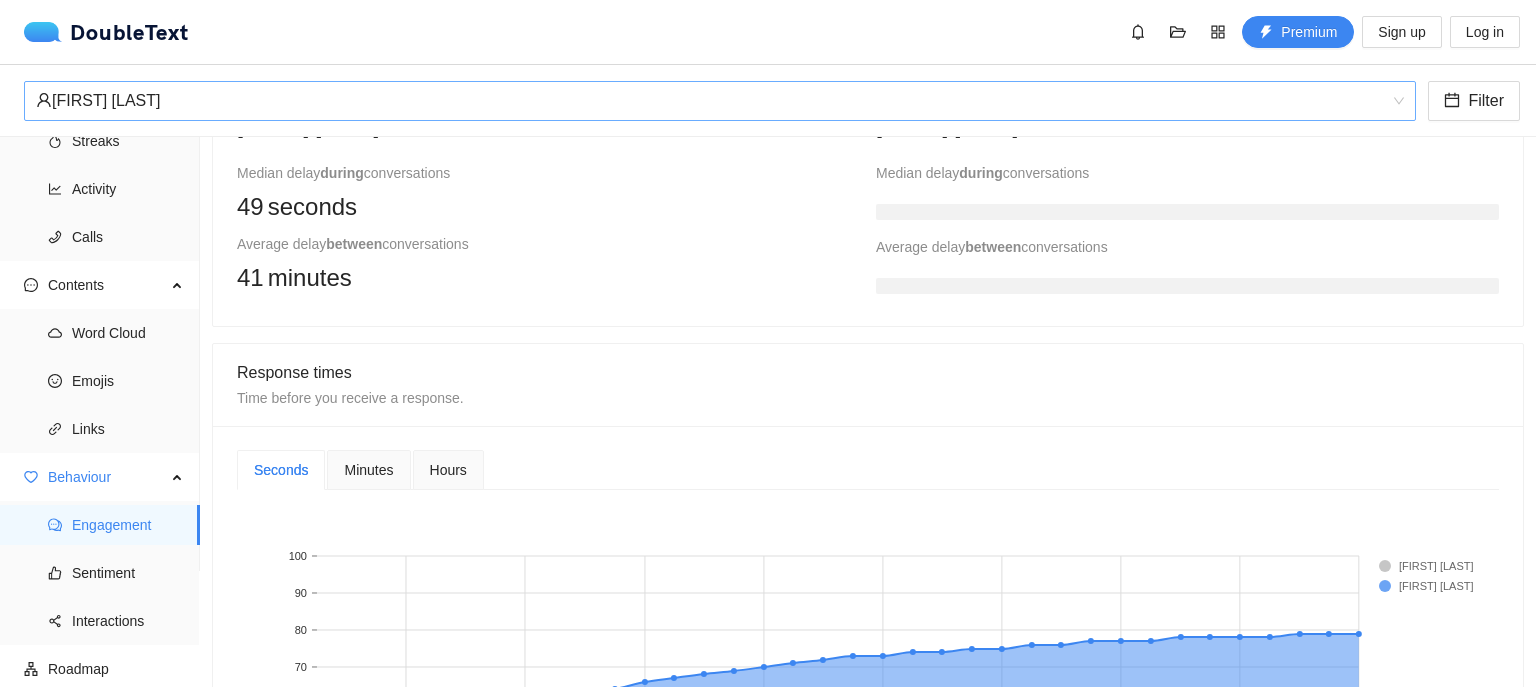 scroll, scrollTop: 820, scrollLeft: 0, axis: vertical 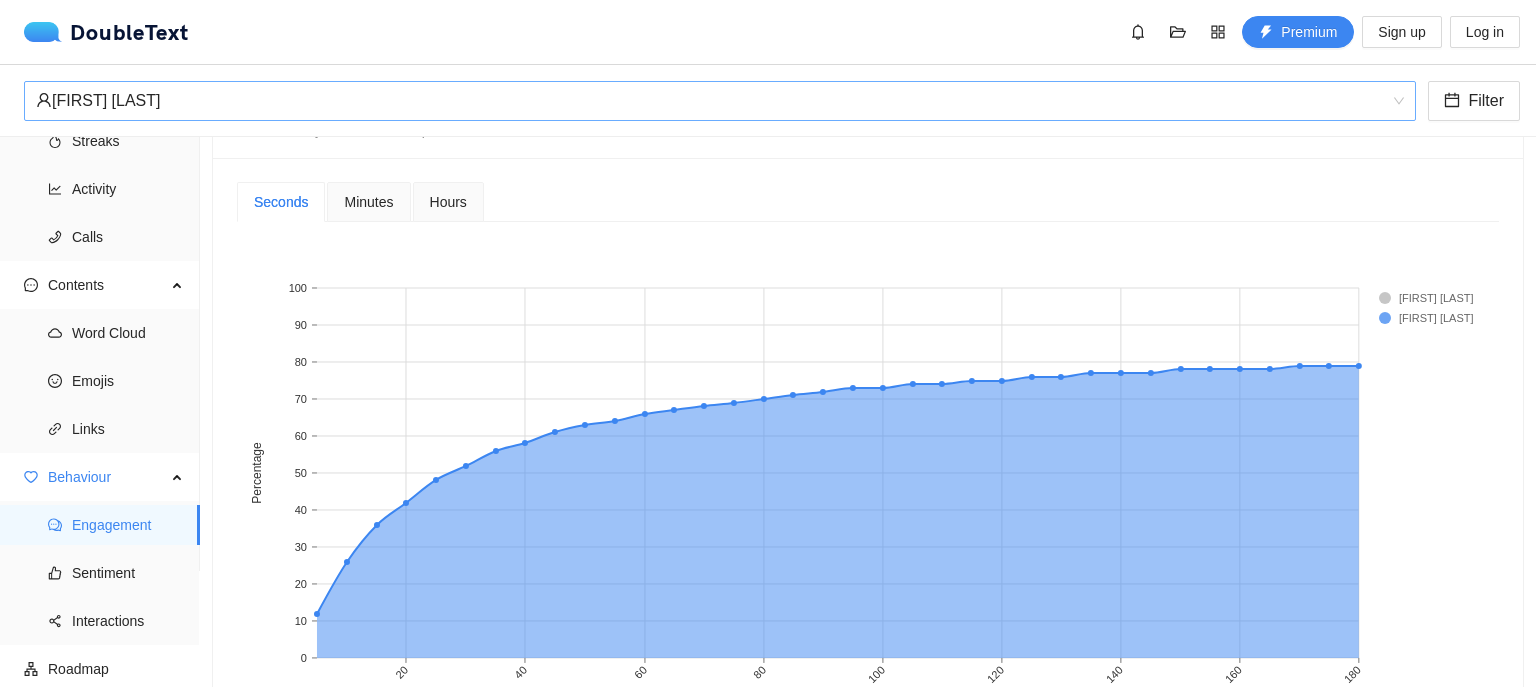 click on "Minutes" at bounding box center [368, 202] 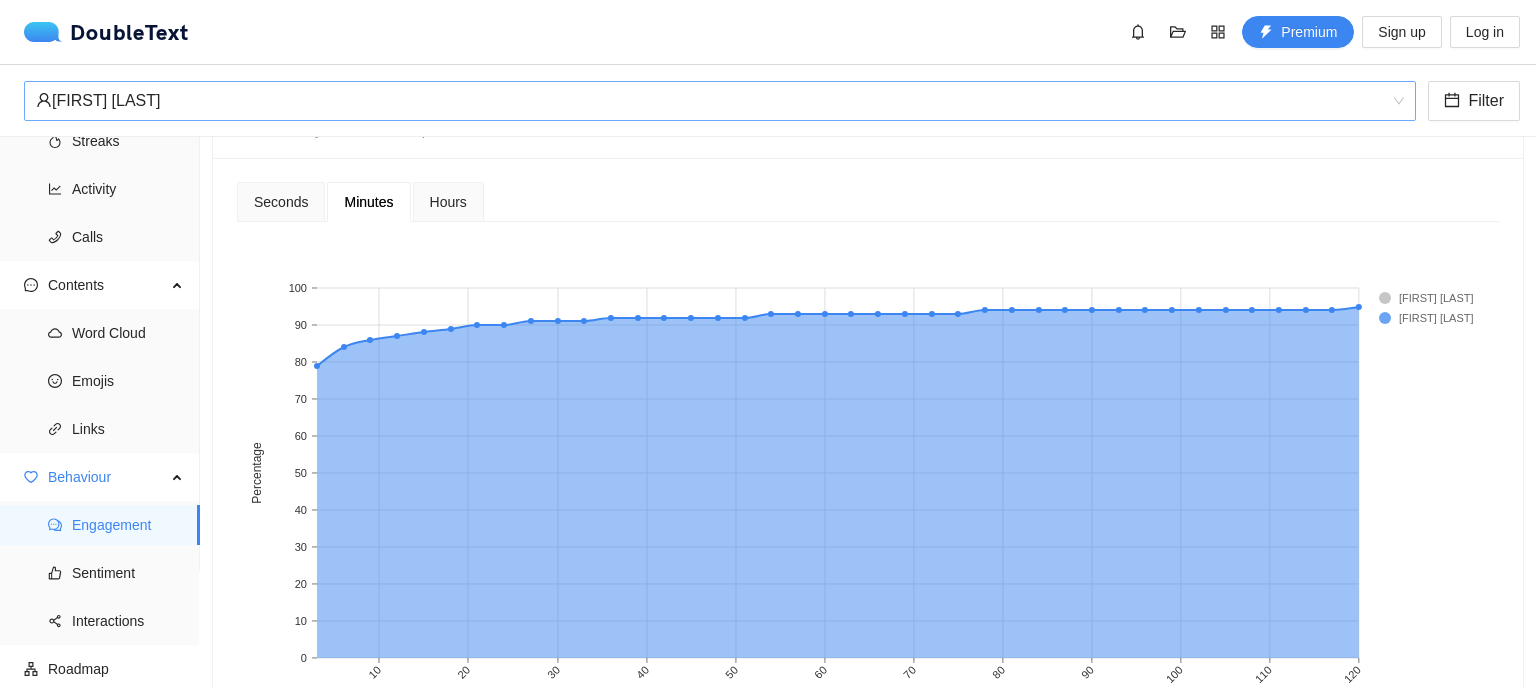 click on "Hours" at bounding box center [448, 202] 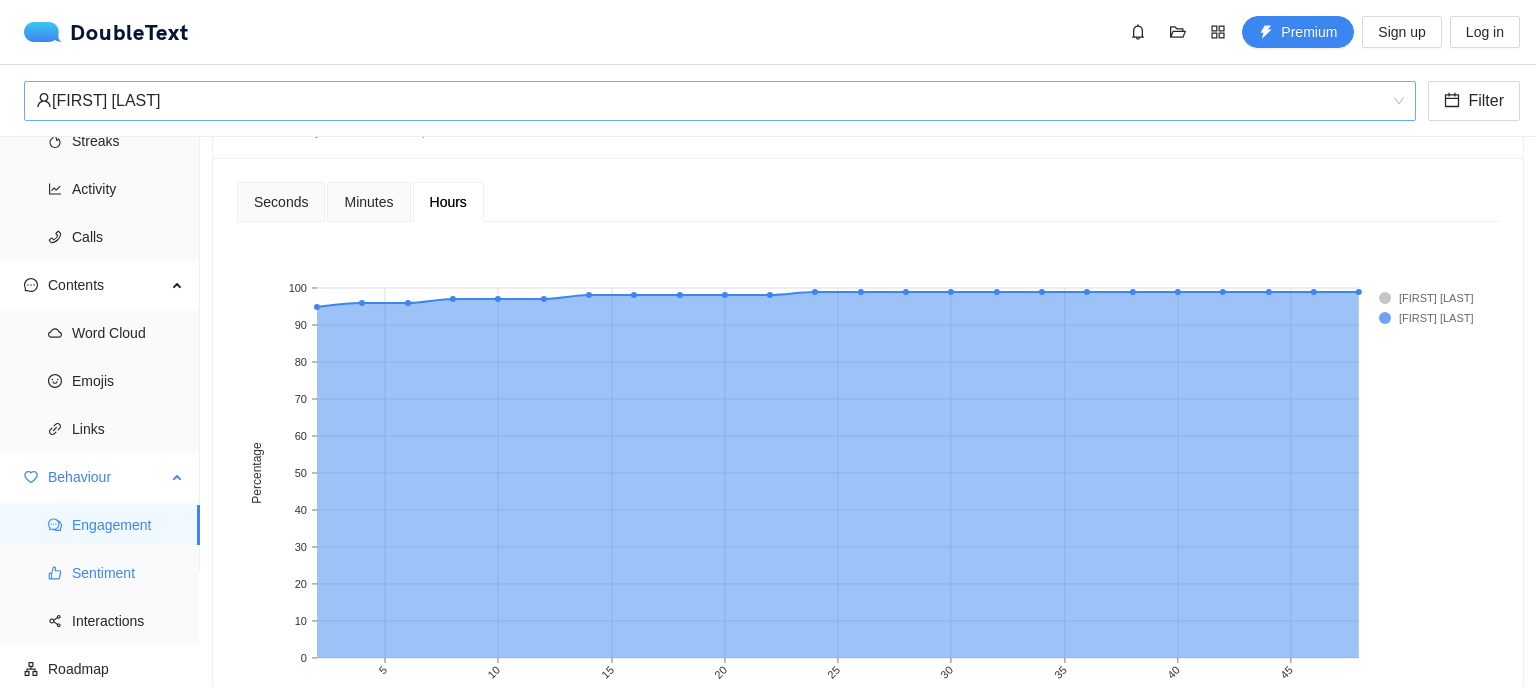 click on "Sentiment" at bounding box center (128, 573) 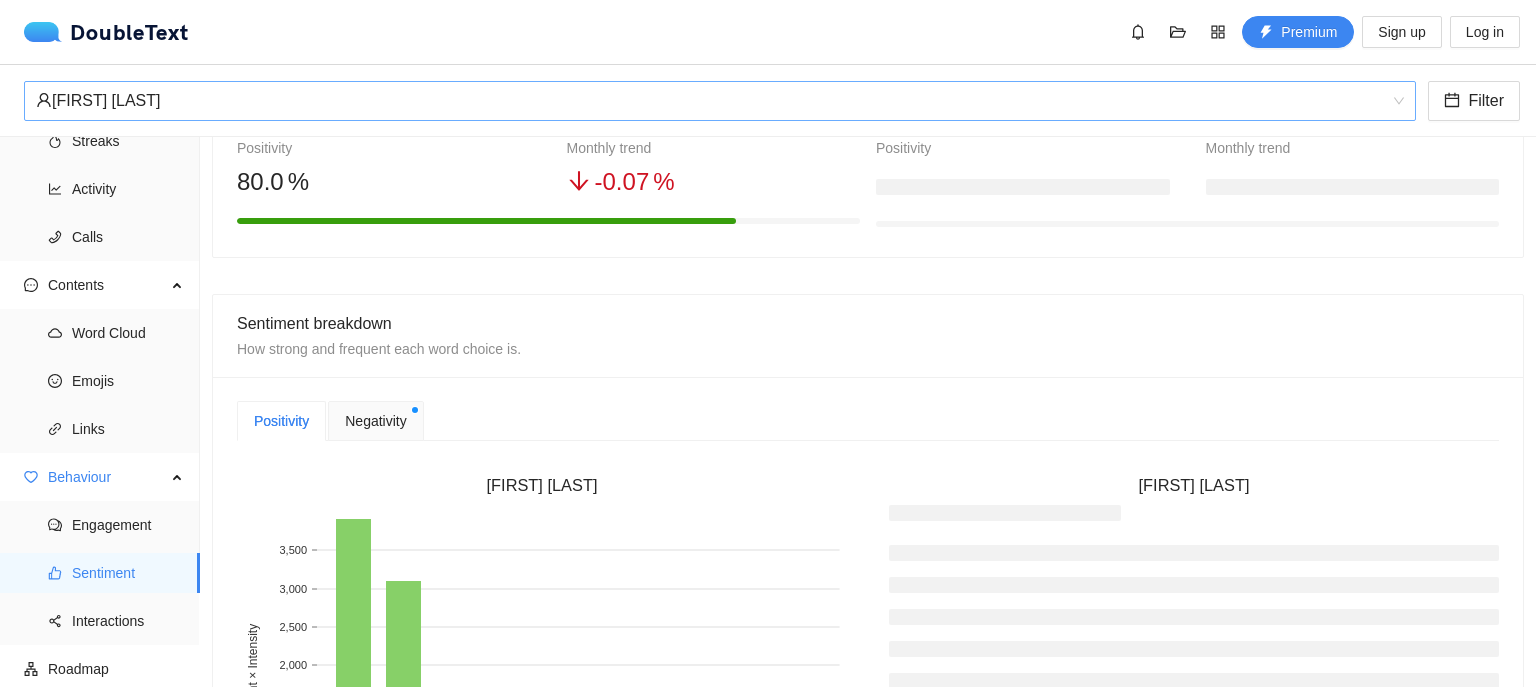 scroll, scrollTop: 0, scrollLeft: 0, axis: both 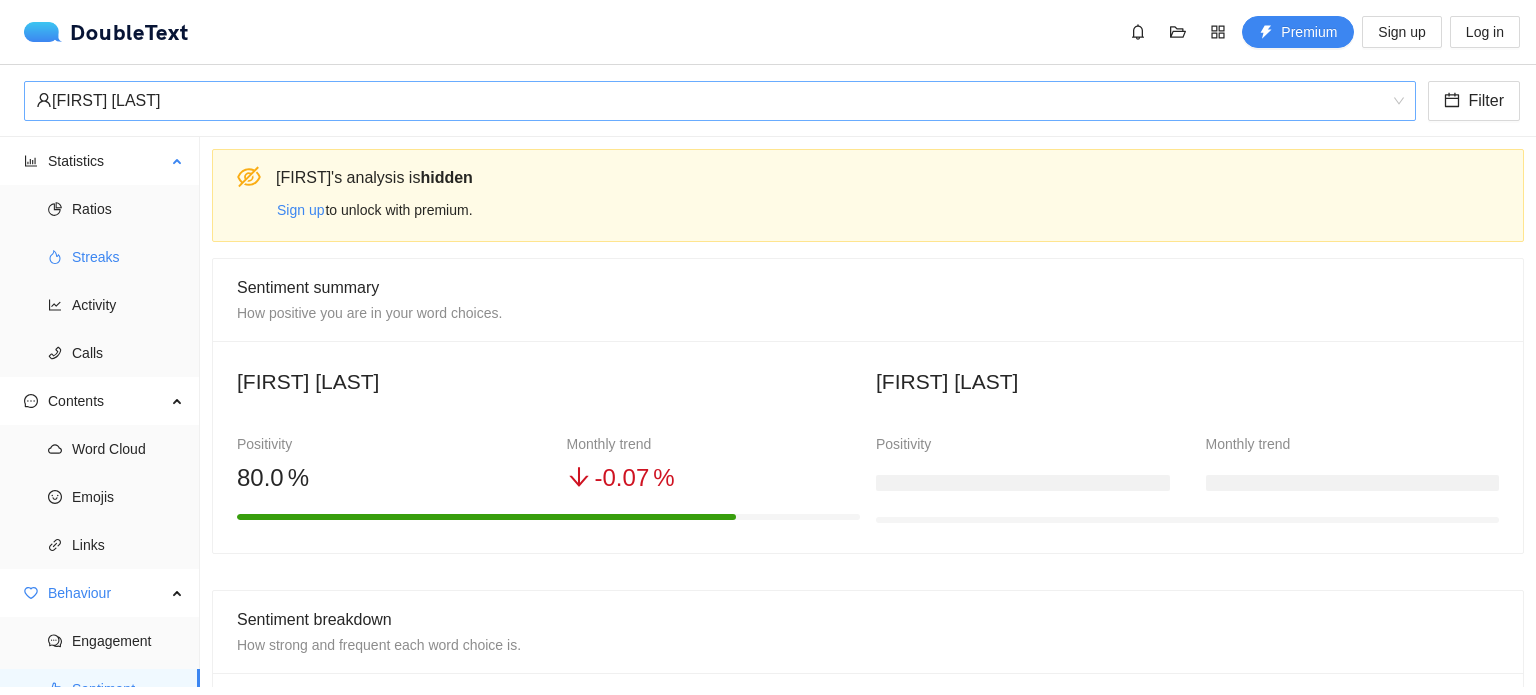 click on "Streaks" at bounding box center (128, 257) 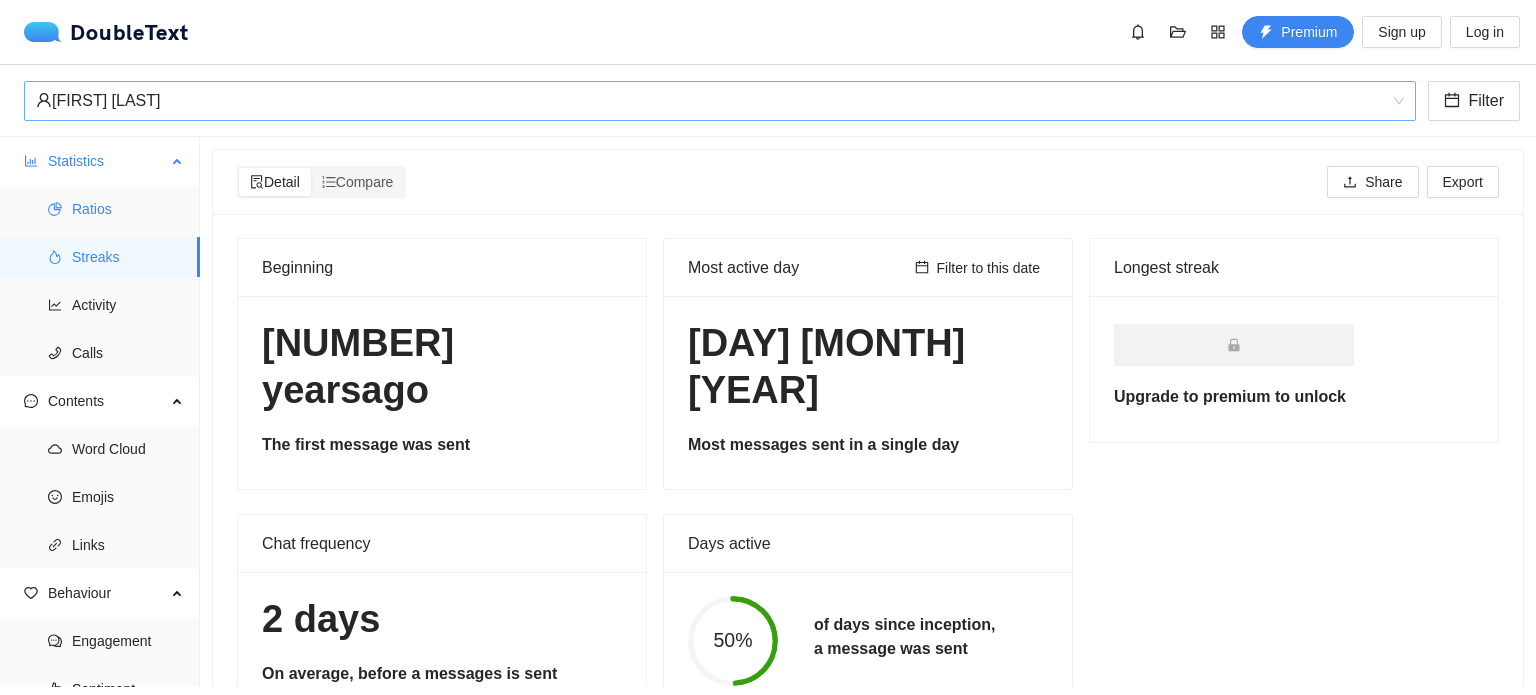 click on "Ratios" at bounding box center (128, 209) 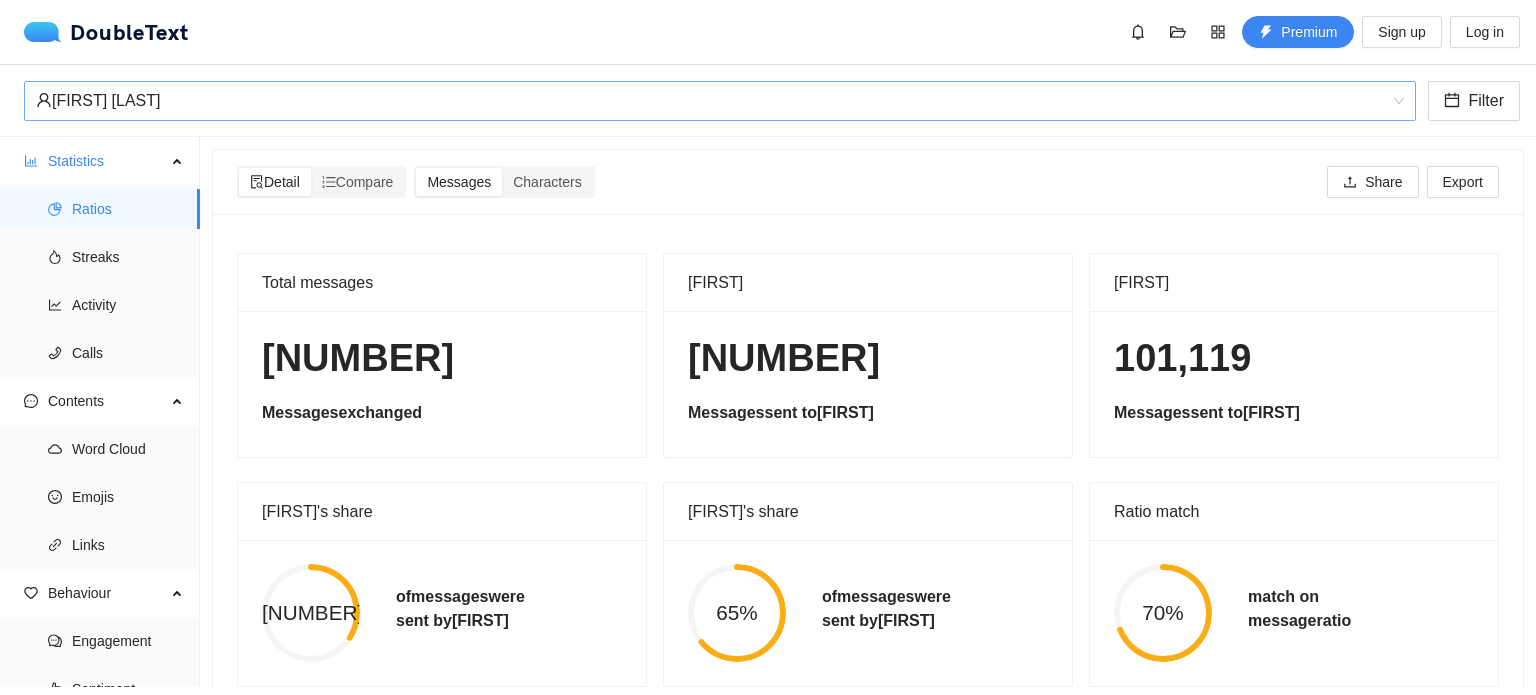 click on "[FIRST] [LAST] Filter" at bounding box center [768, 101] 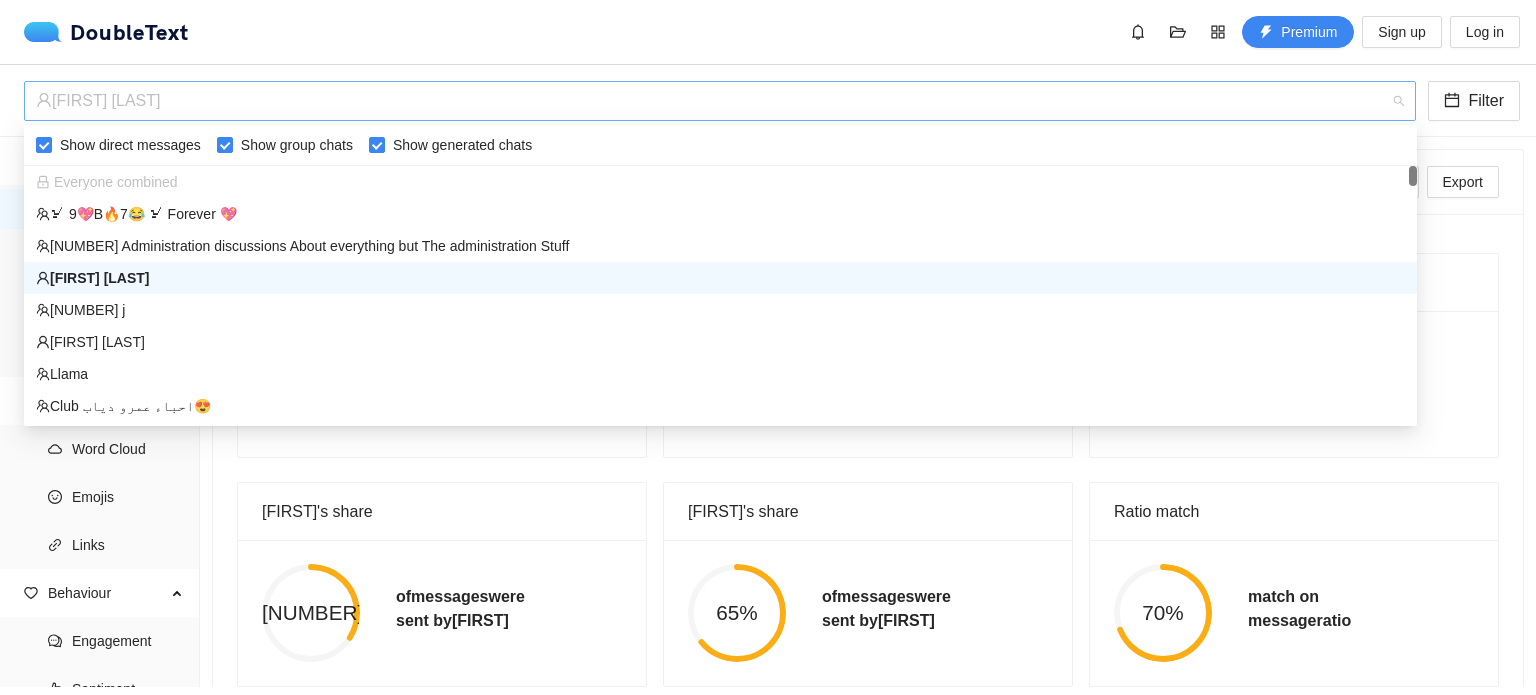 click on "[FIRST] [LAST]" at bounding box center [711, 101] 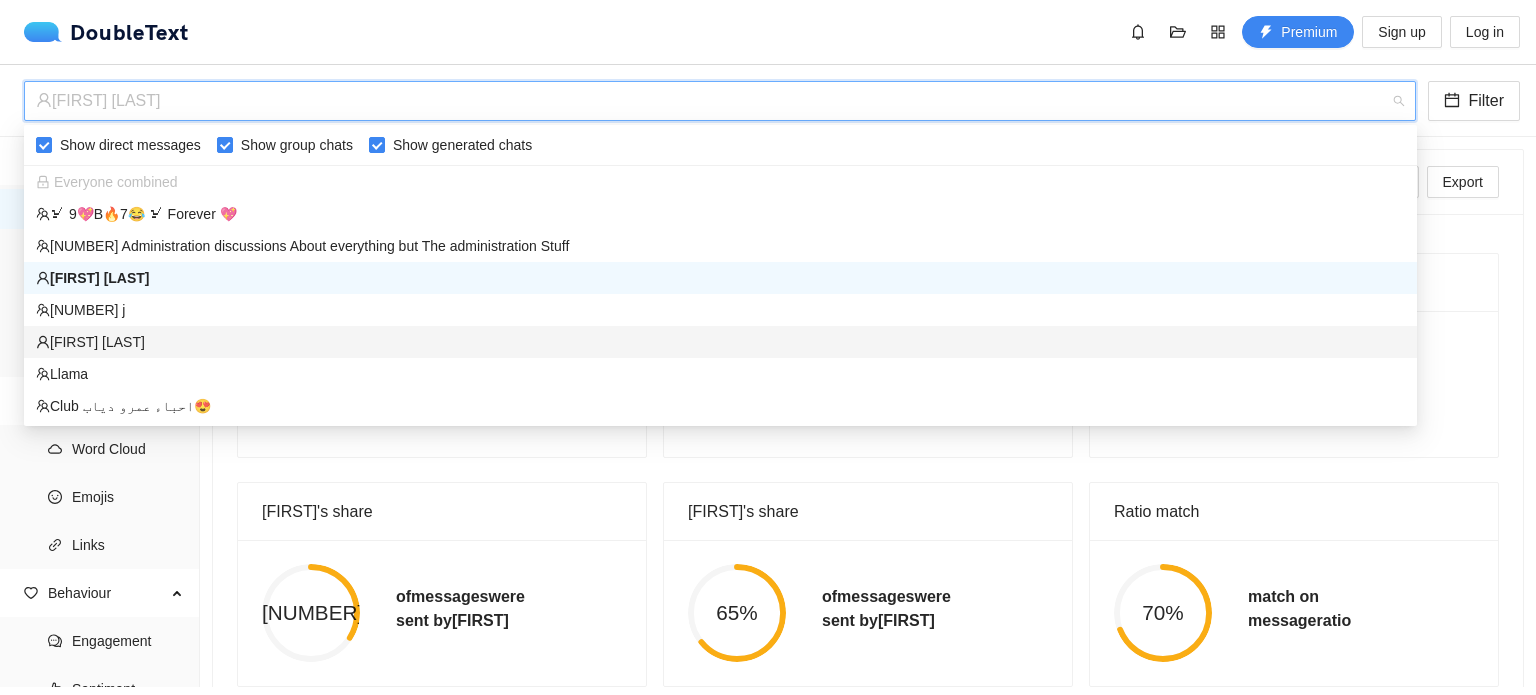 click on "[FIRST] [LAST]" at bounding box center (720, 342) 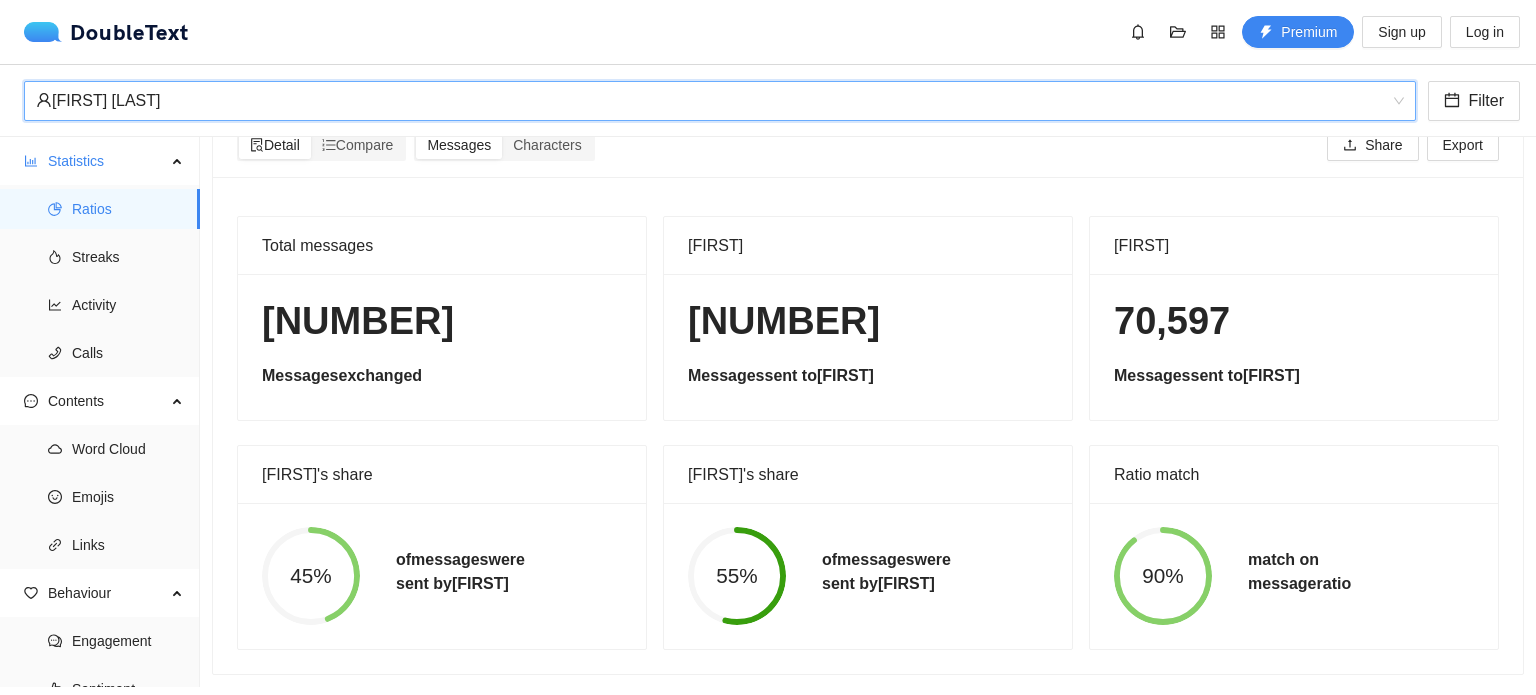 scroll, scrollTop: 50, scrollLeft: 0, axis: vertical 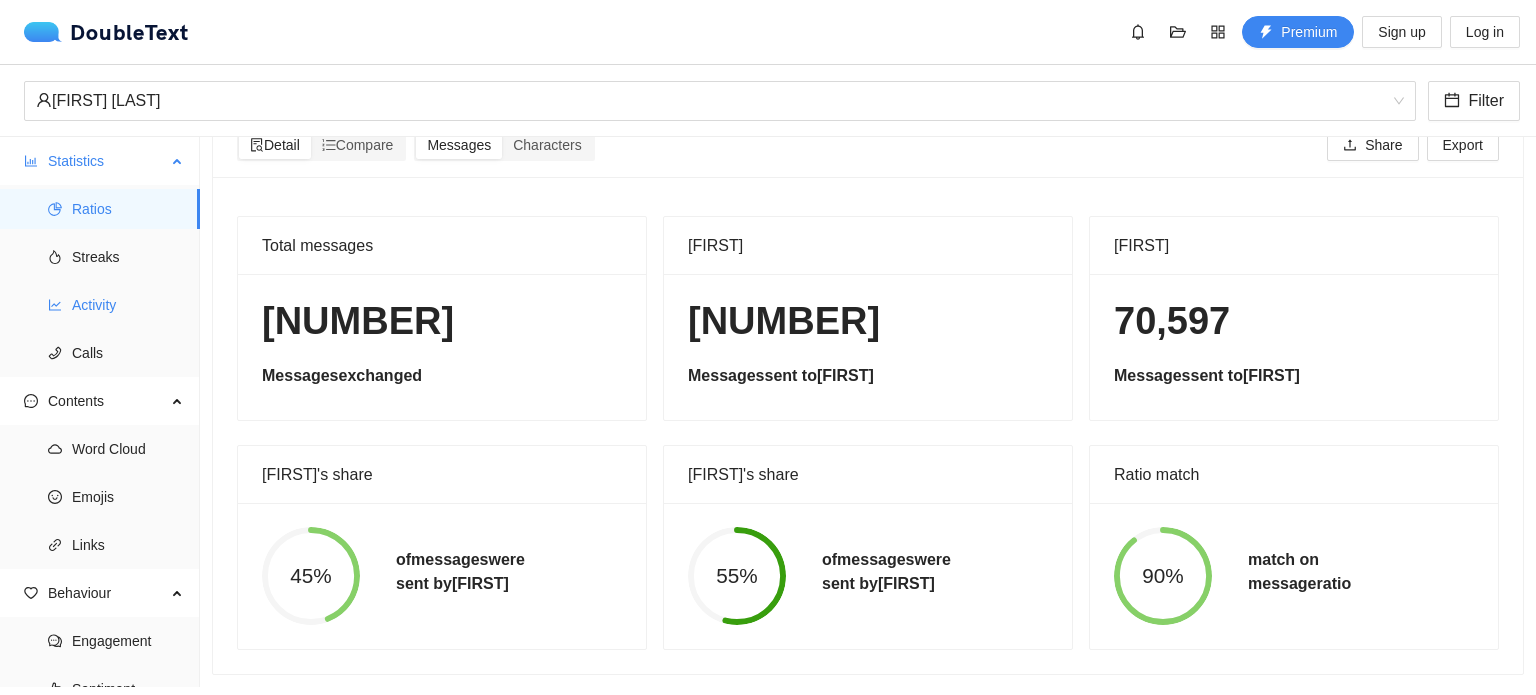 click on "Activity" at bounding box center [128, 305] 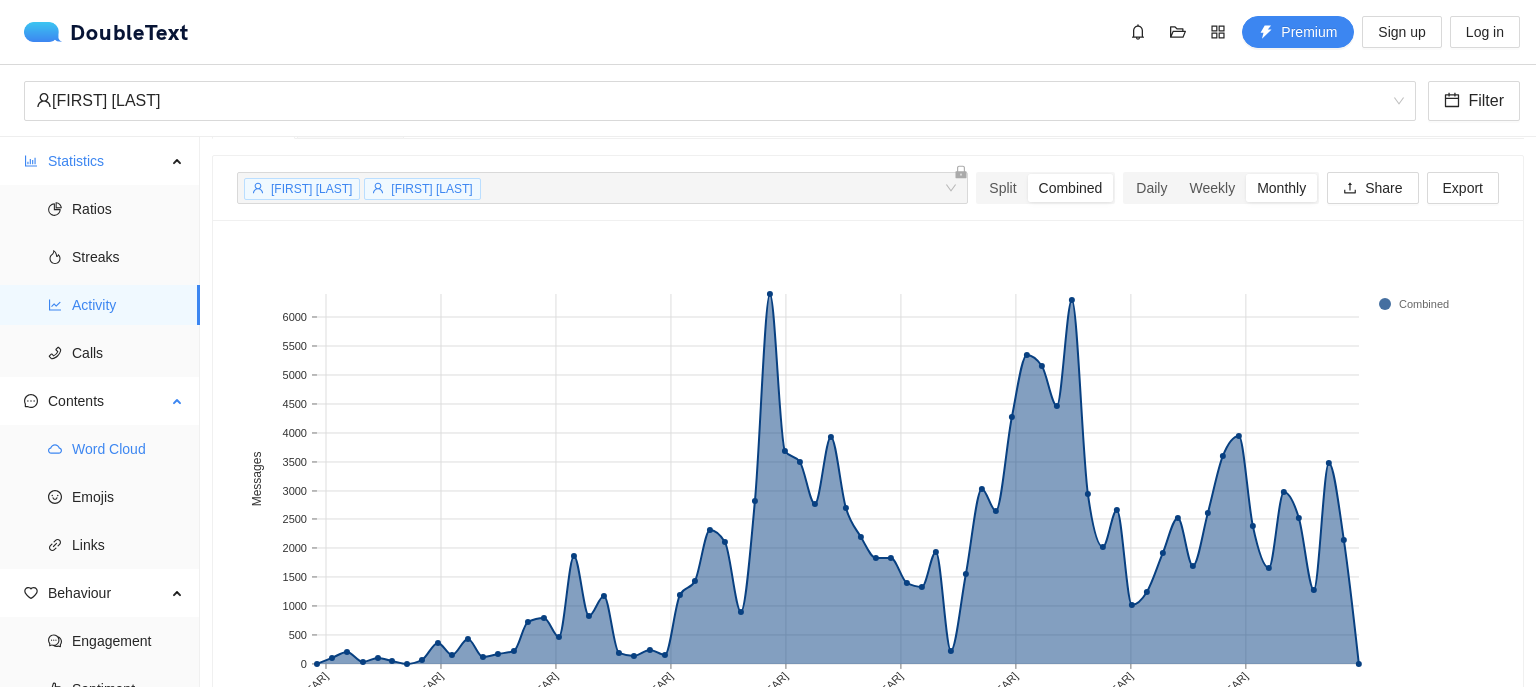 click on "Word Cloud" at bounding box center (128, 449) 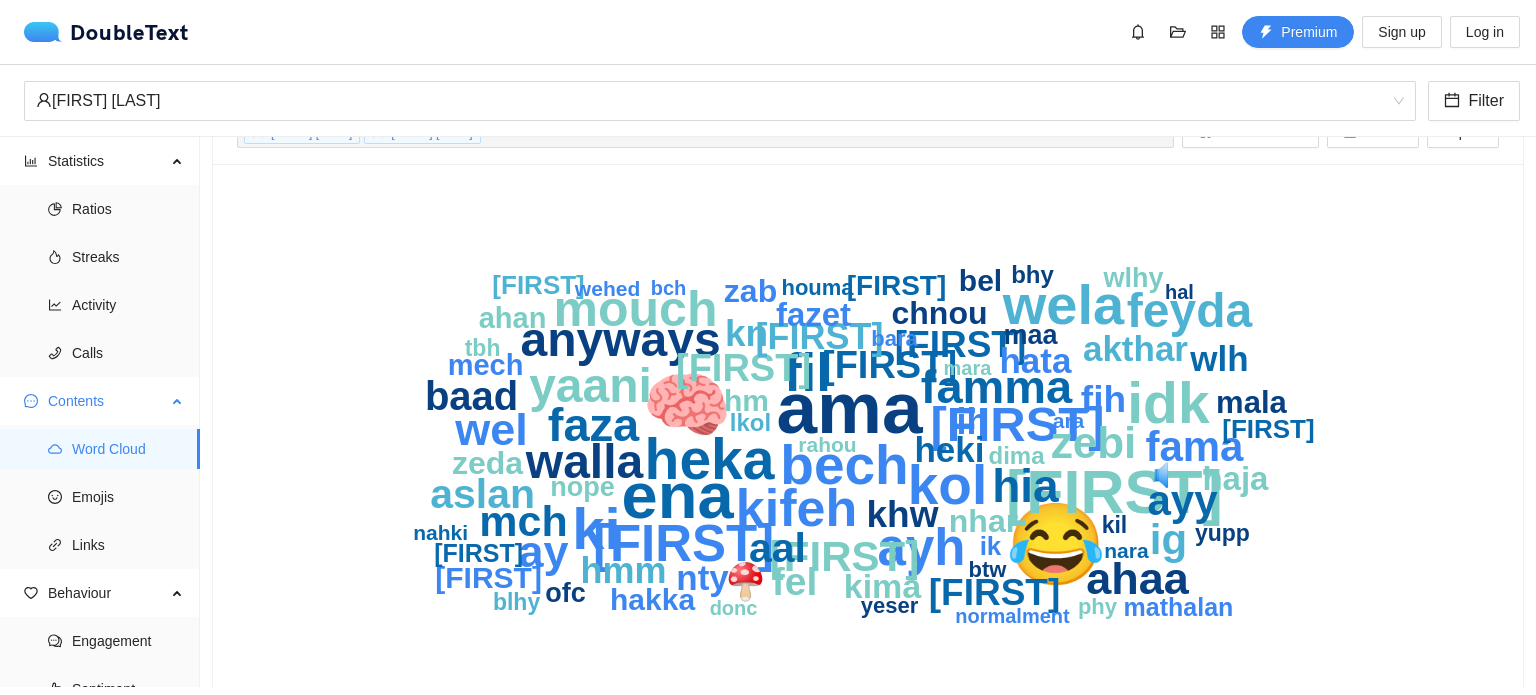 scroll, scrollTop: 117, scrollLeft: 0, axis: vertical 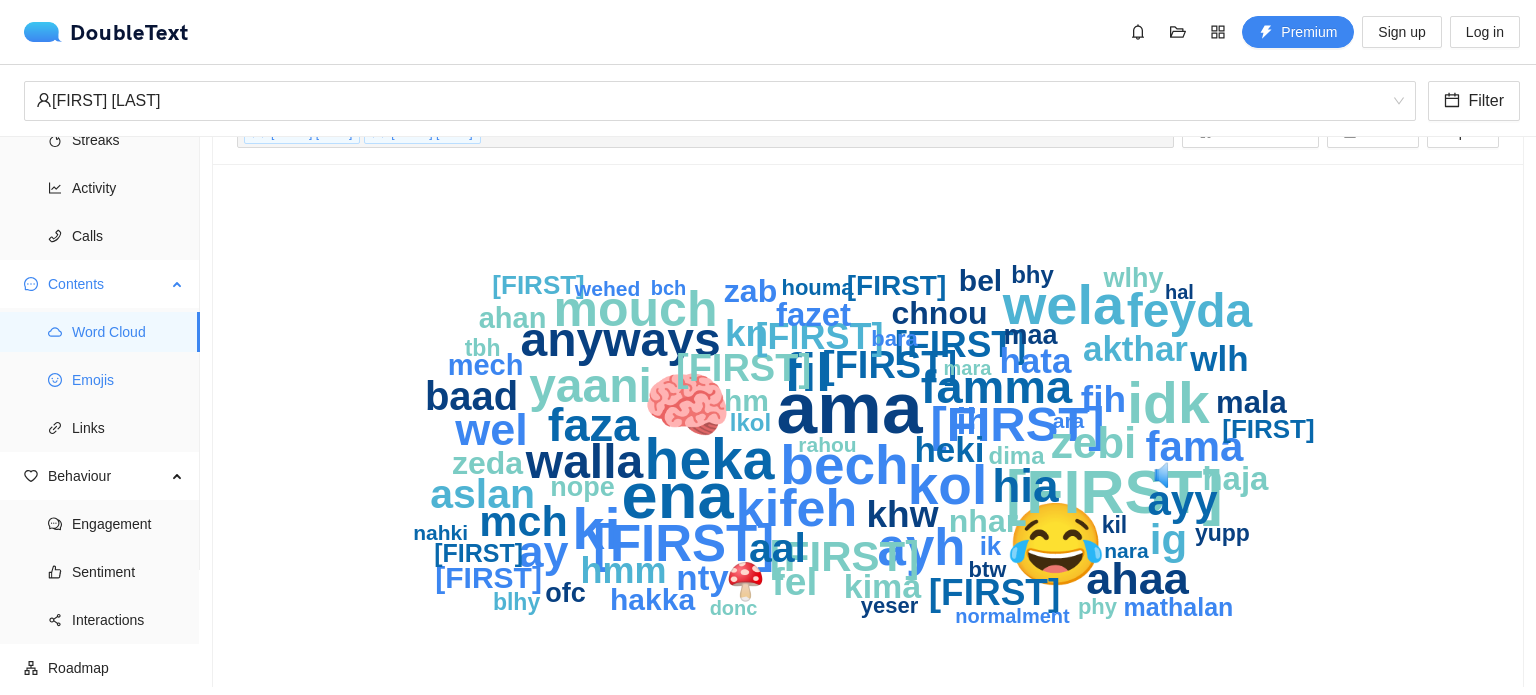 click on "Emojis" at bounding box center (128, 380) 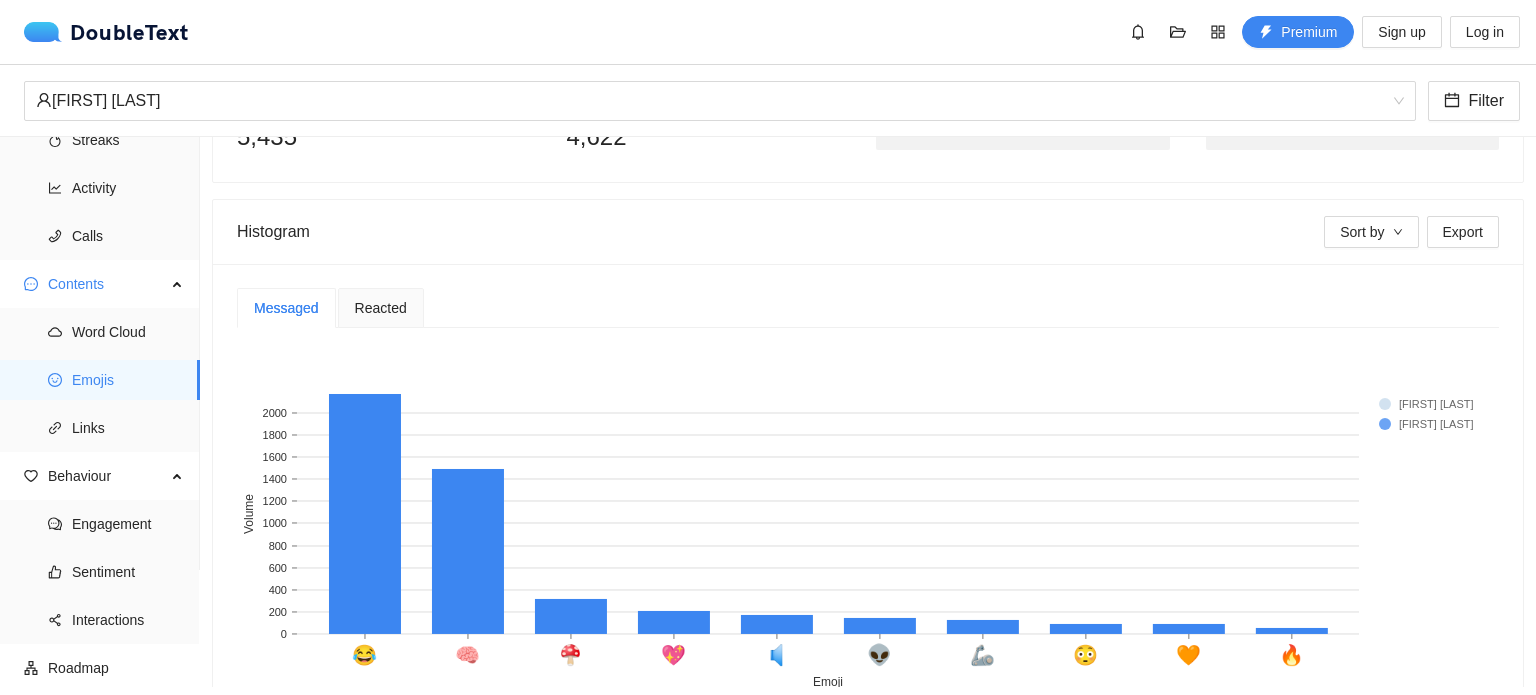 scroll, scrollTop: 0, scrollLeft: 0, axis: both 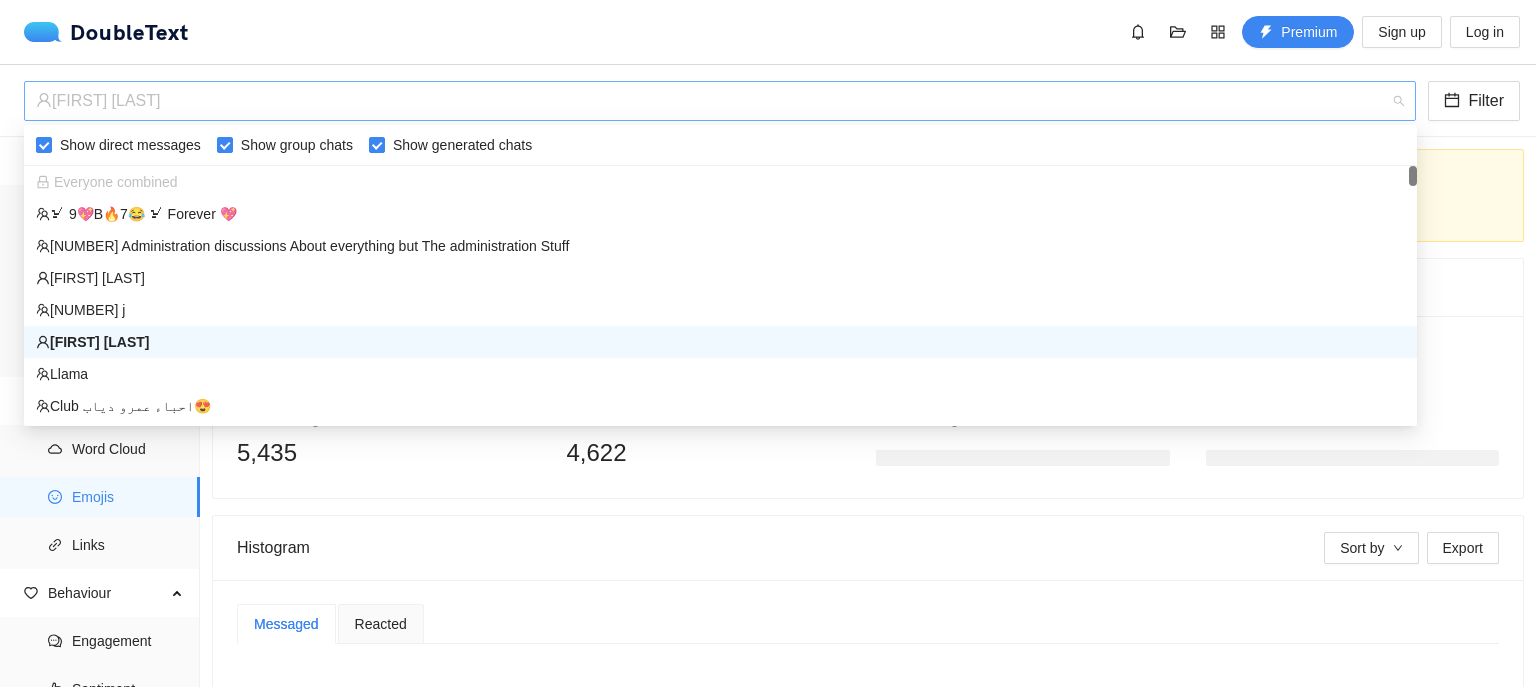 click on "[FIRST] [LAST]" at bounding box center (711, 101) 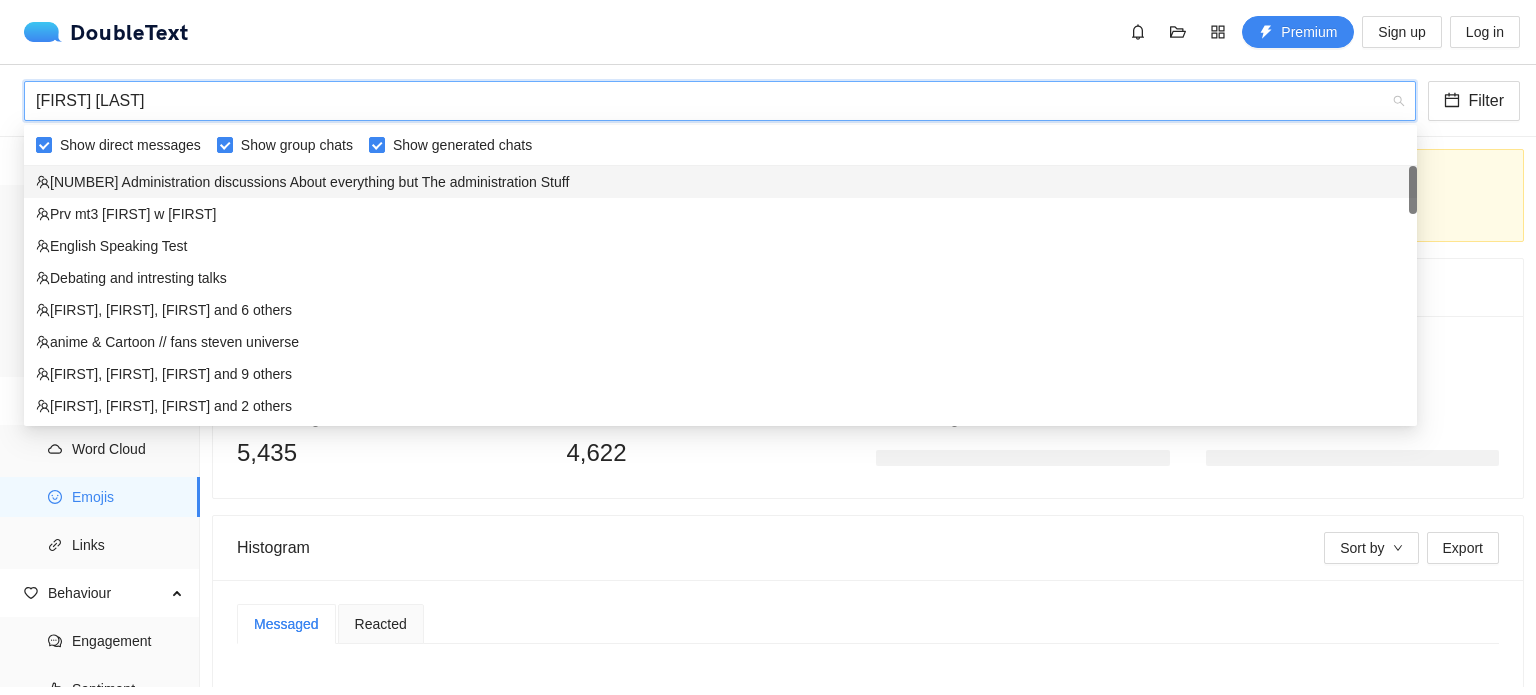 type on "[FIRST] [FIRST]" 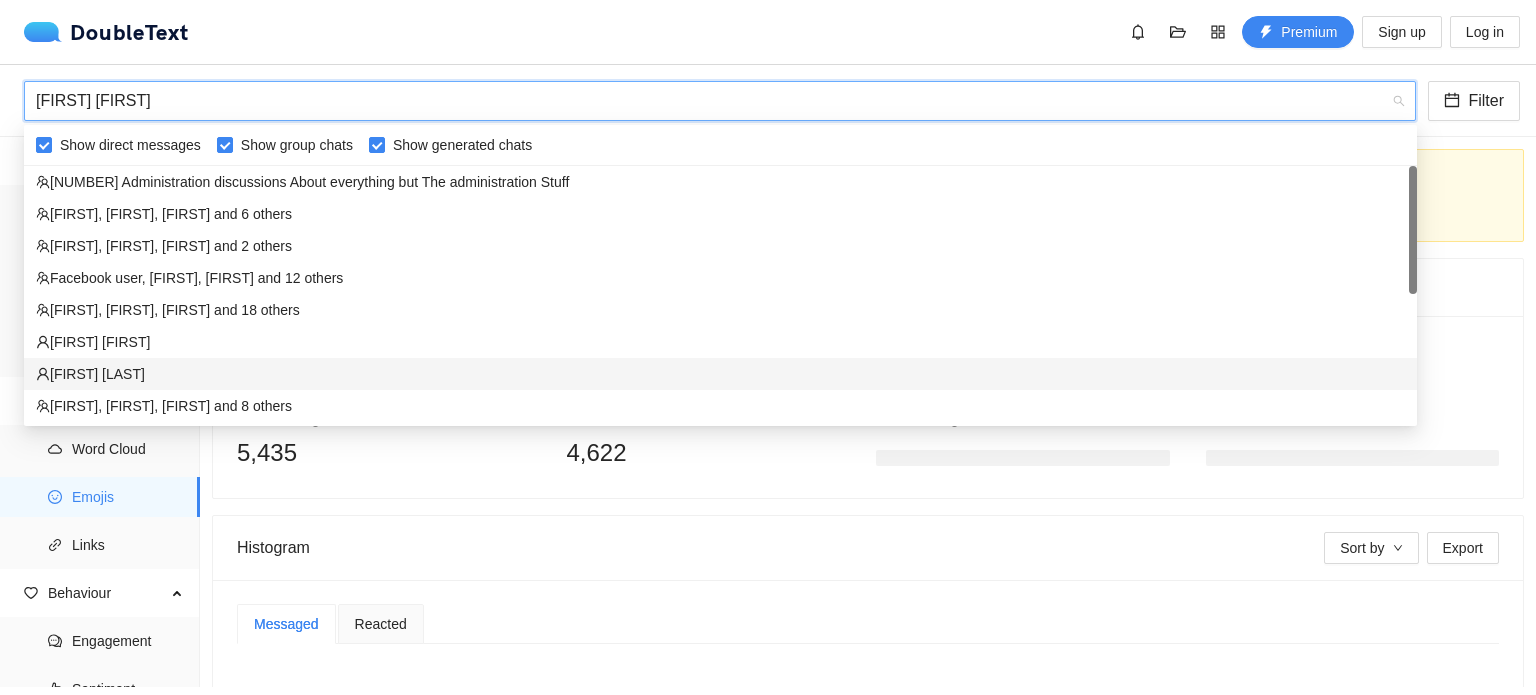click on "[FIRST] [LAST]" at bounding box center [720, 374] 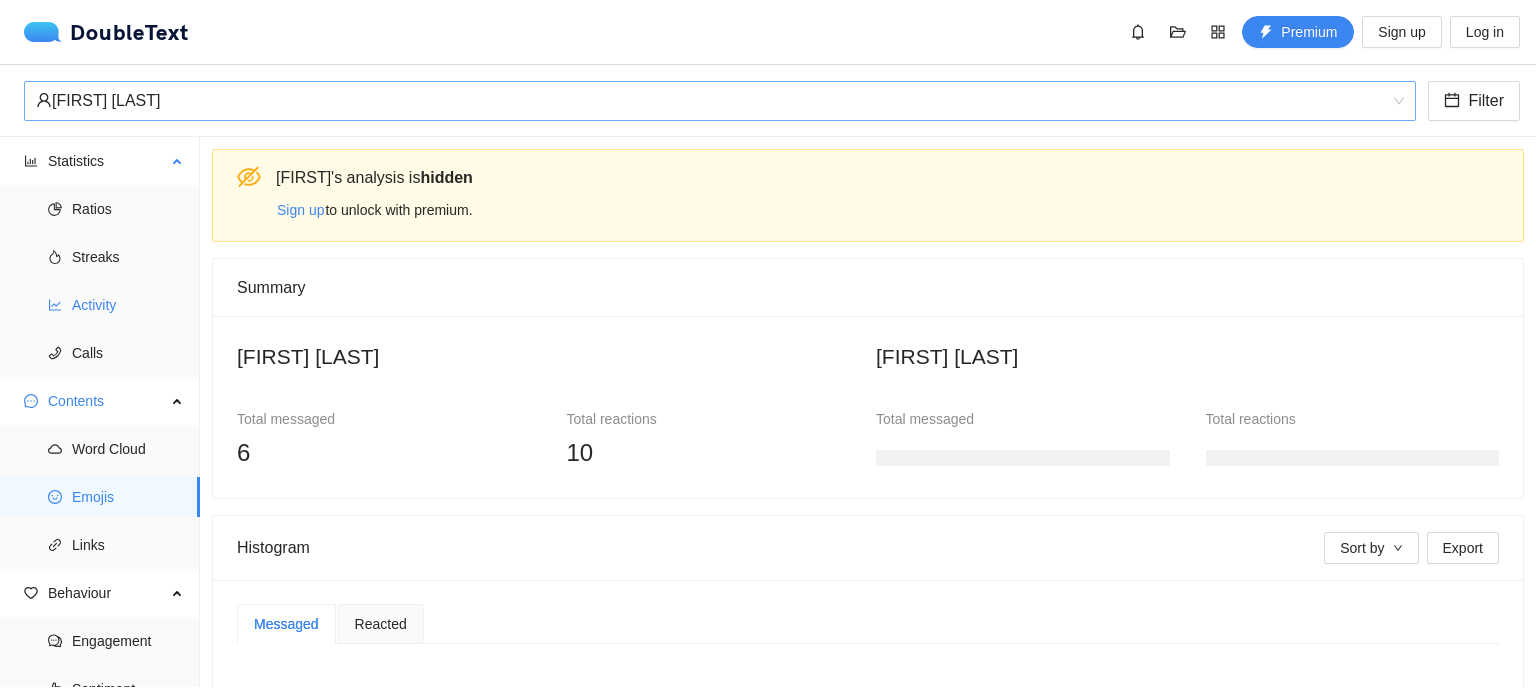 click on "Activity" at bounding box center [128, 305] 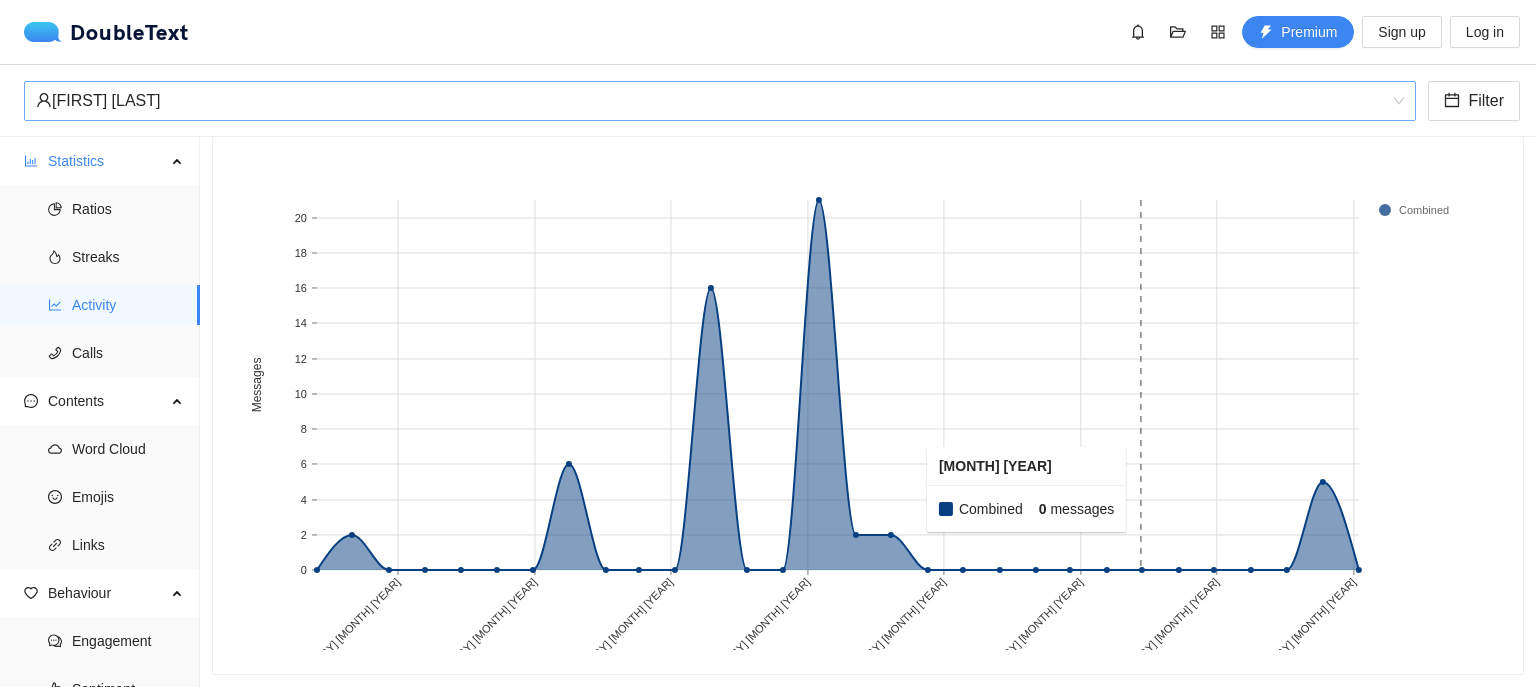 scroll, scrollTop: 0, scrollLeft: 0, axis: both 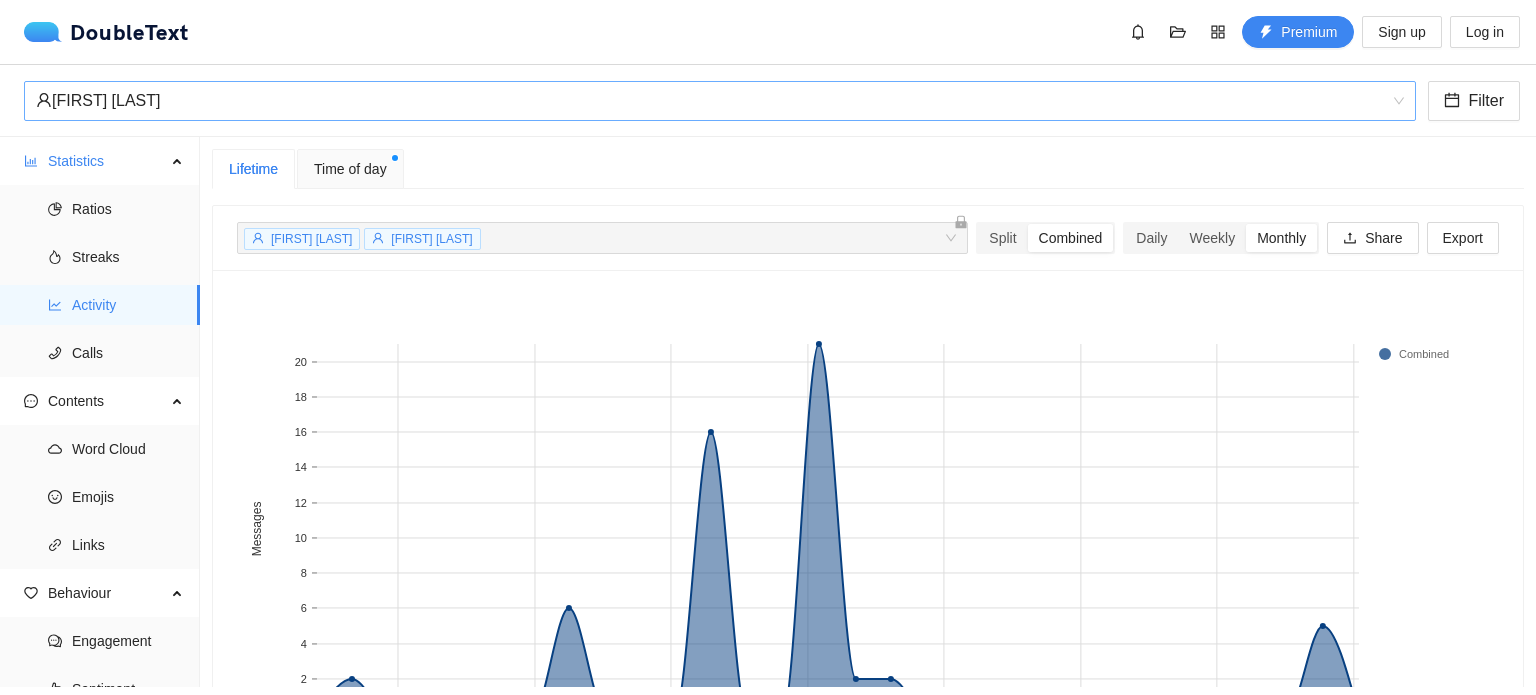 click on "Time of day" at bounding box center [350, 169] 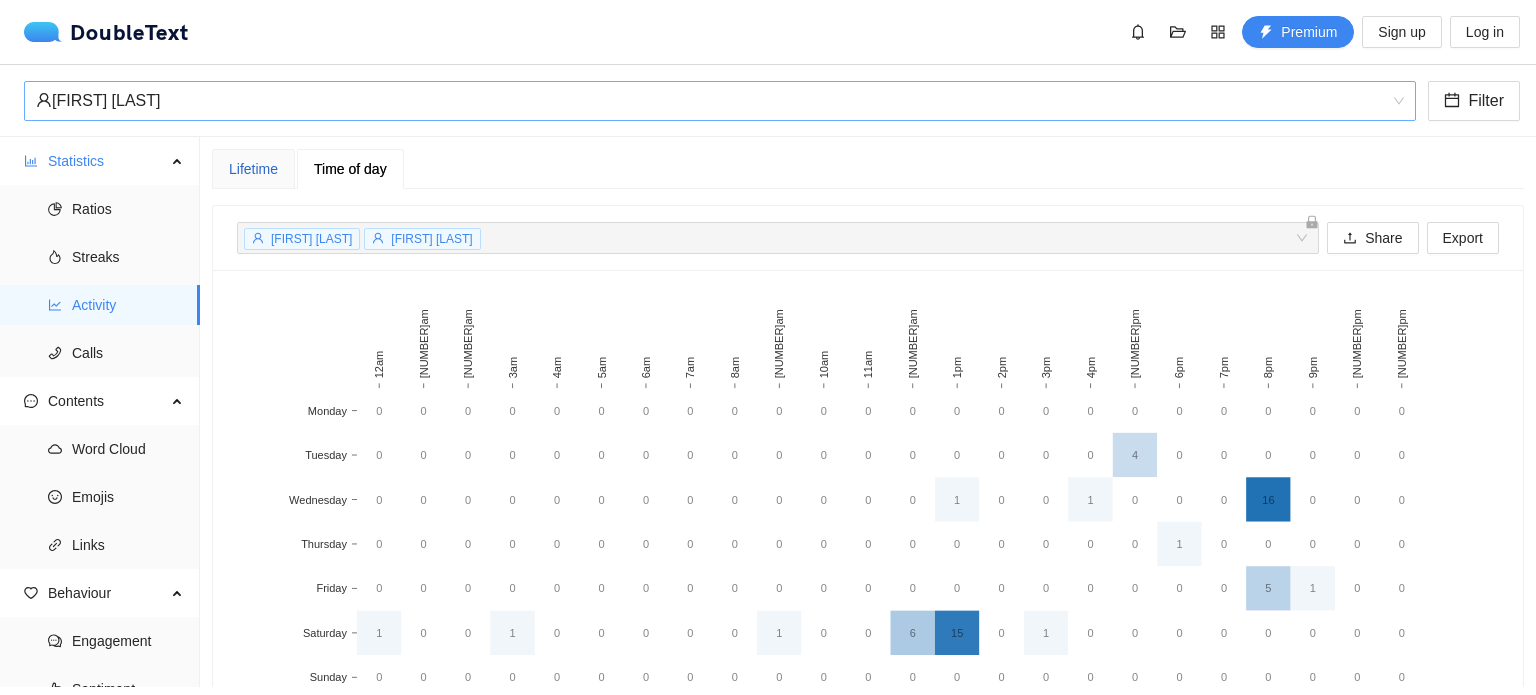 click on "Lifetime" at bounding box center [253, 169] 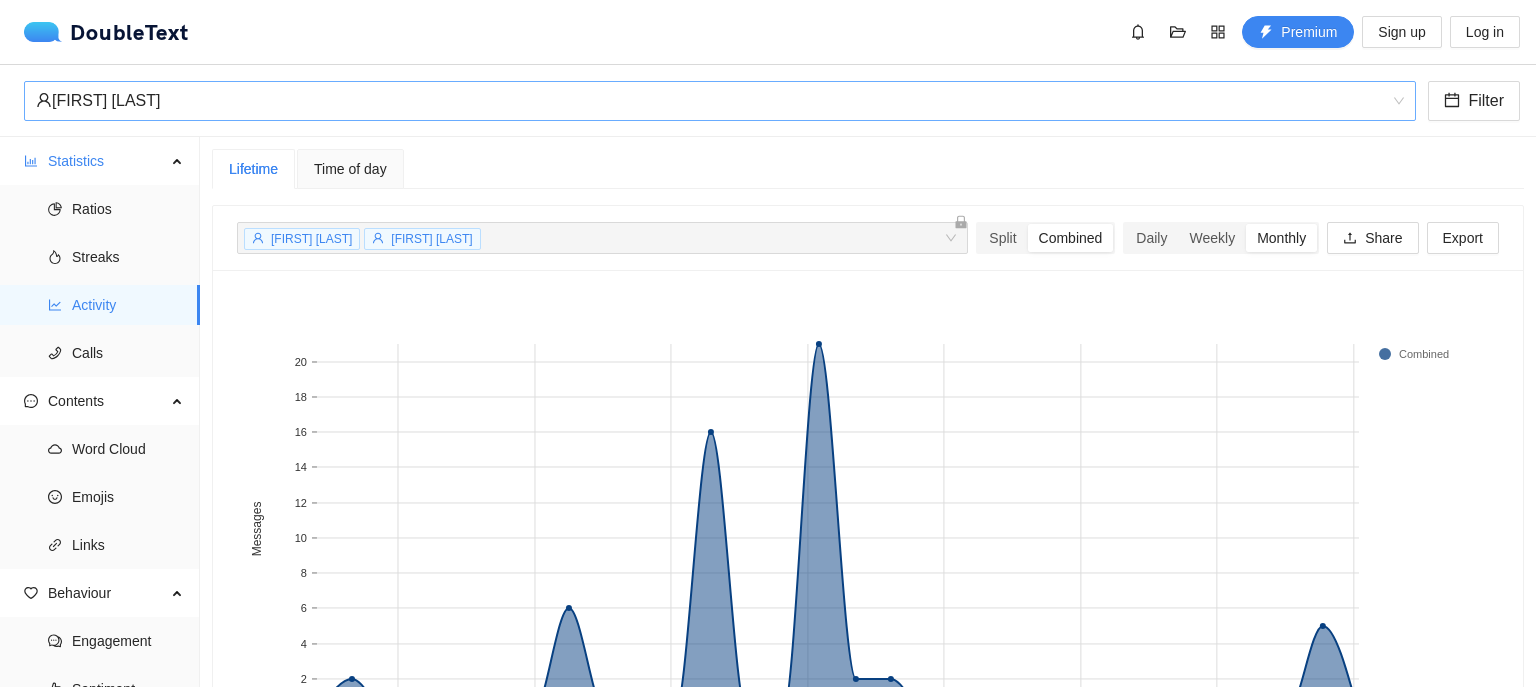 scroll, scrollTop: 11336, scrollLeft: 0, axis: vertical 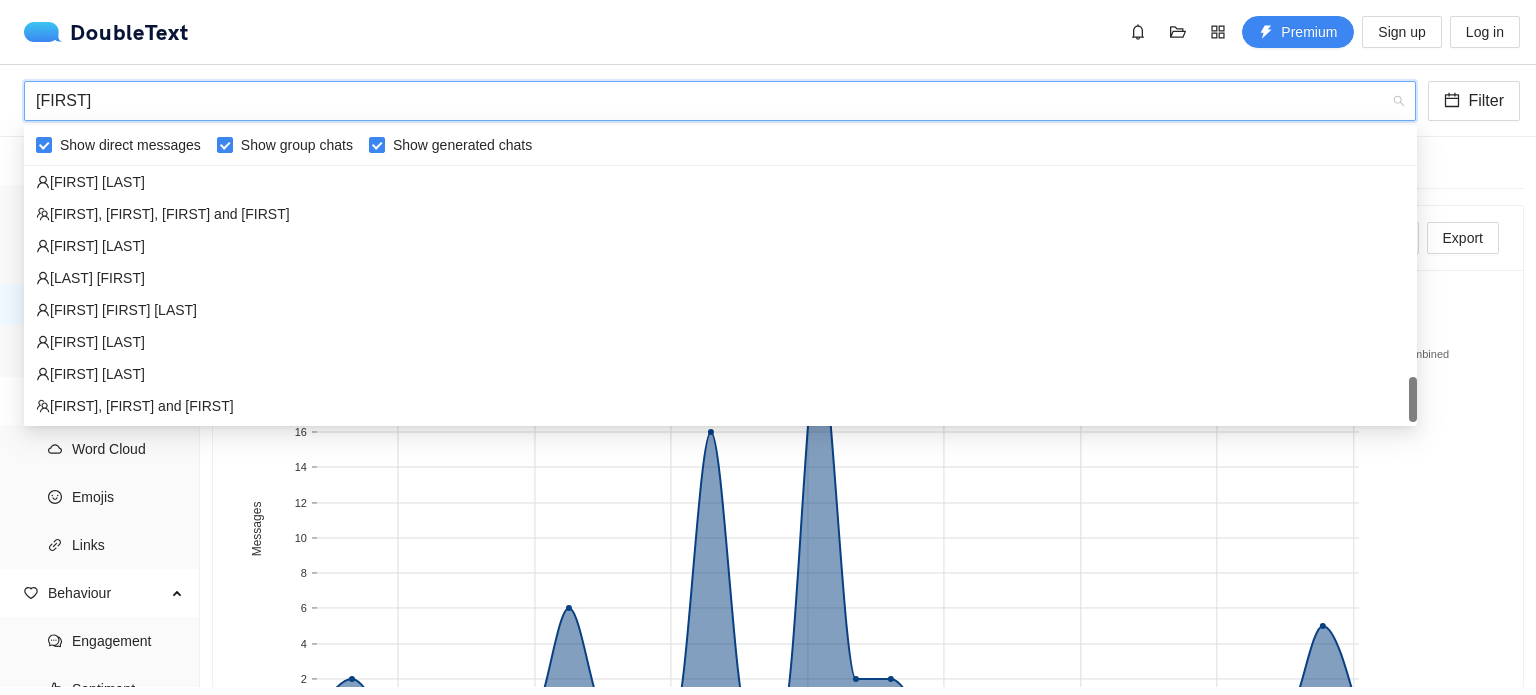type on "[FIRST] [LAST]" 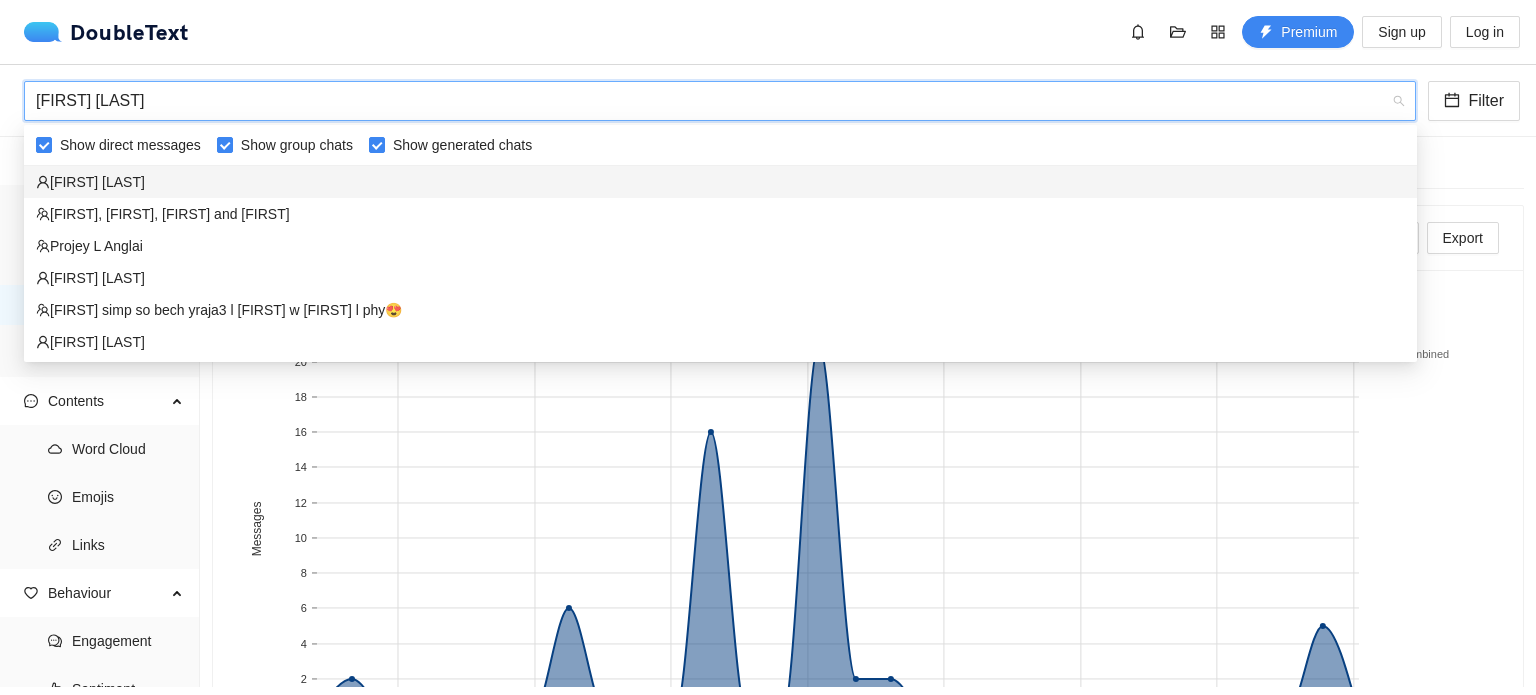 scroll, scrollTop: 0, scrollLeft: 0, axis: both 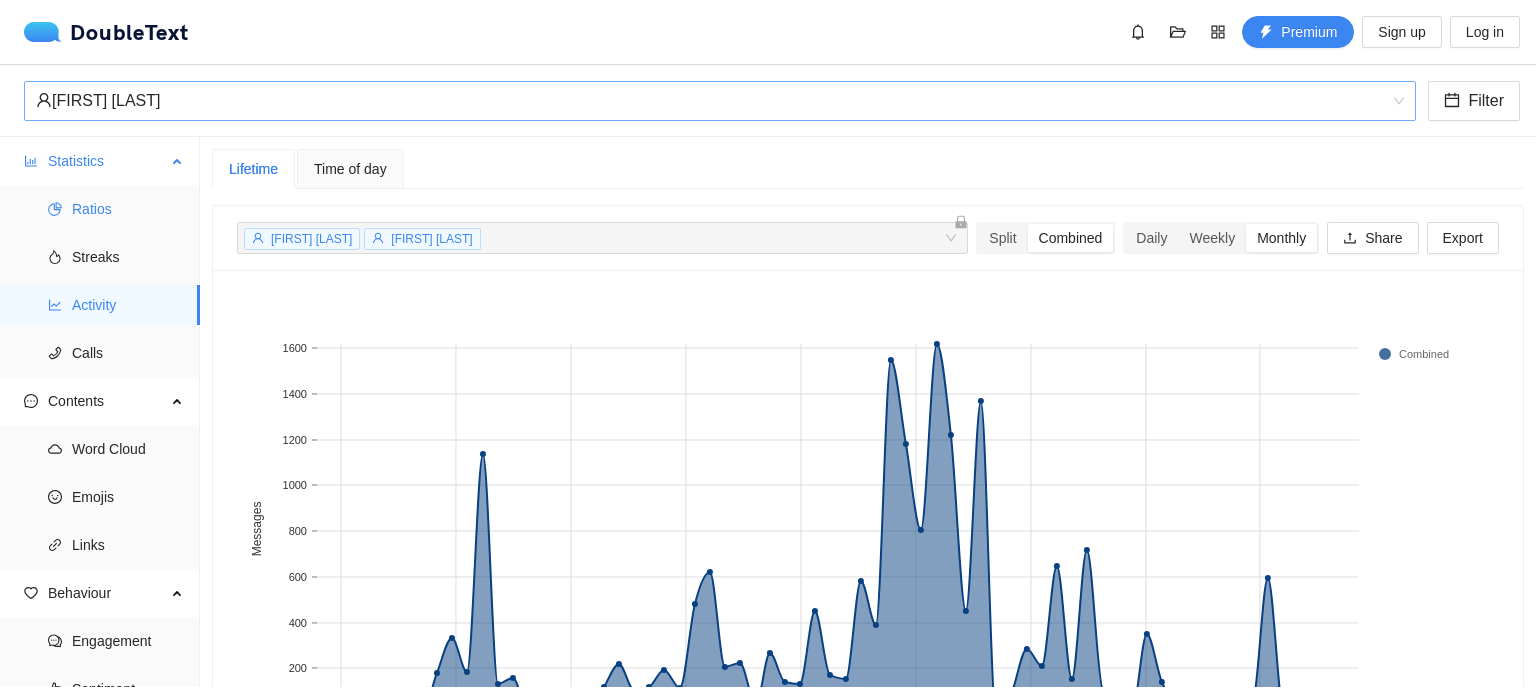click on "Ratios" at bounding box center [128, 209] 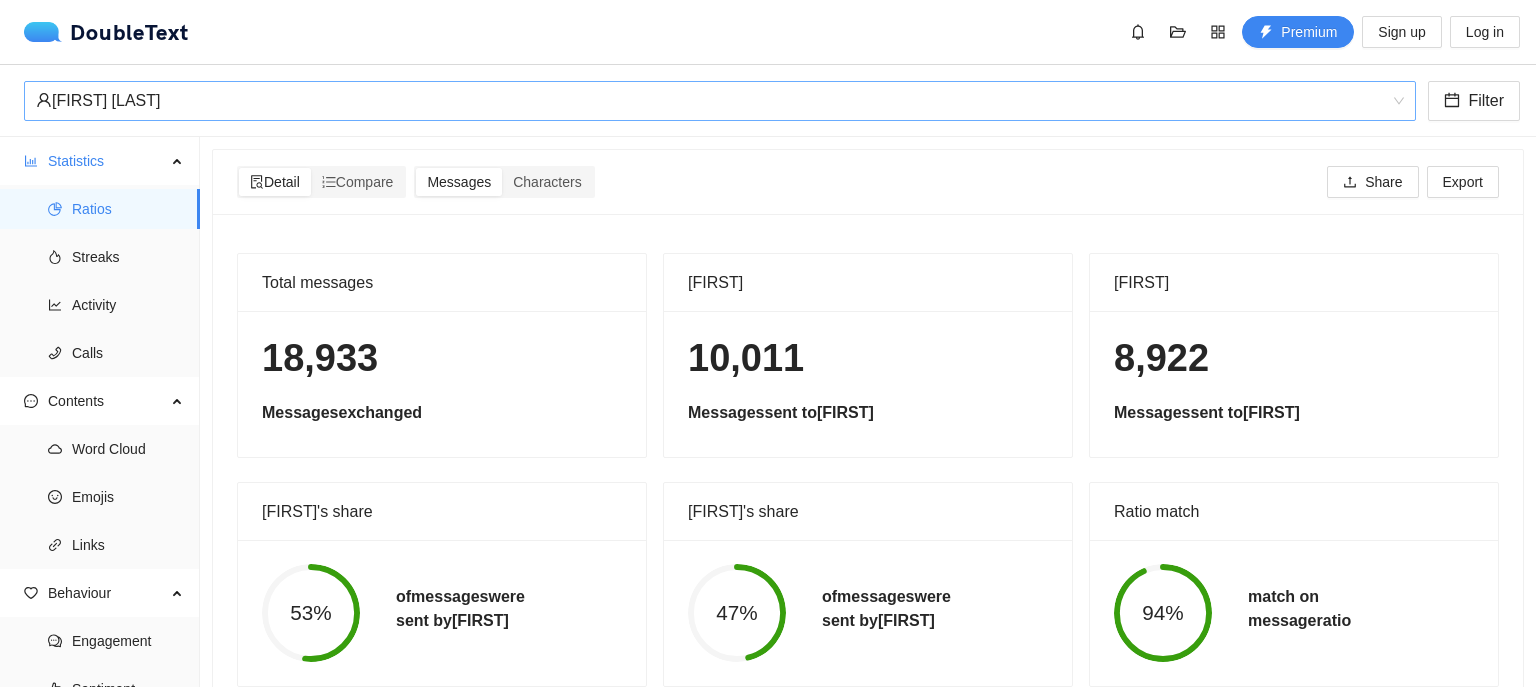 scroll, scrollTop: 384, scrollLeft: 0, axis: vertical 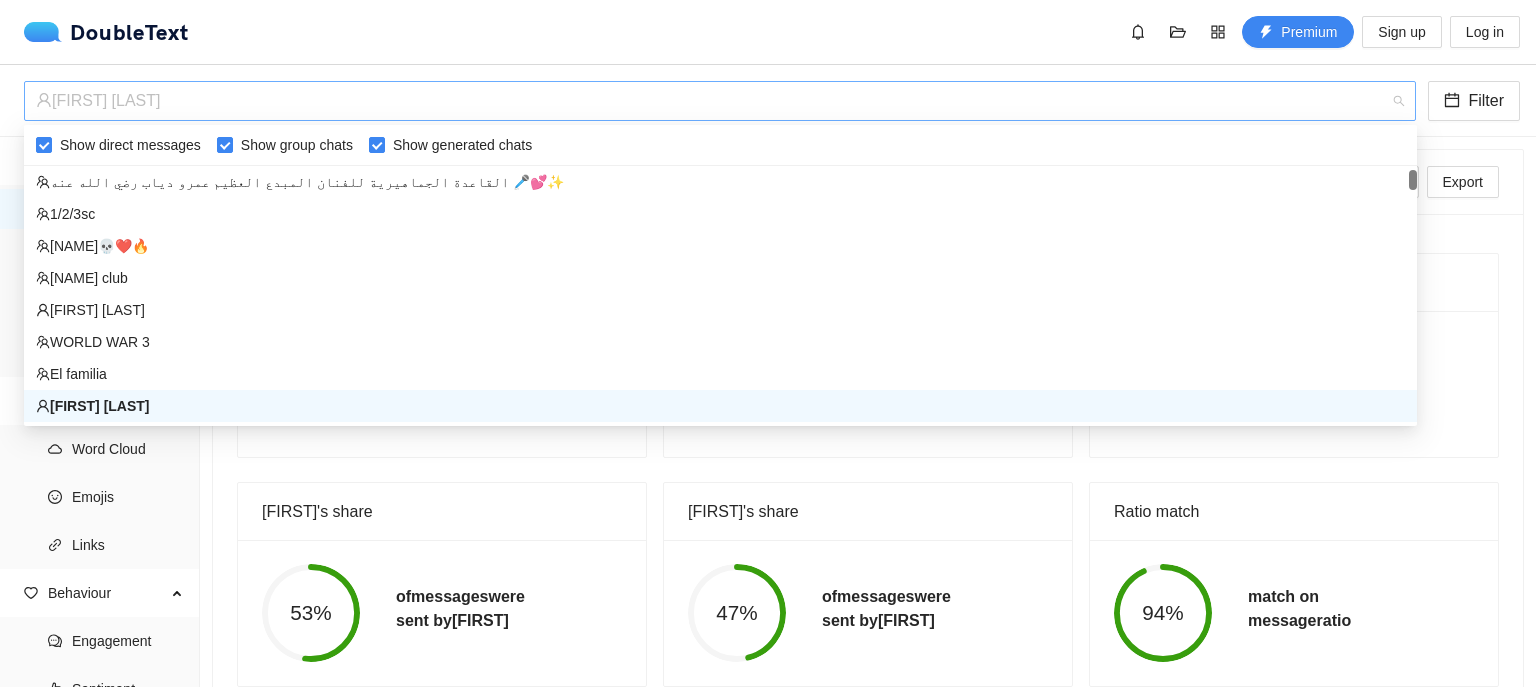 click on "[FIRST] [LAST]" at bounding box center [711, 101] 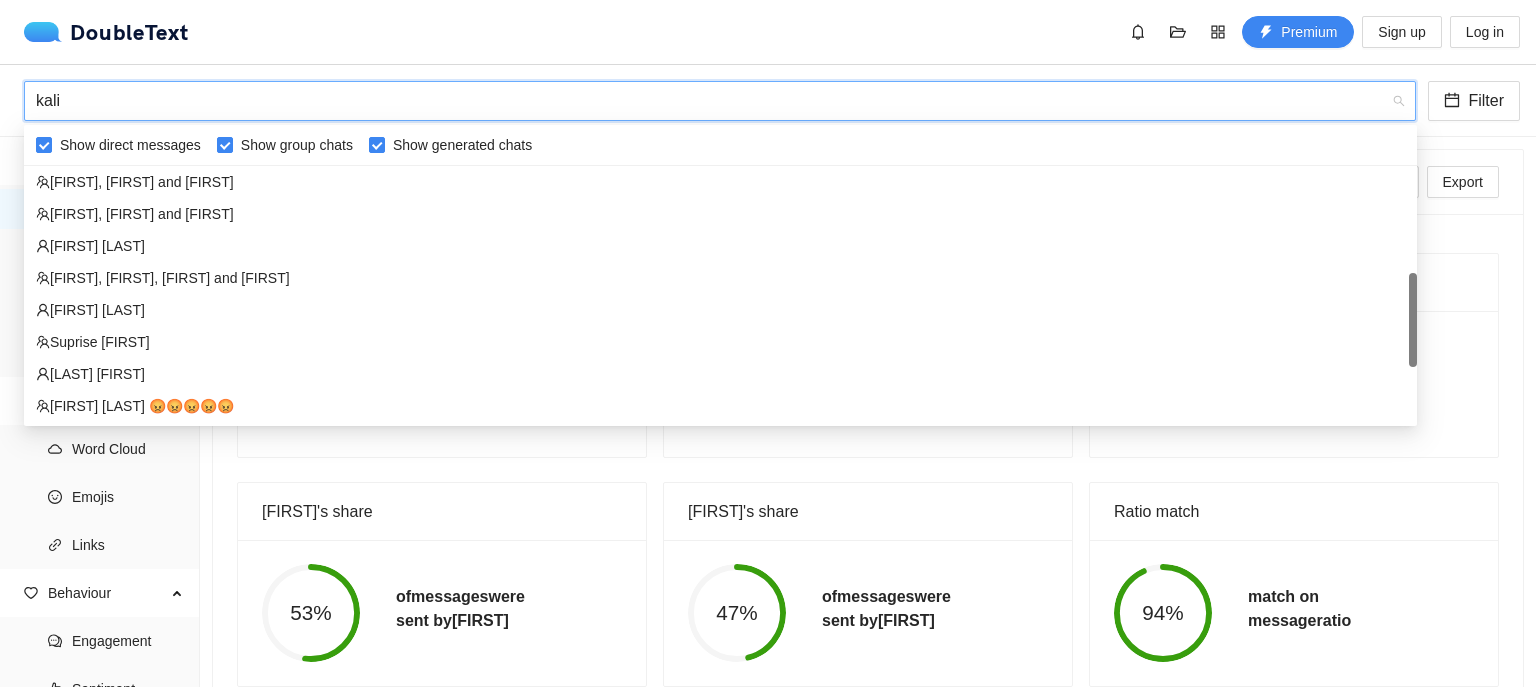 type on "[FIRST]" 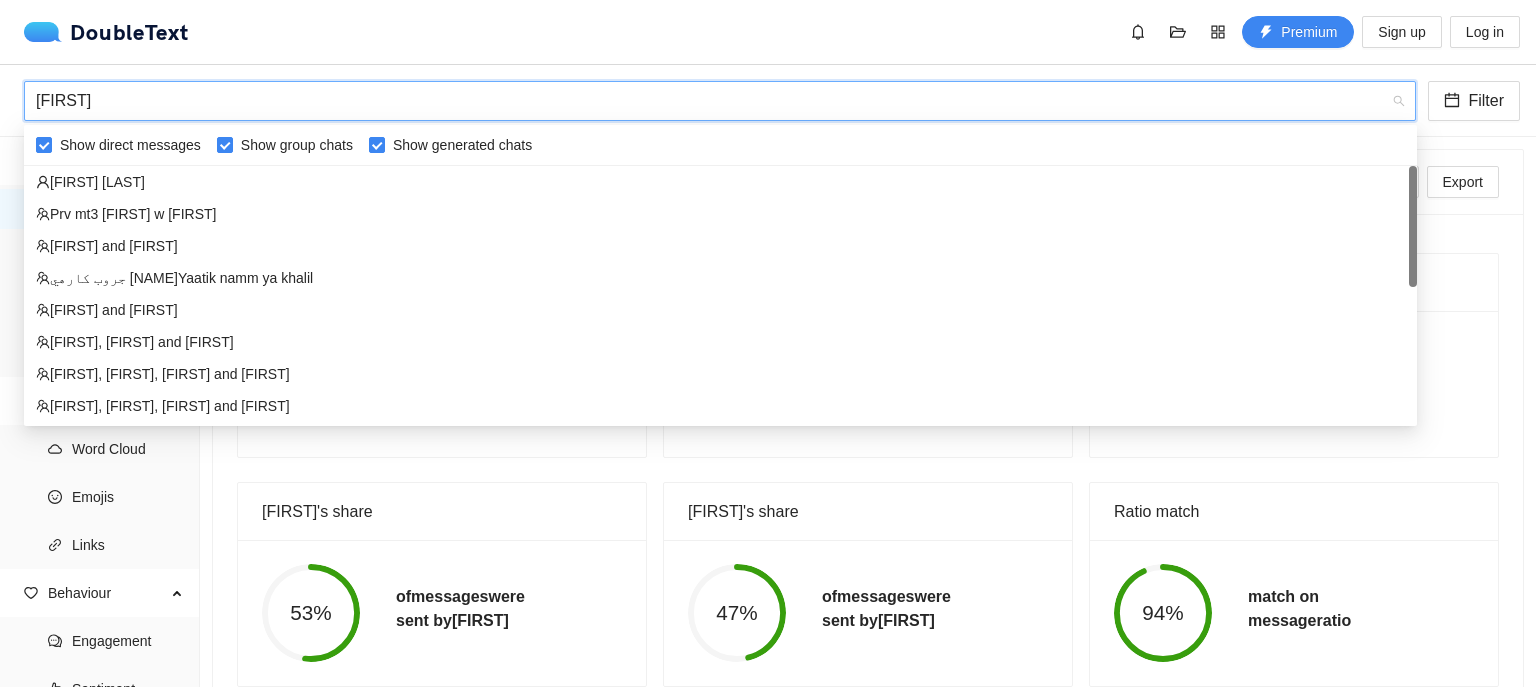 scroll, scrollTop: 0, scrollLeft: 0, axis: both 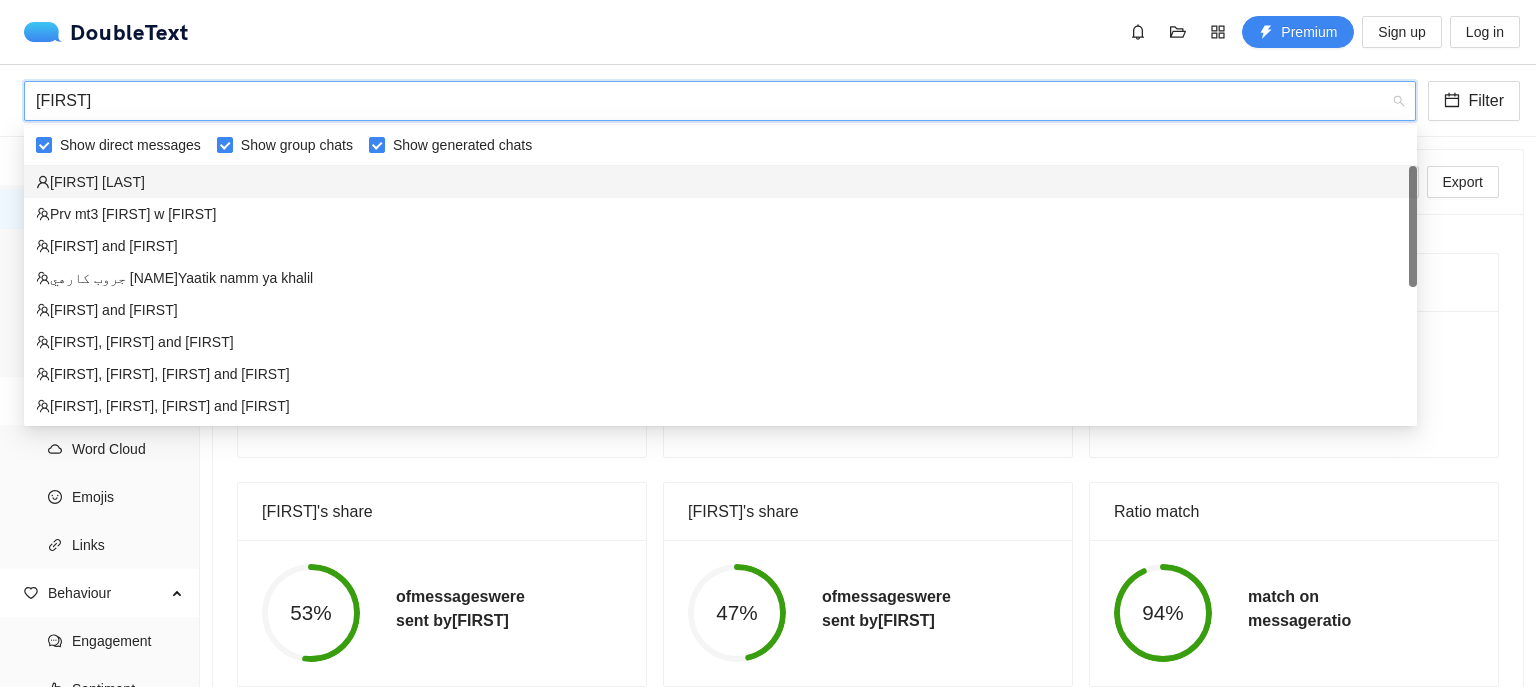 click on "[FIRST] [LAST]" at bounding box center [720, 182] 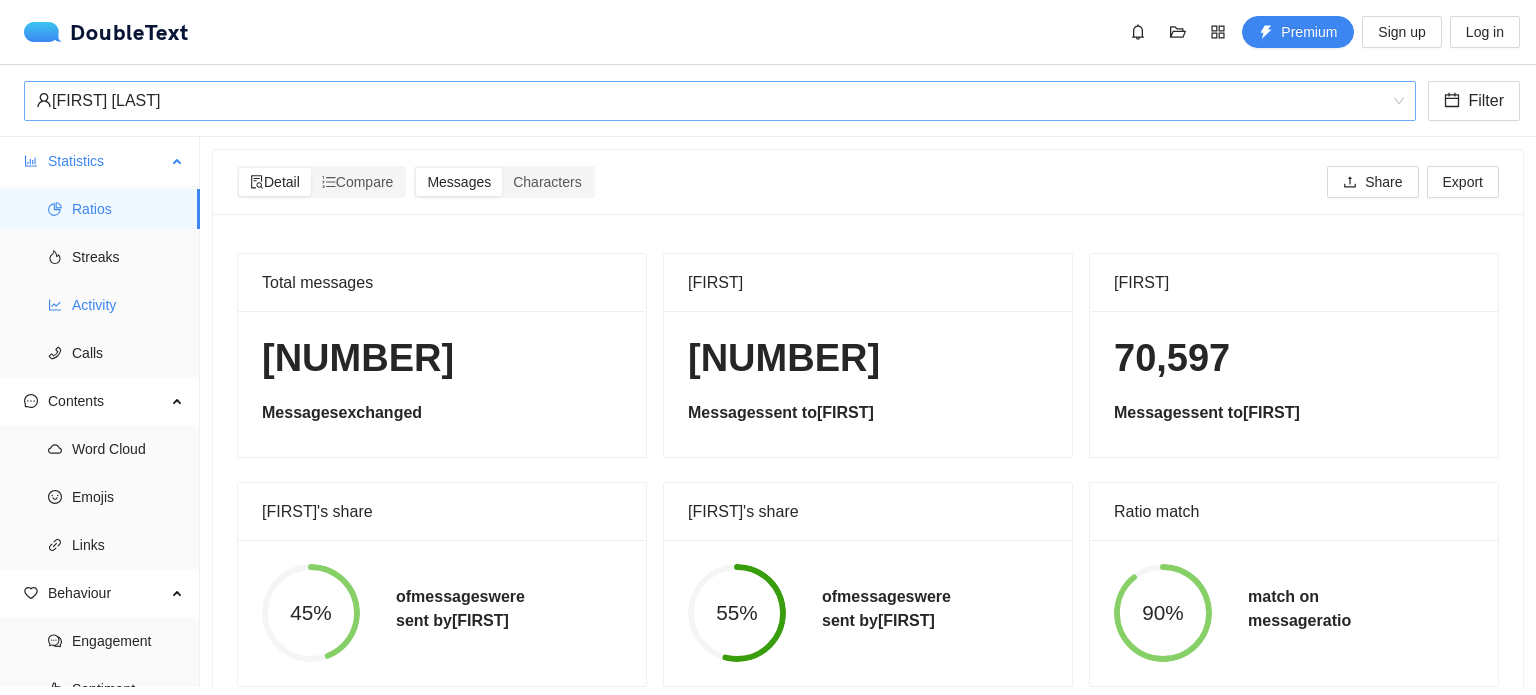 click on "Activity" at bounding box center [128, 305] 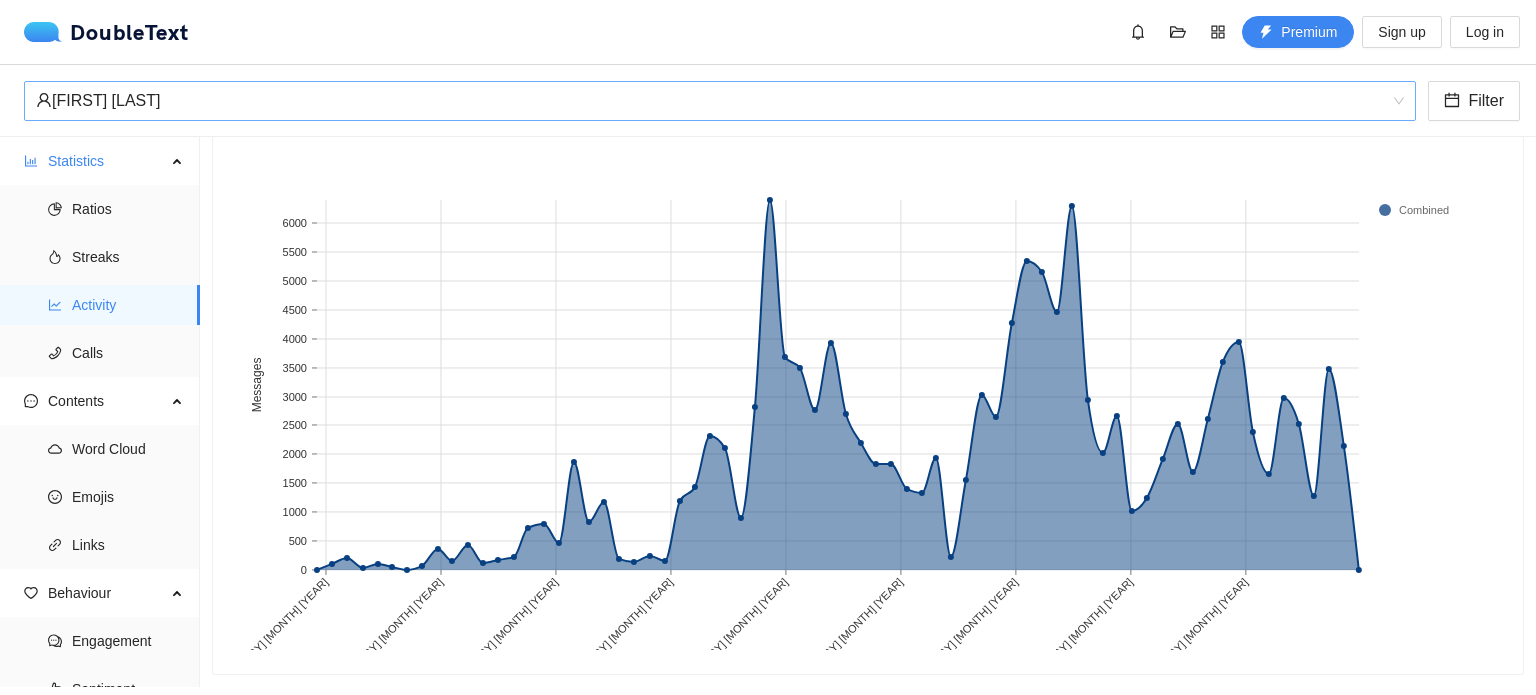 scroll, scrollTop: 0, scrollLeft: 0, axis: both 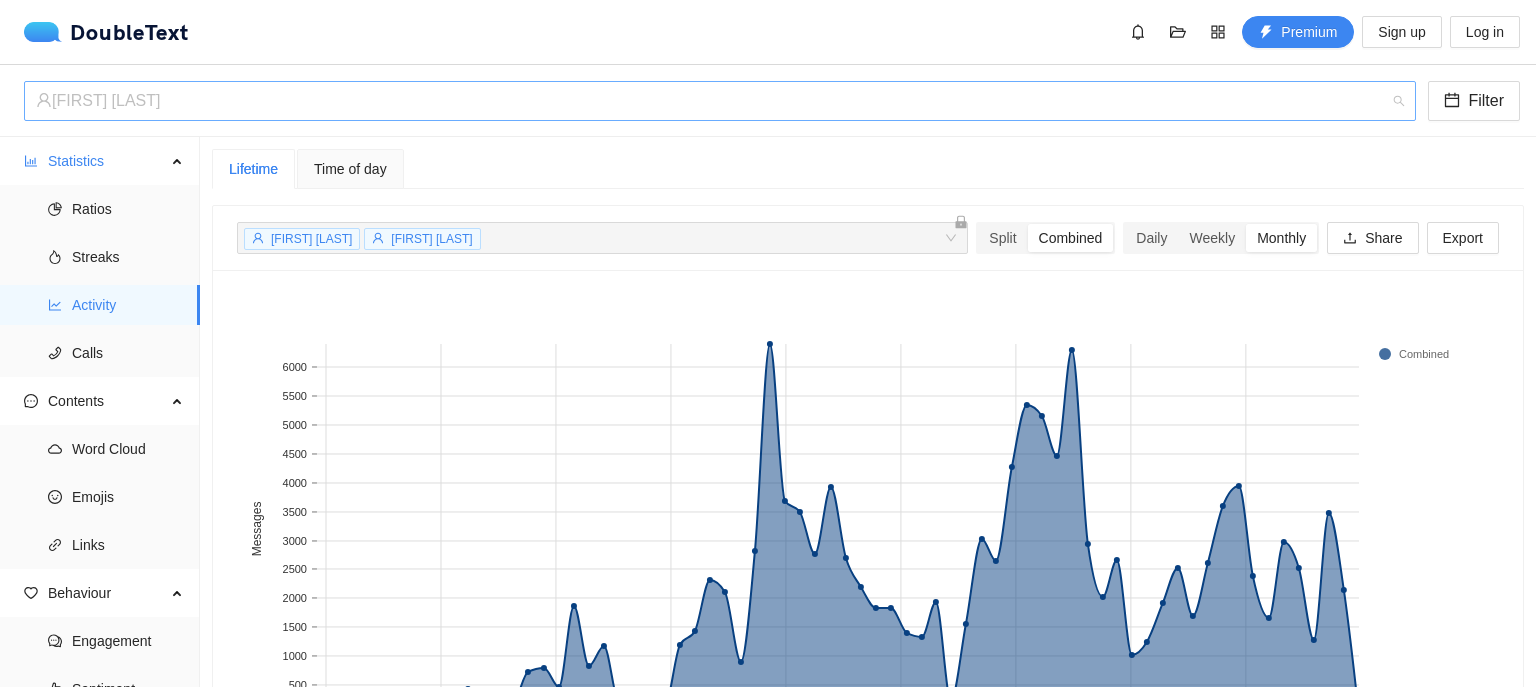 click on "[FIRST] [LAST]" at bounding box center [711, 101] 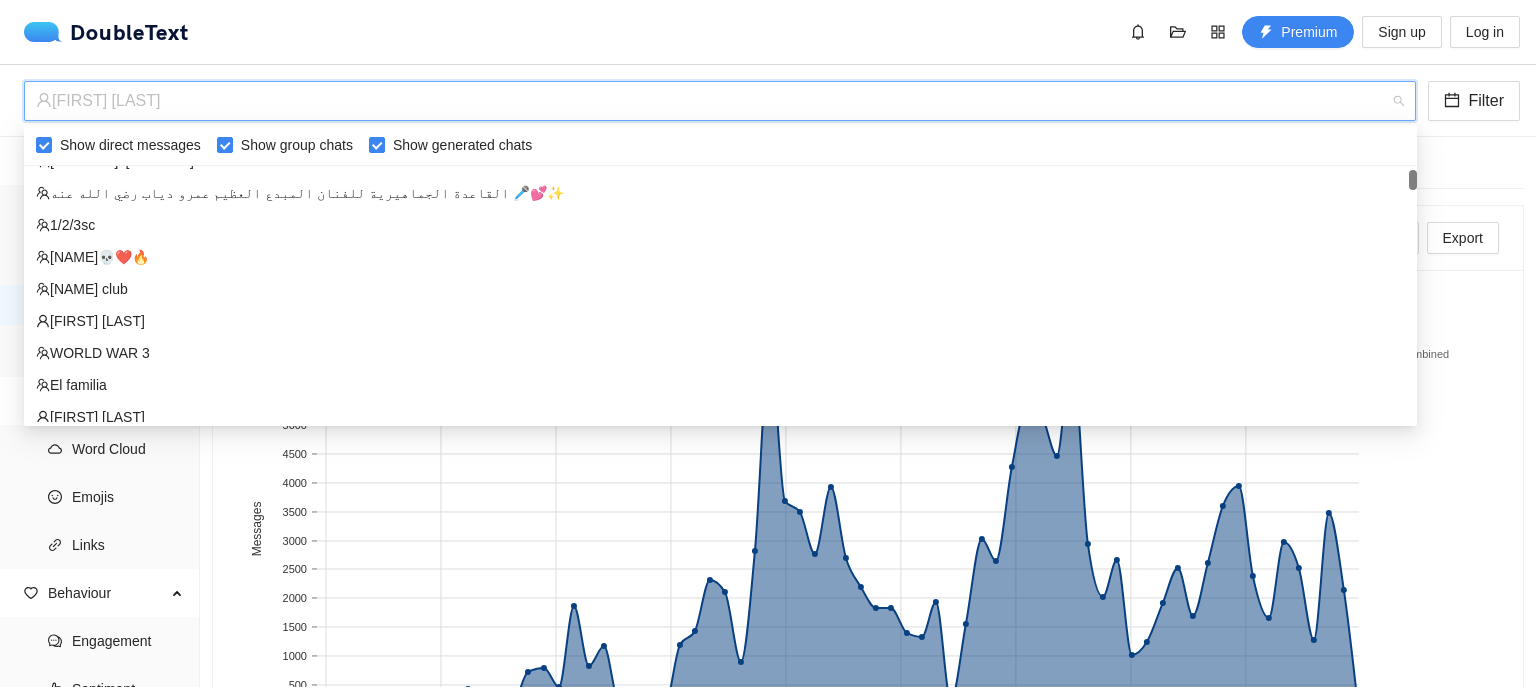 scroll, scrollTop: 374, scrollLeft: 0, axis: vertical 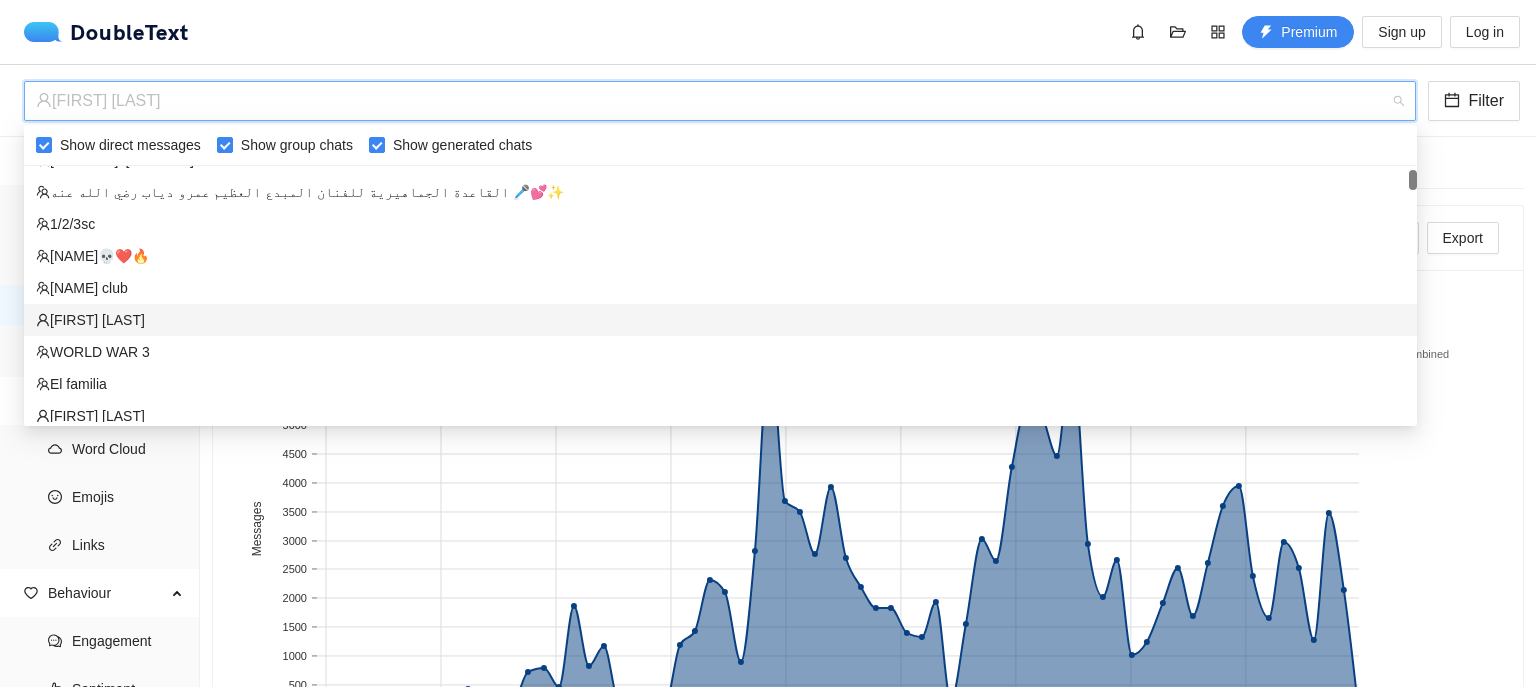 click on "[FIRST] [LAST]" at bounding box center [720, 320] 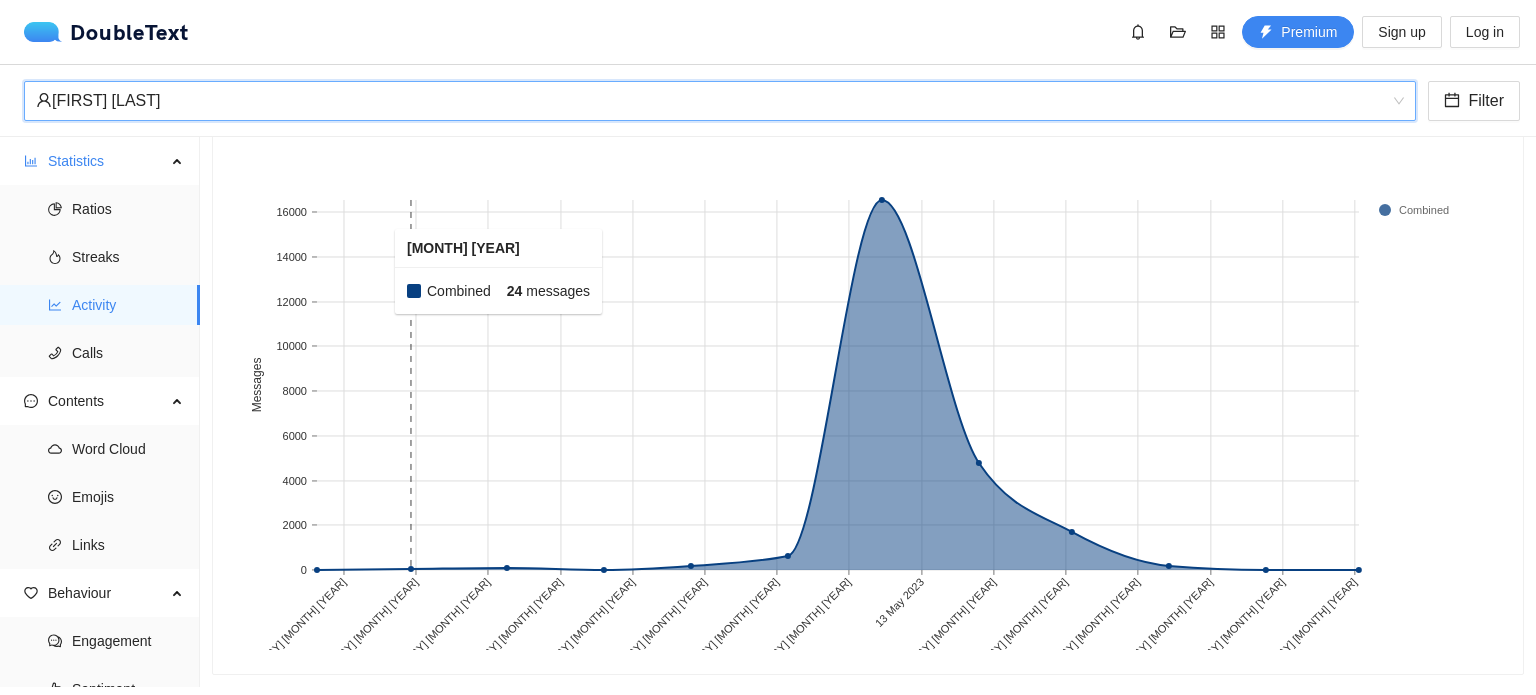 scroll, scrollTop: 156, scrollLeft: 0, axis: vertical 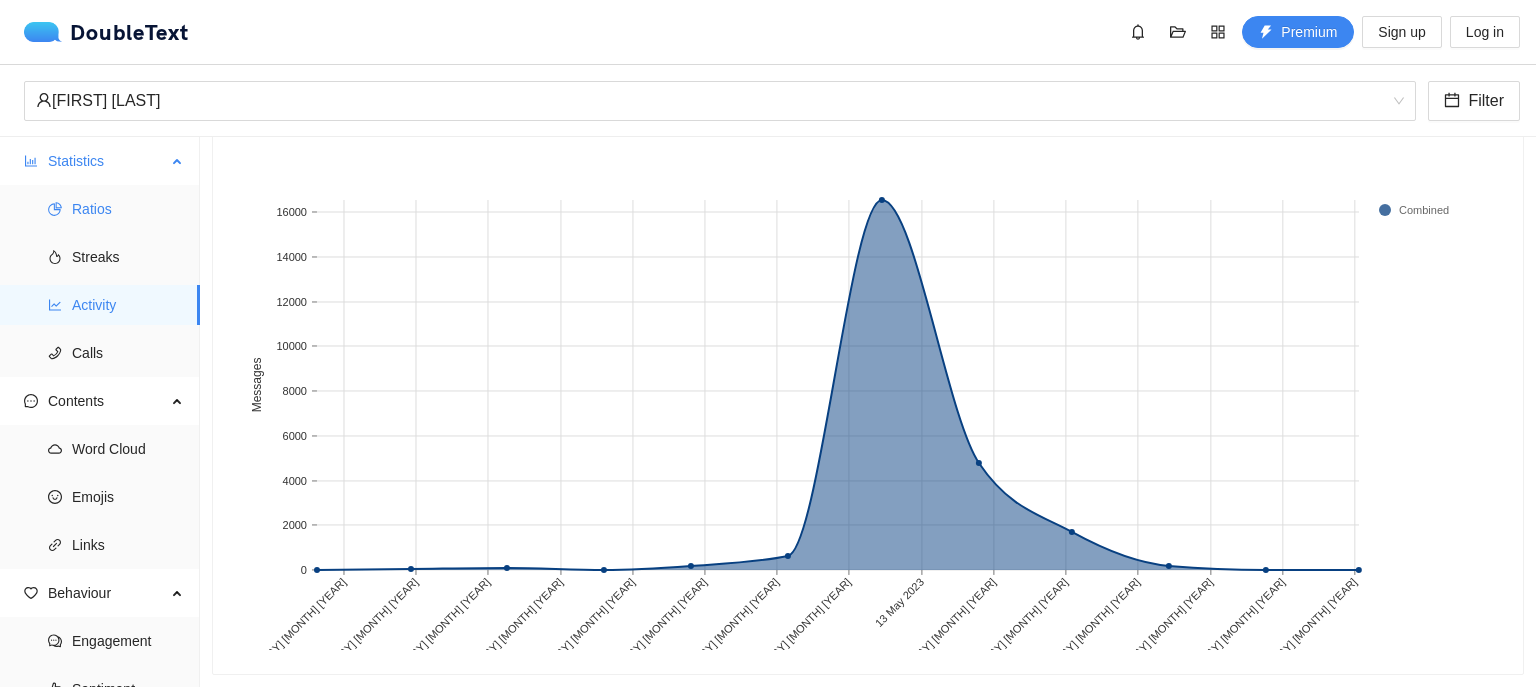 click on "Ratios" at bounding box center (128, 209) 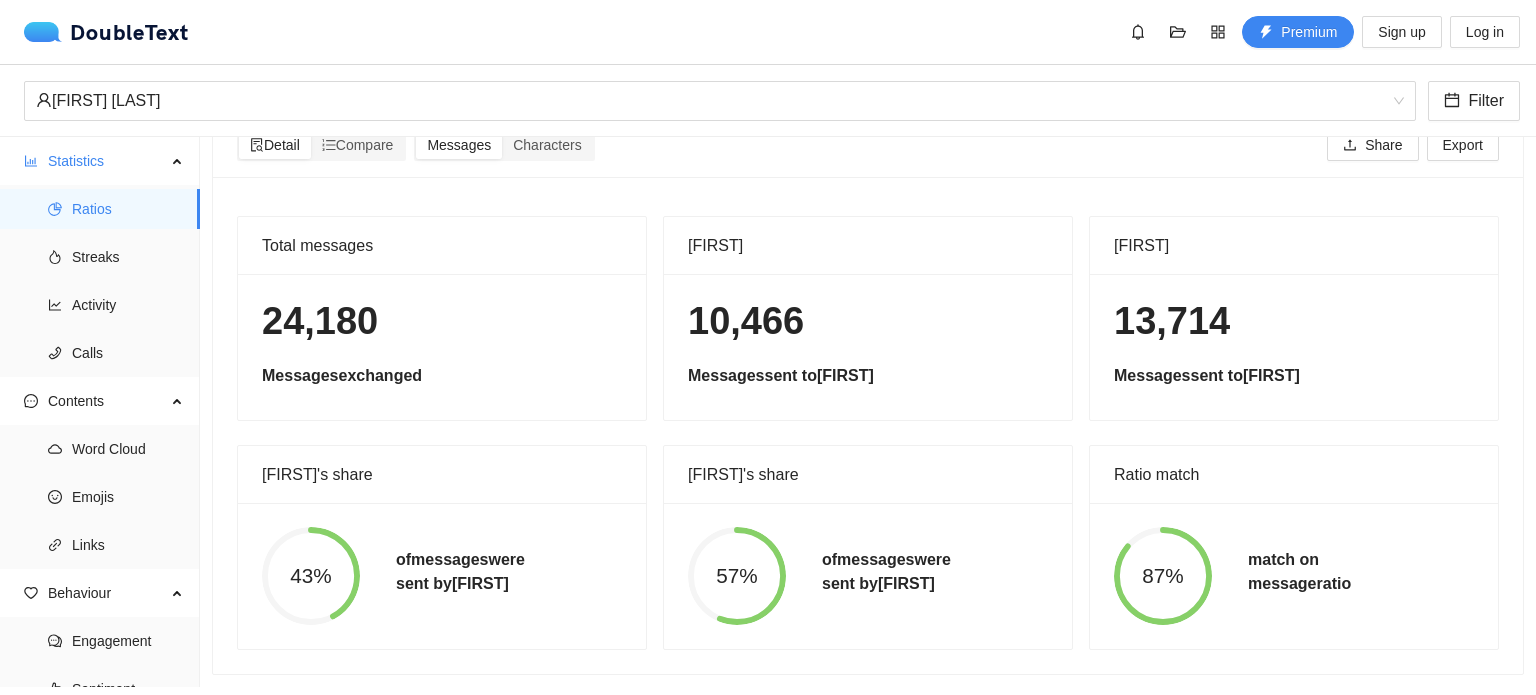scroll, scrollTop: 0, scrollLeft: 0, axis: both 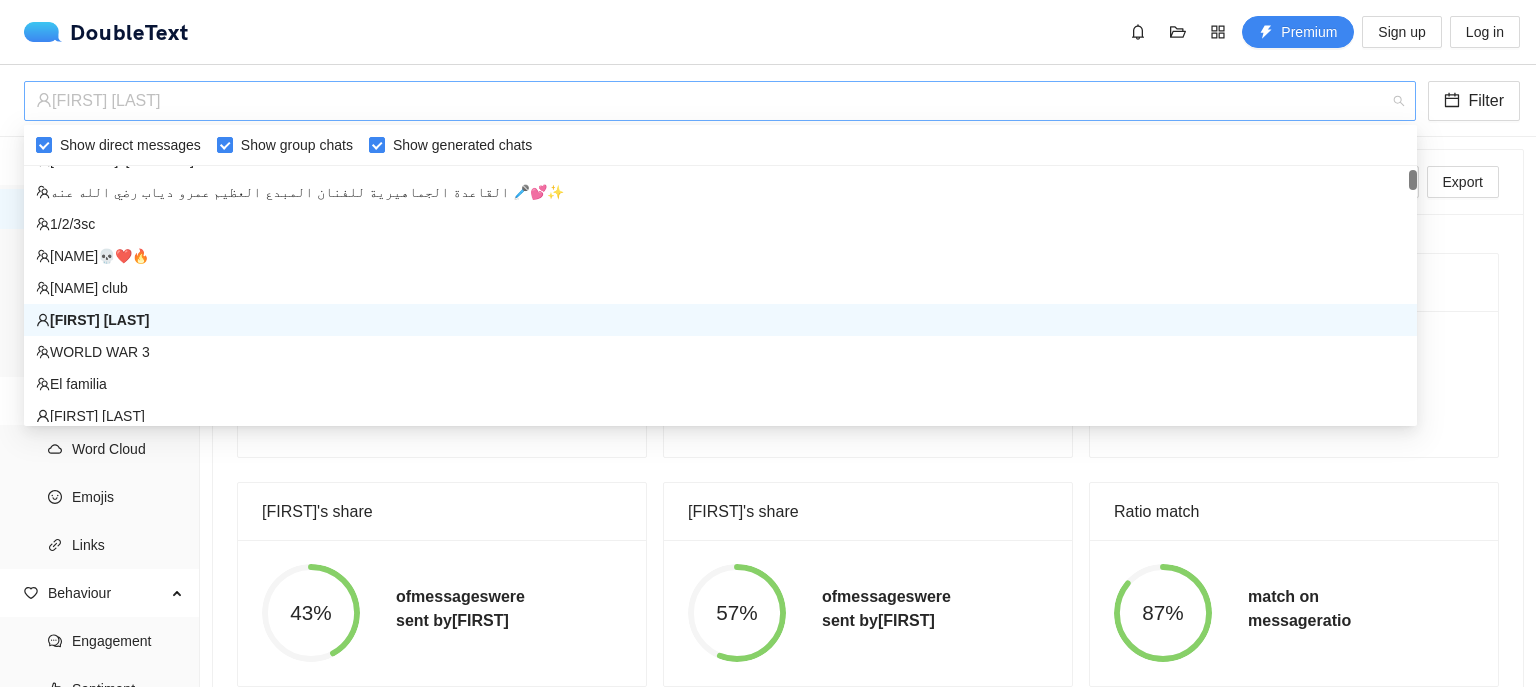 click on "[FIRST] [LAST]" at bounding box center [711, 101] 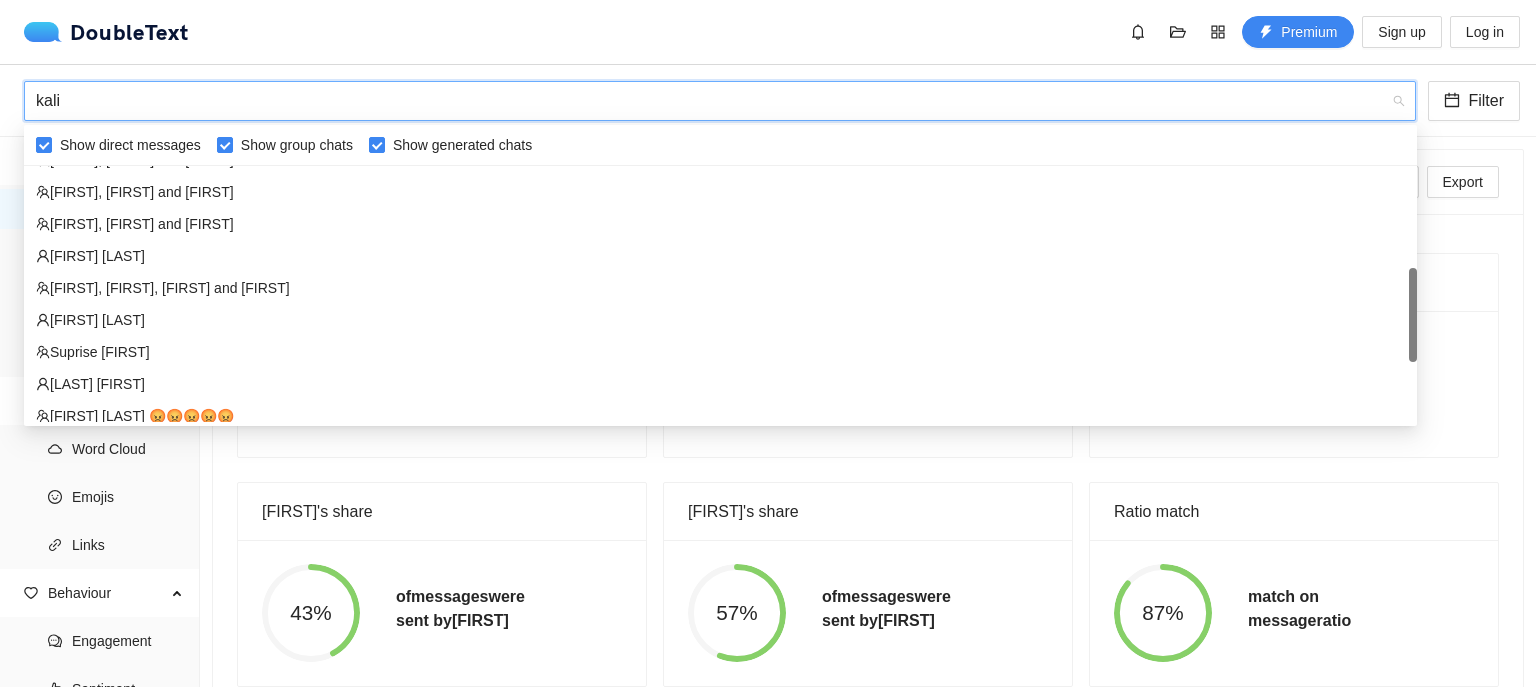 type on "[FIRST]" 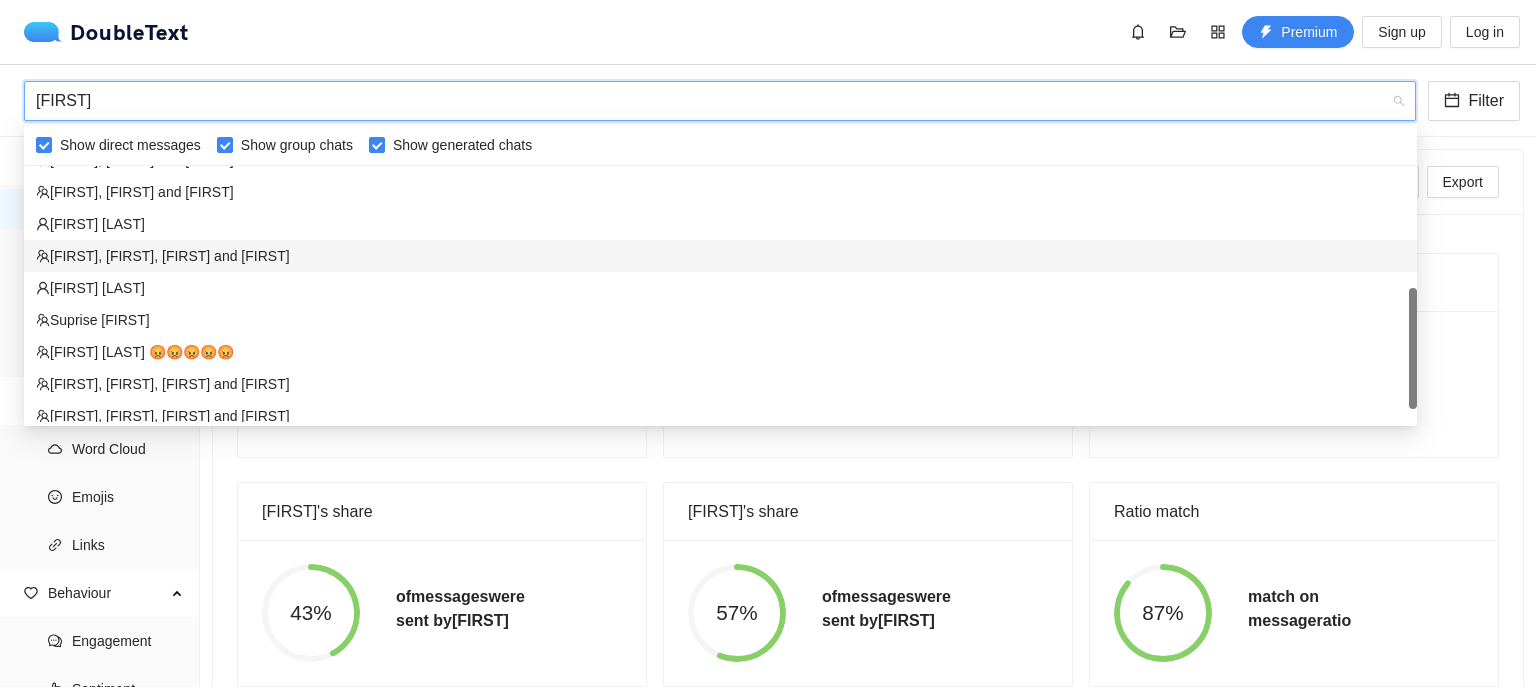 scroll, scrollTop: 0, scrollLeft: 0, axis: both 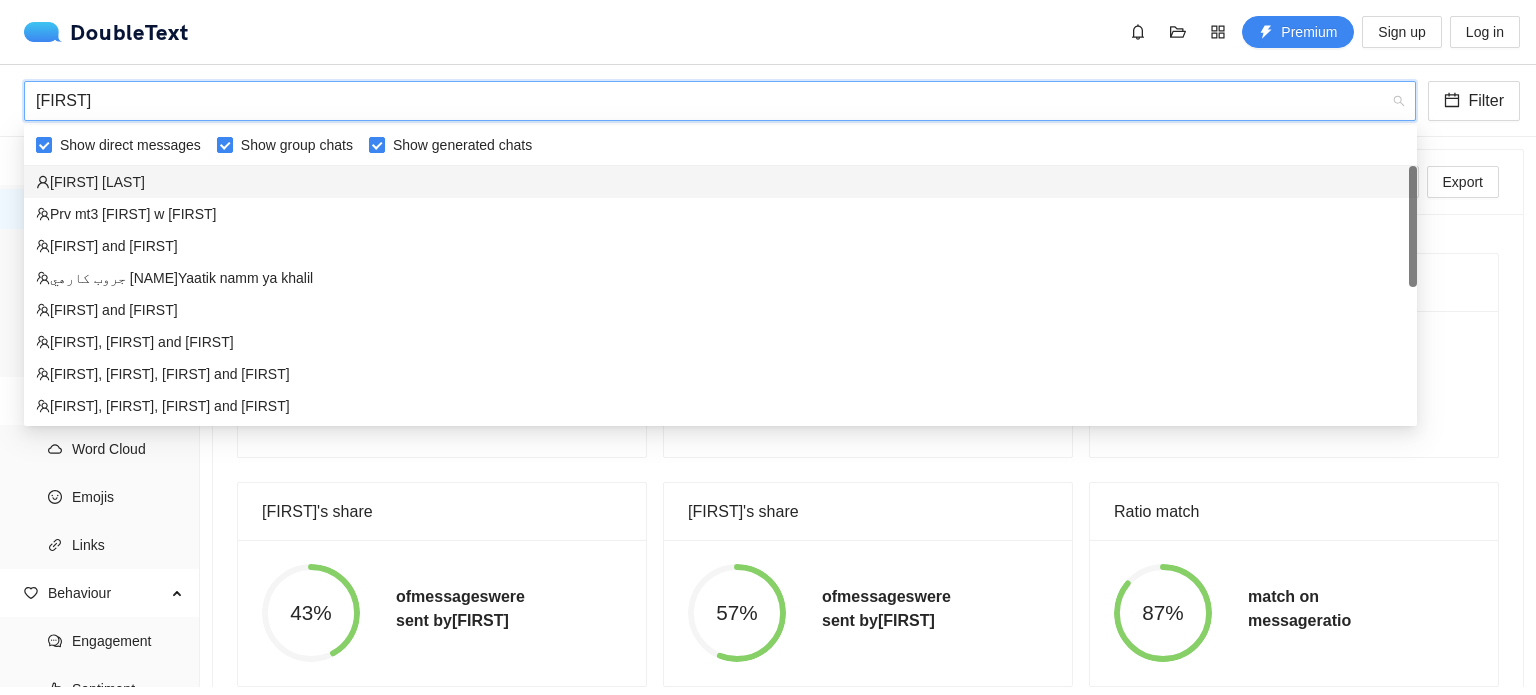 click on "[FIRST] [LAST]" at bounding box center (720, 182) 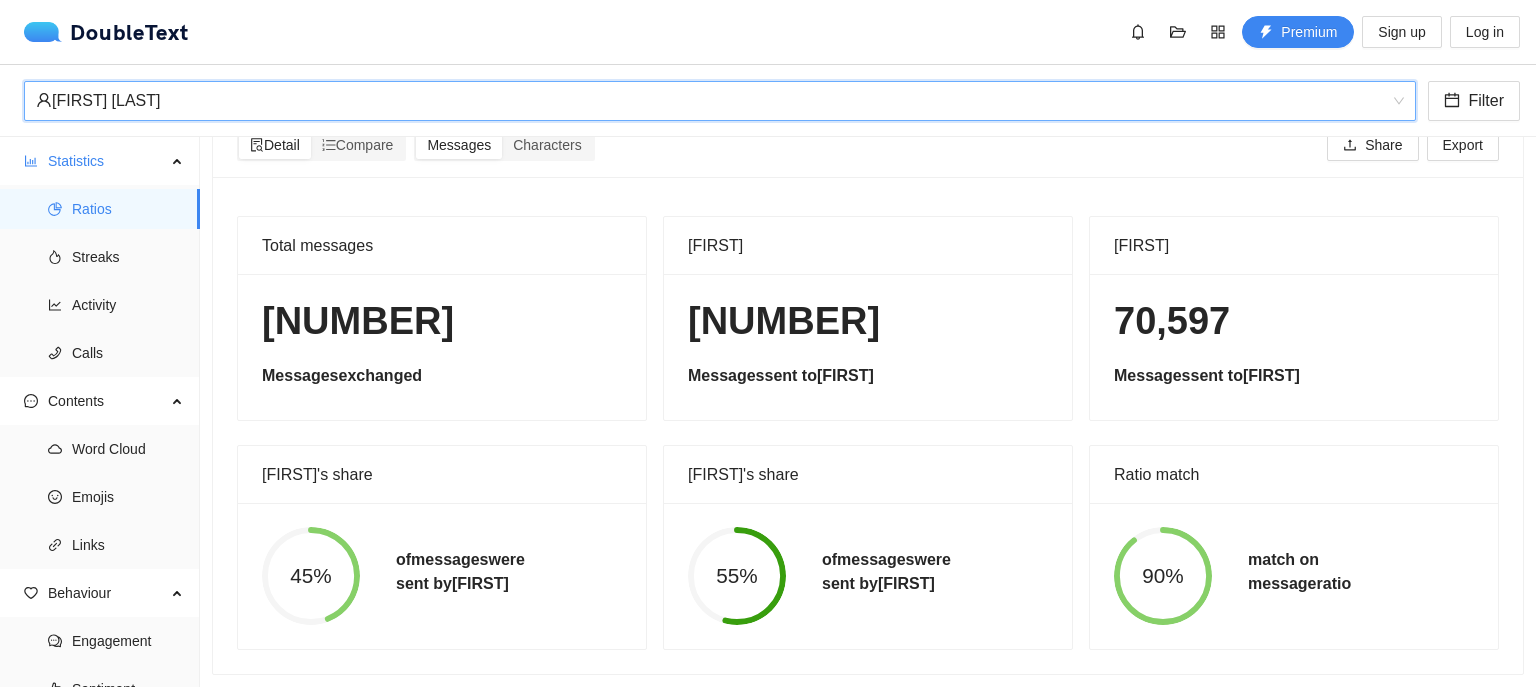 scroll, scrollTop: 0, scrollLeft: 0, axis: both 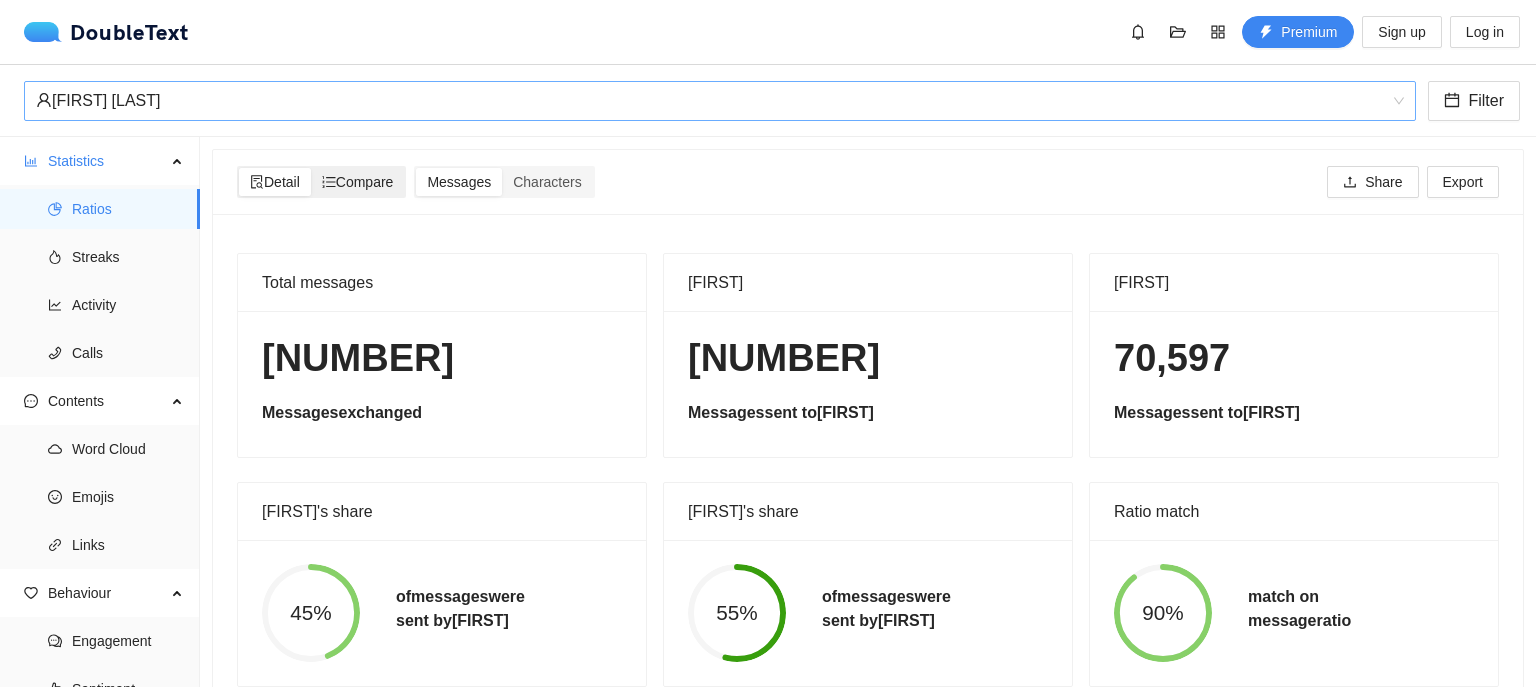click on "Compare" at bounding box center [358, 182] 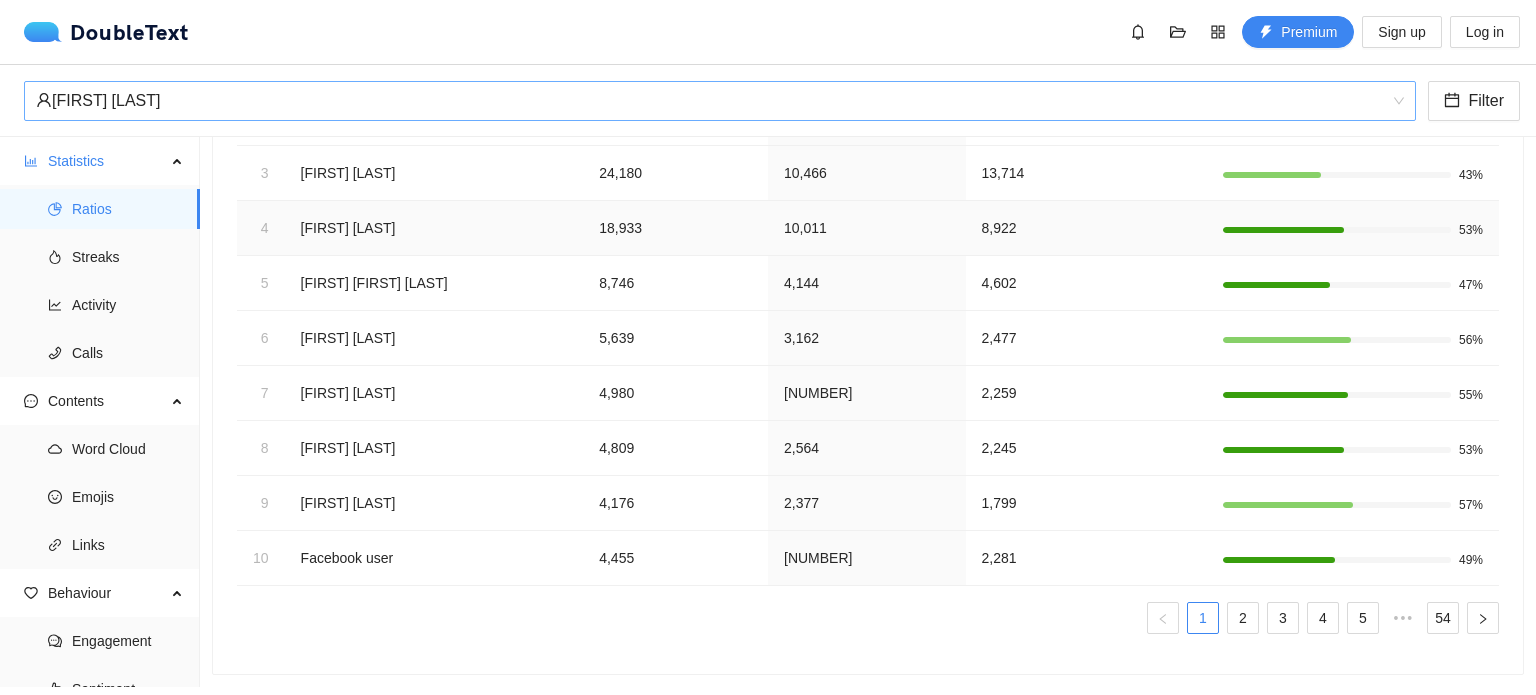 scroll, scrollTop: 0, scrollLeft: 0, axis: both 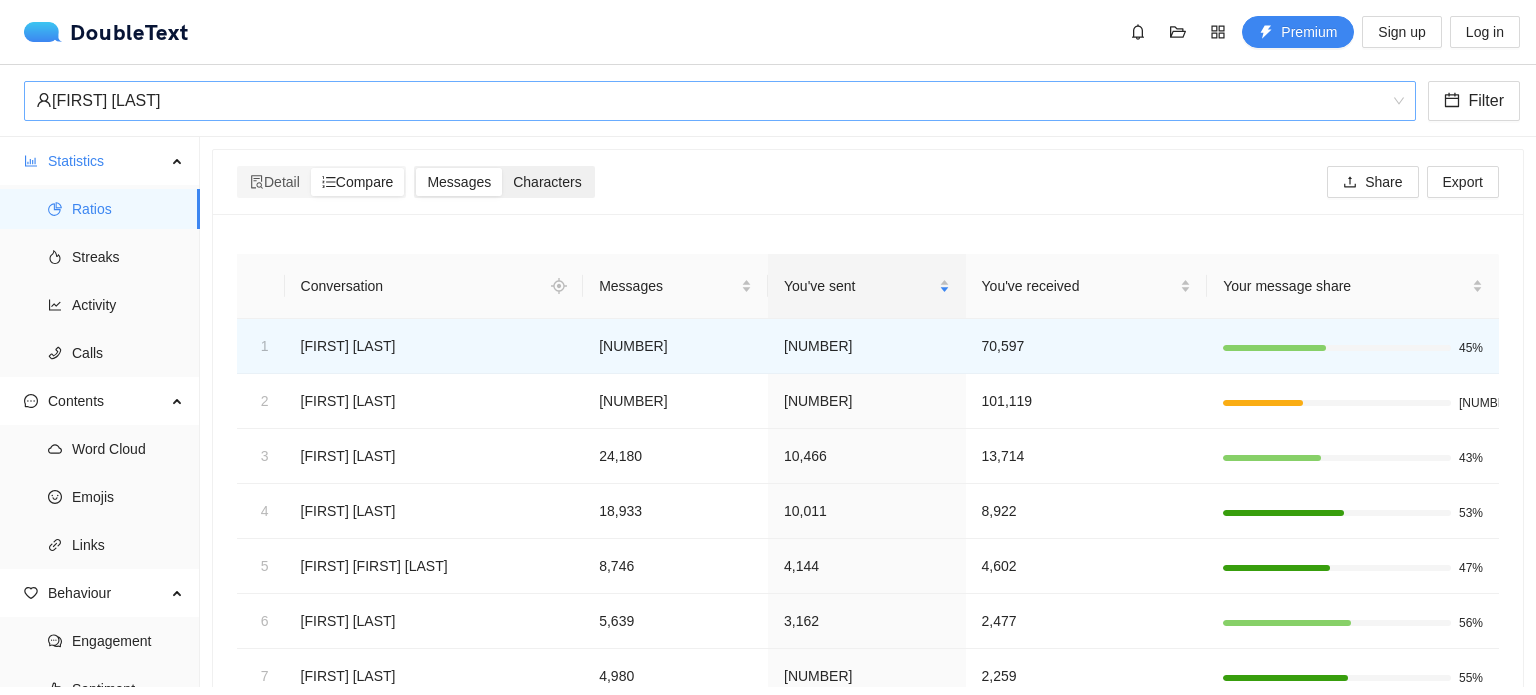 click on "Characters" at bounding box center [547, 182] 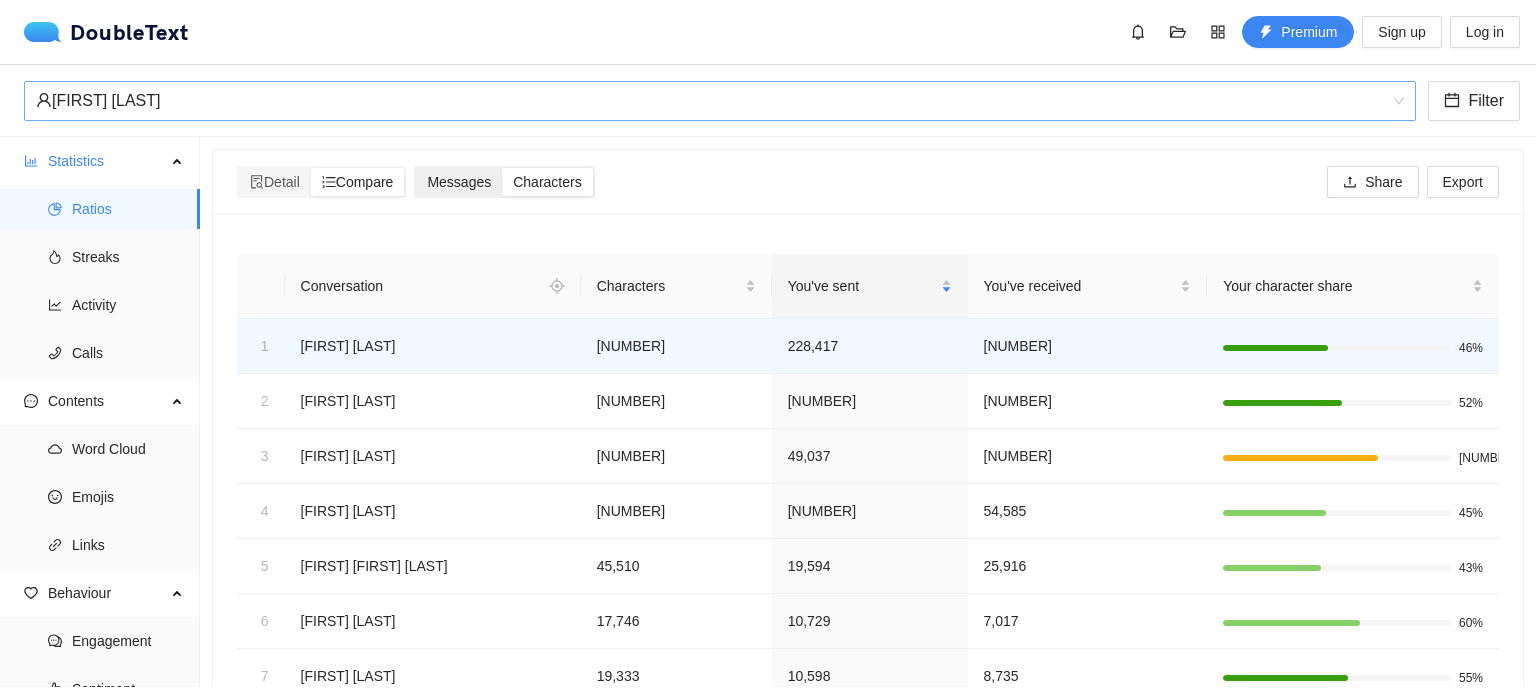 click on "Messages" at bounding box center (459, 182) 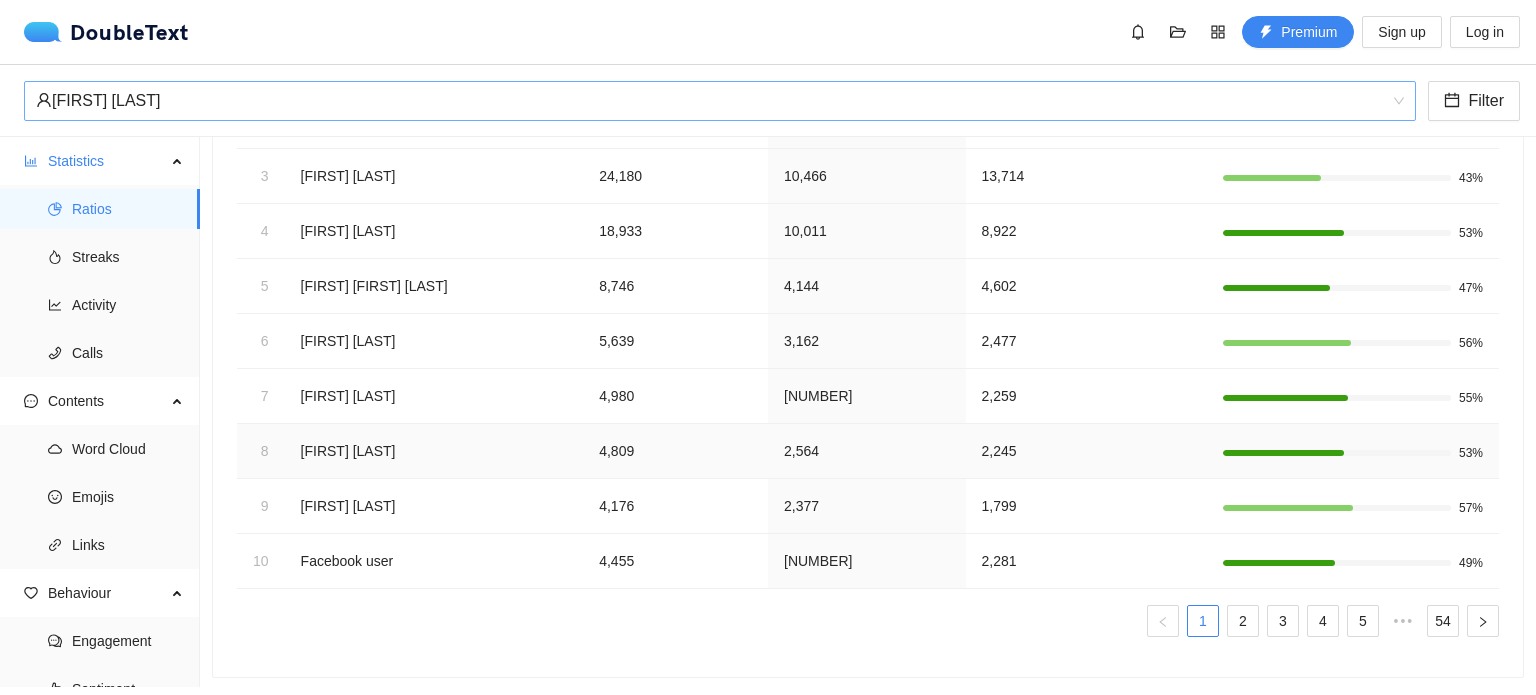 scroll, scrollTop: 0, scrollLeft: 0, axis: both 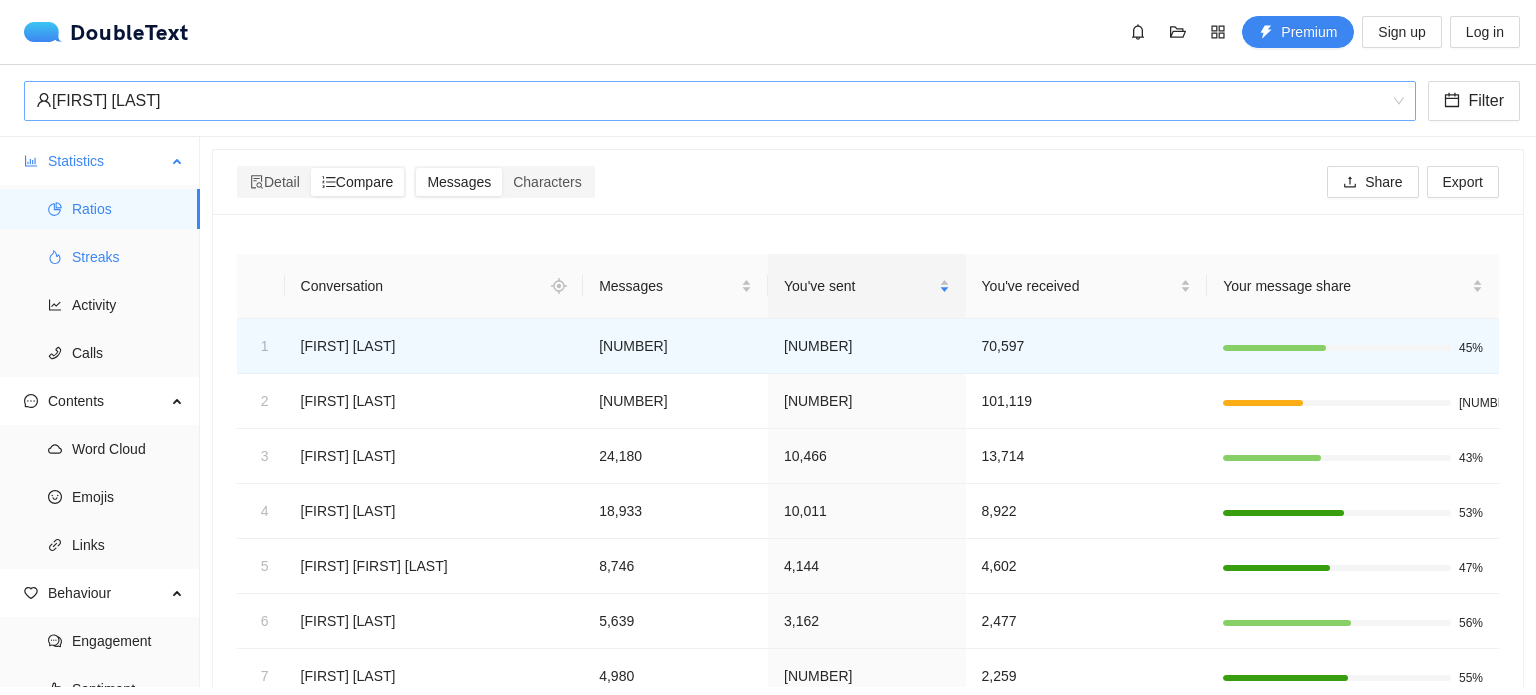click on "Streaks" at bounding box center (128, 257) 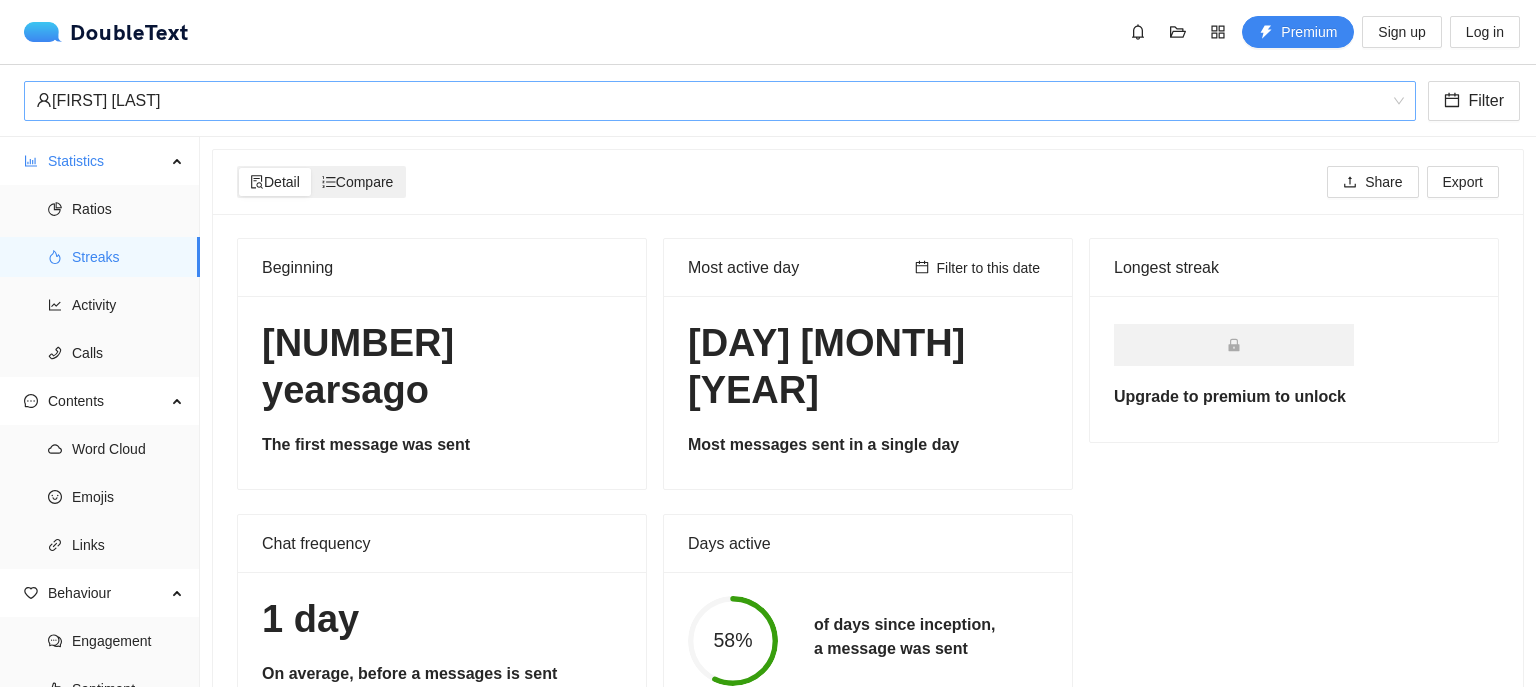 click on "Compare" at bounding box center (358, 182) 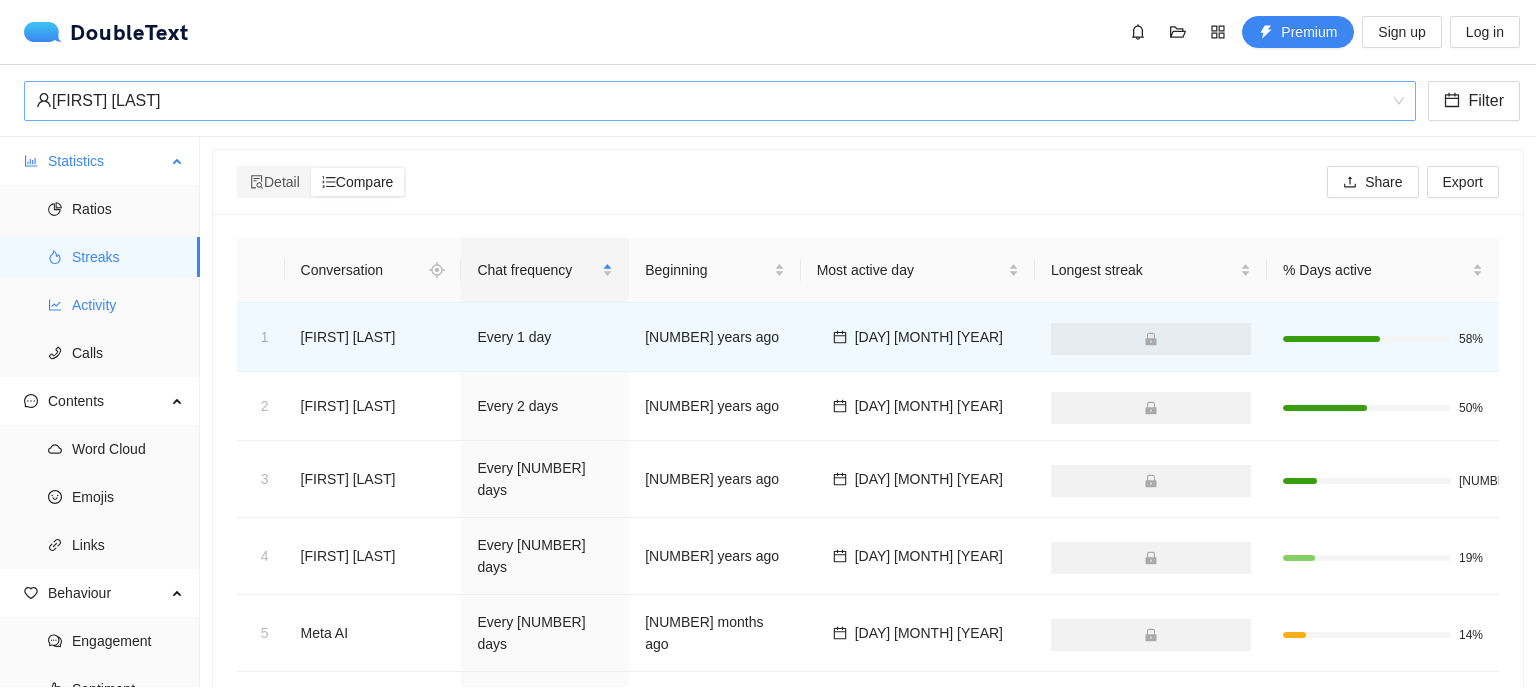 click on "Activity" at bounding box center (128, 305) 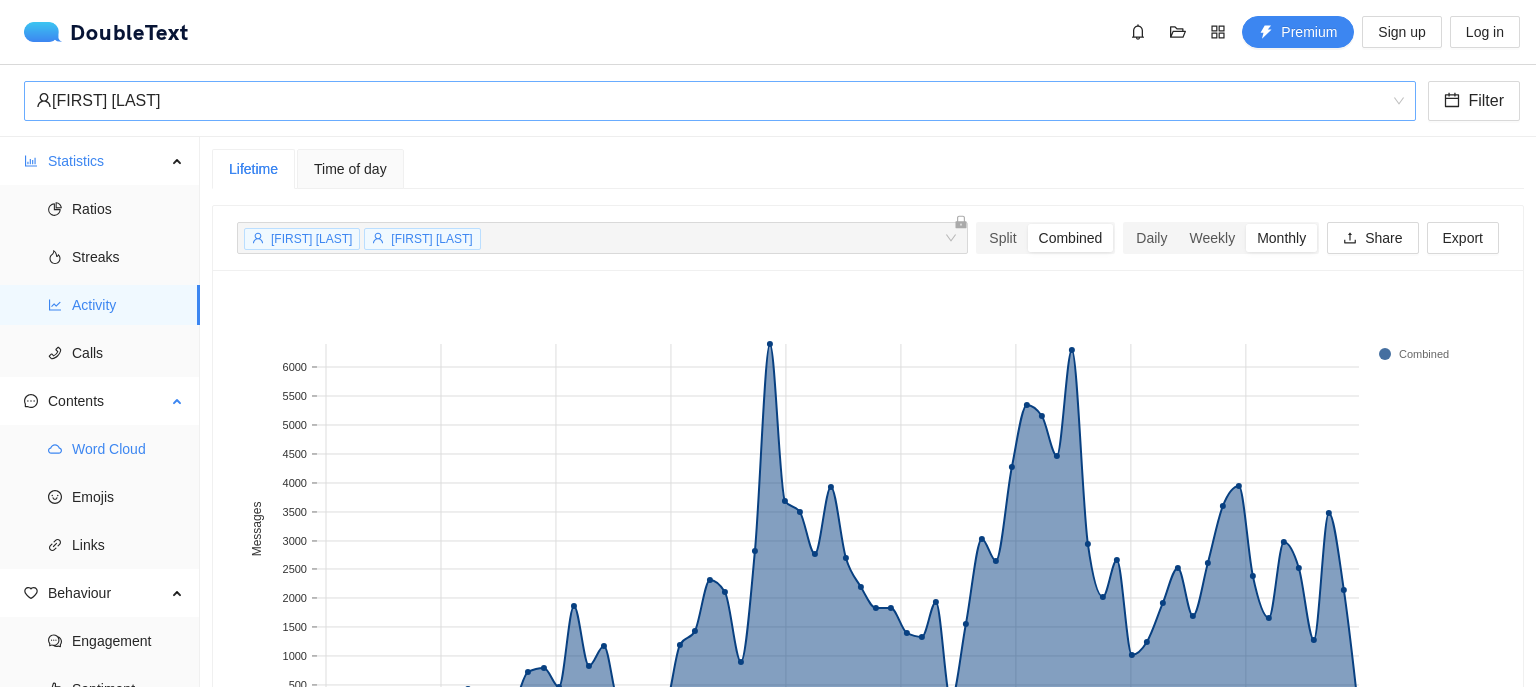 click on "Word Cloud" at bounding box center (128, 449) 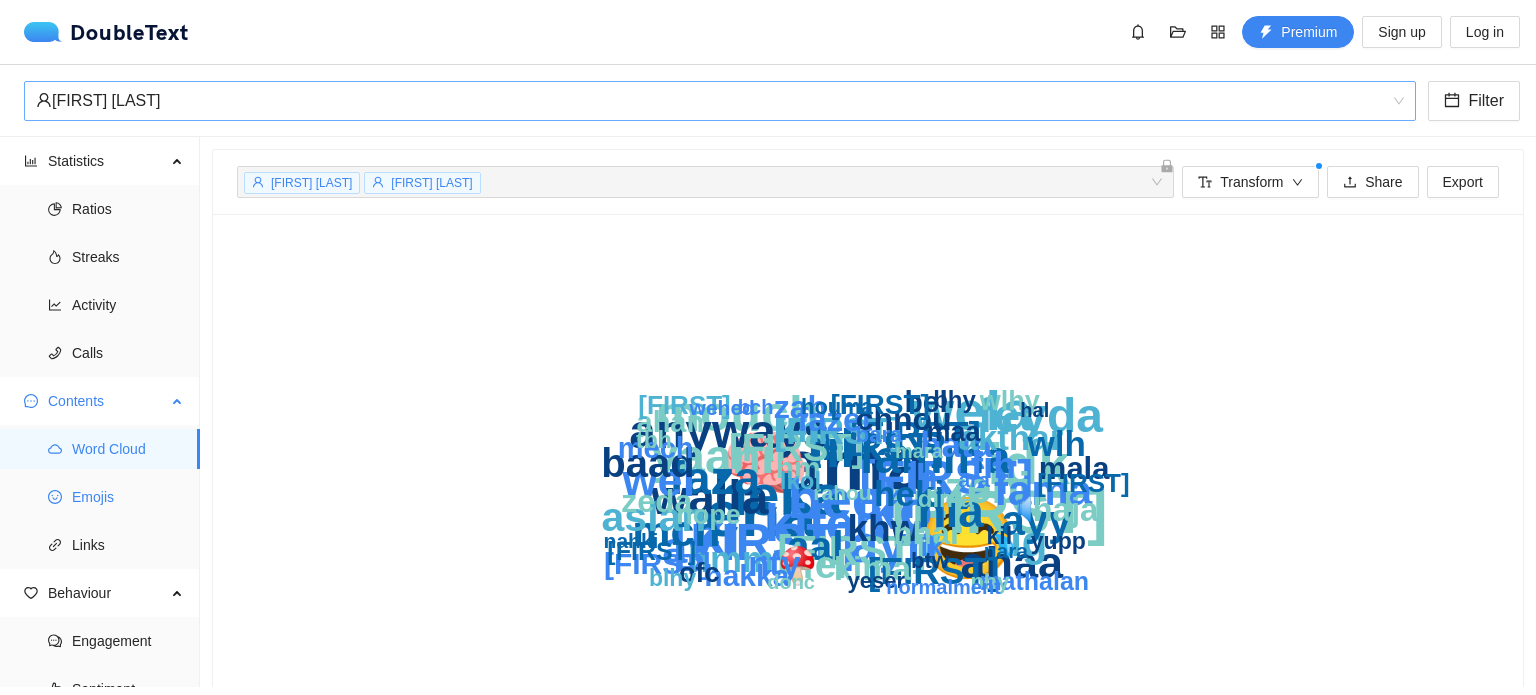 click on "Emojis" at bounding box center (128, 497) 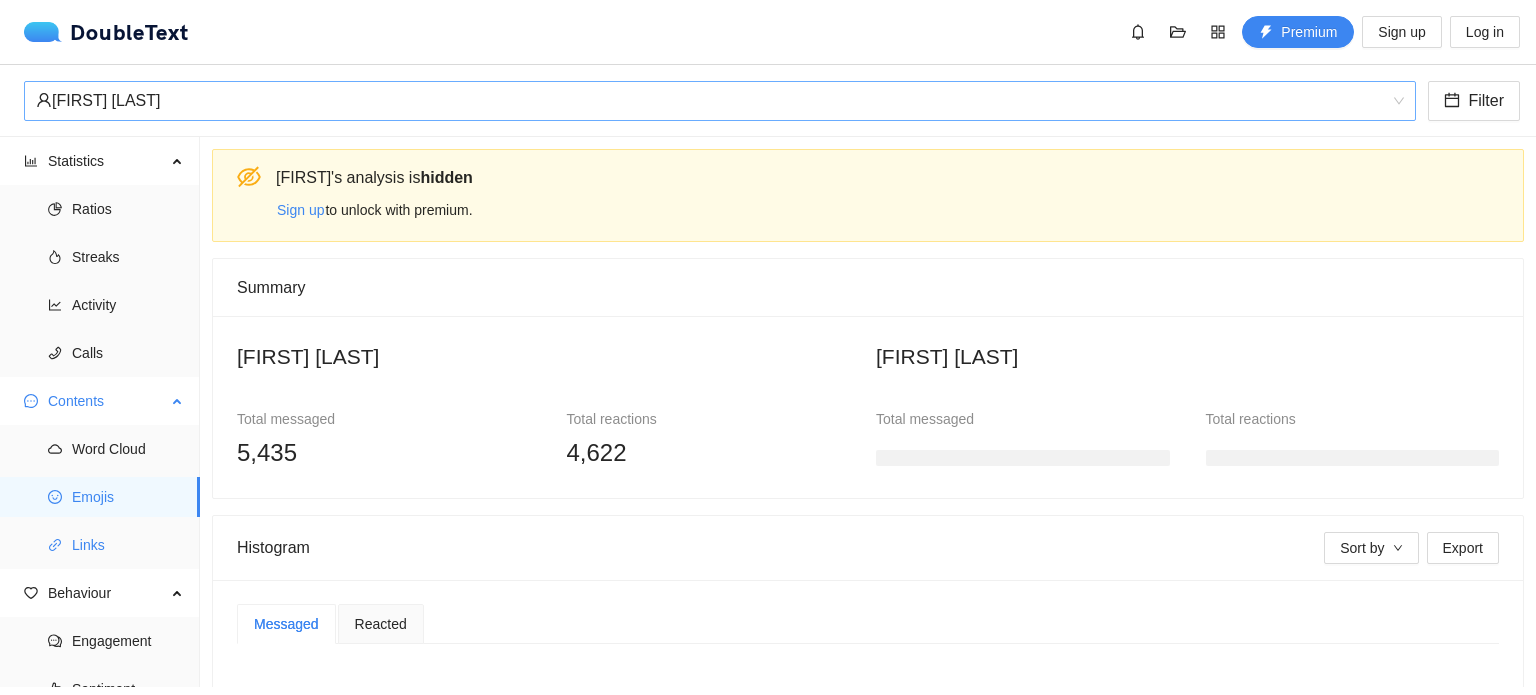 click on "Links" at bounding box center [128, 545] 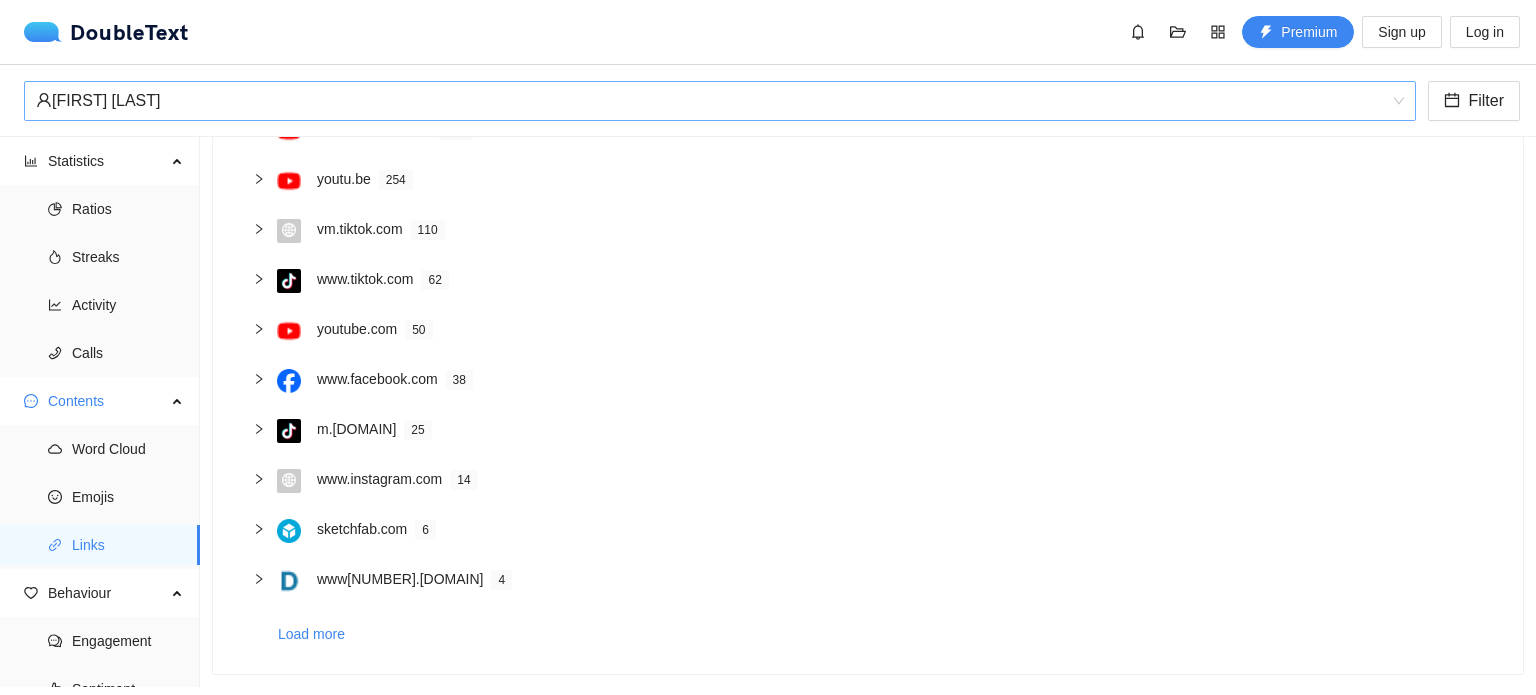 scroll, scrollTop: 251, scrollLeft: 0, axis: vertical 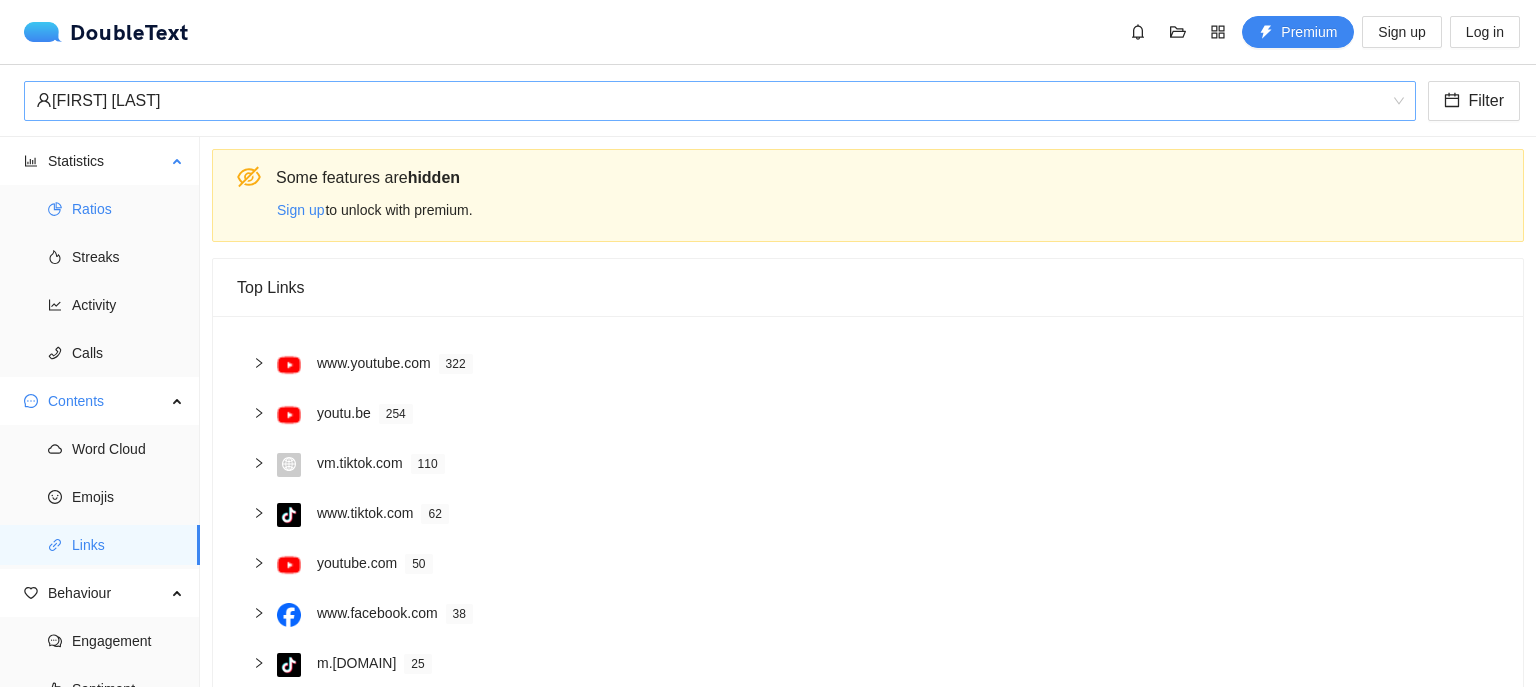 click on "Ratios" at bounding box center (128, 209) 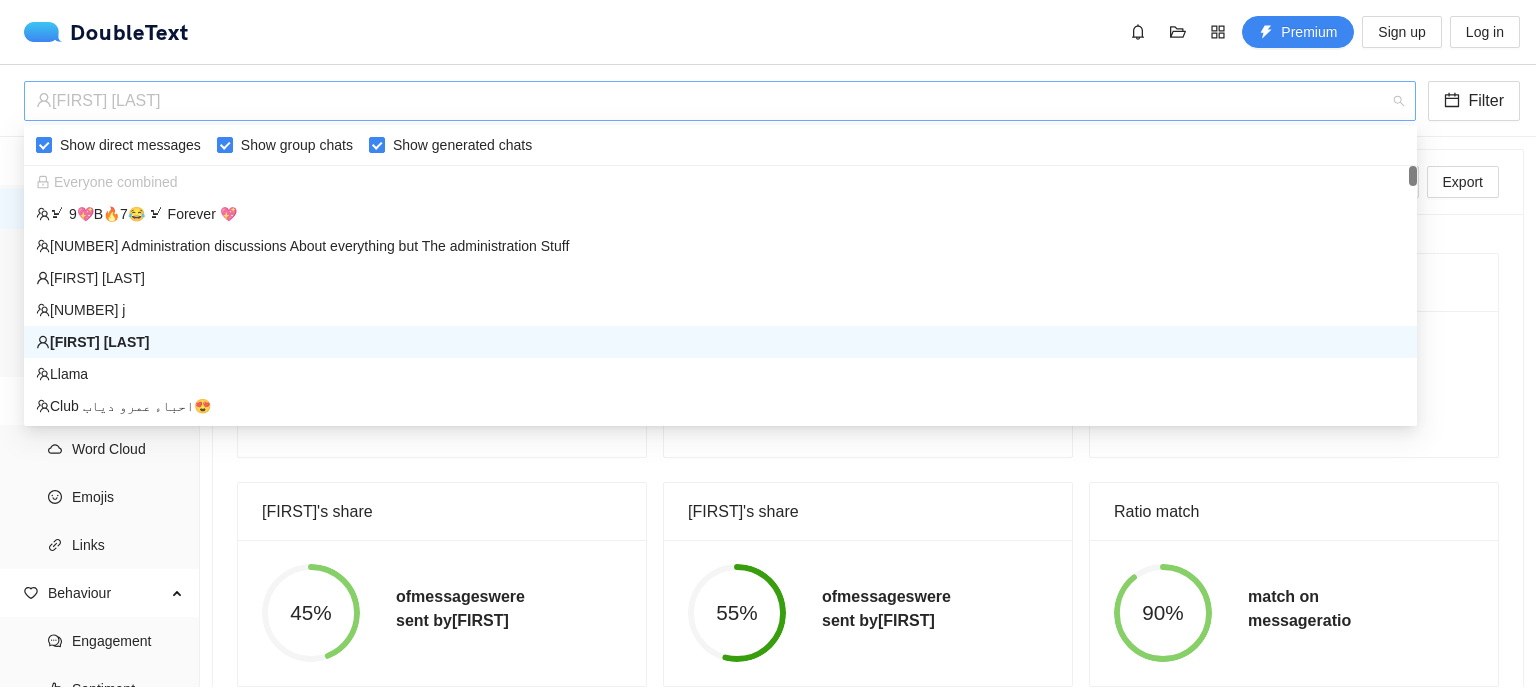 click on "[FIRST] [LAST]" at bounding box center [711, 101] 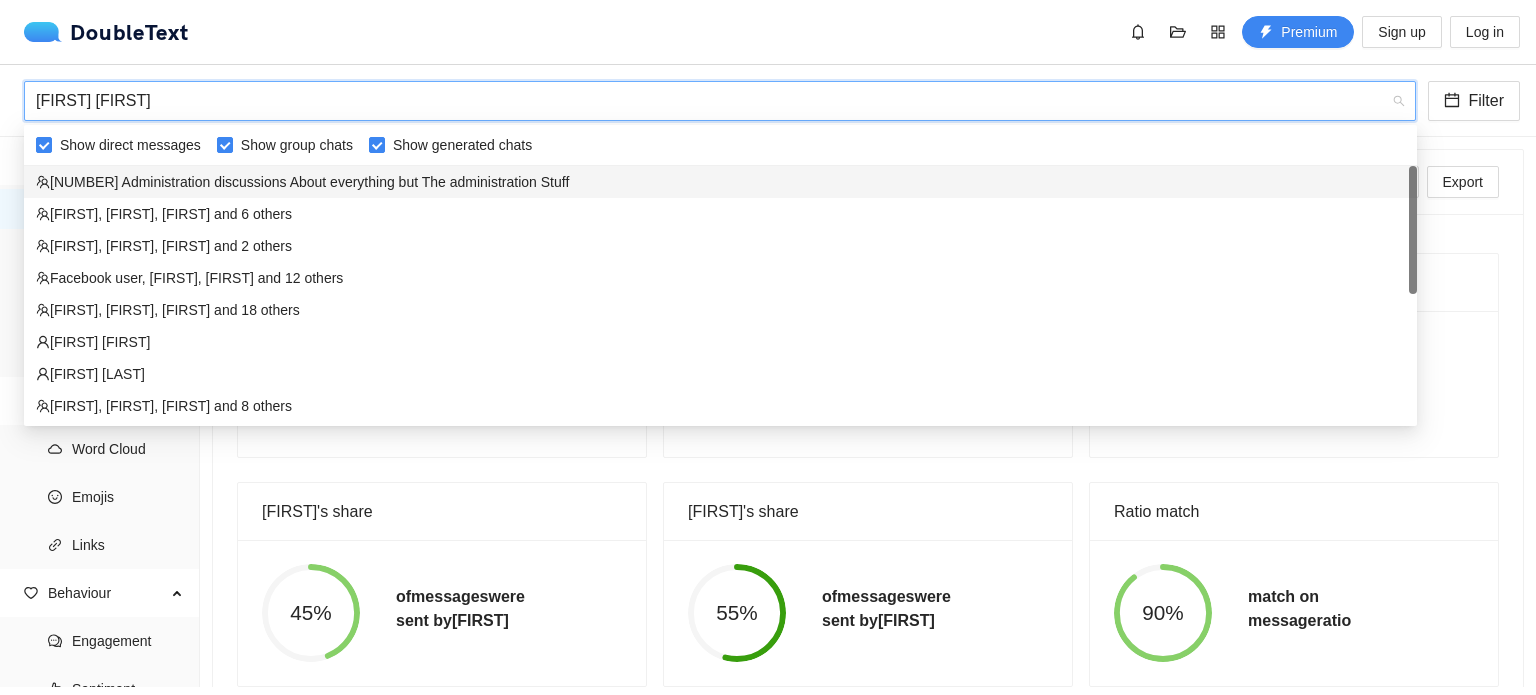 type on "[FIRST] [LAST]" 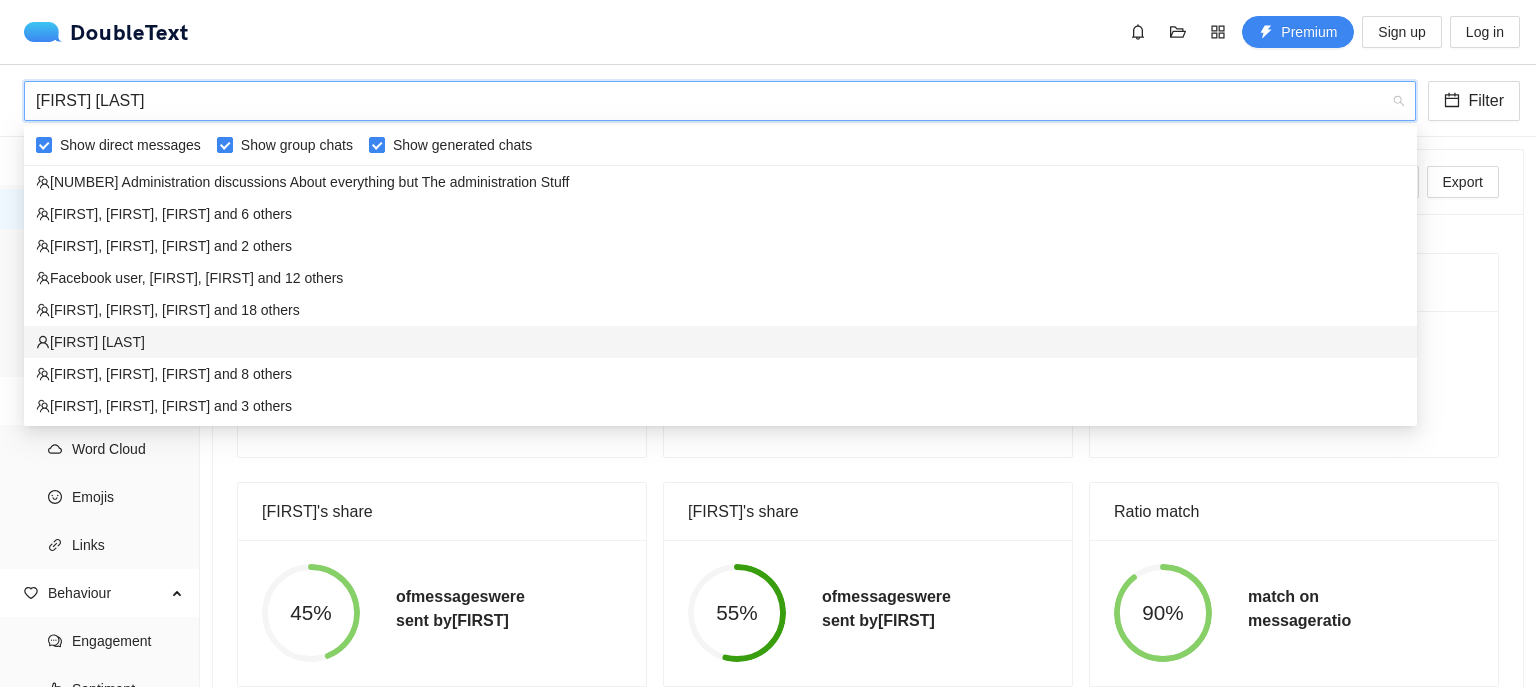 click on "[FIRST] [LAST]" at bounding box center (720, 342) 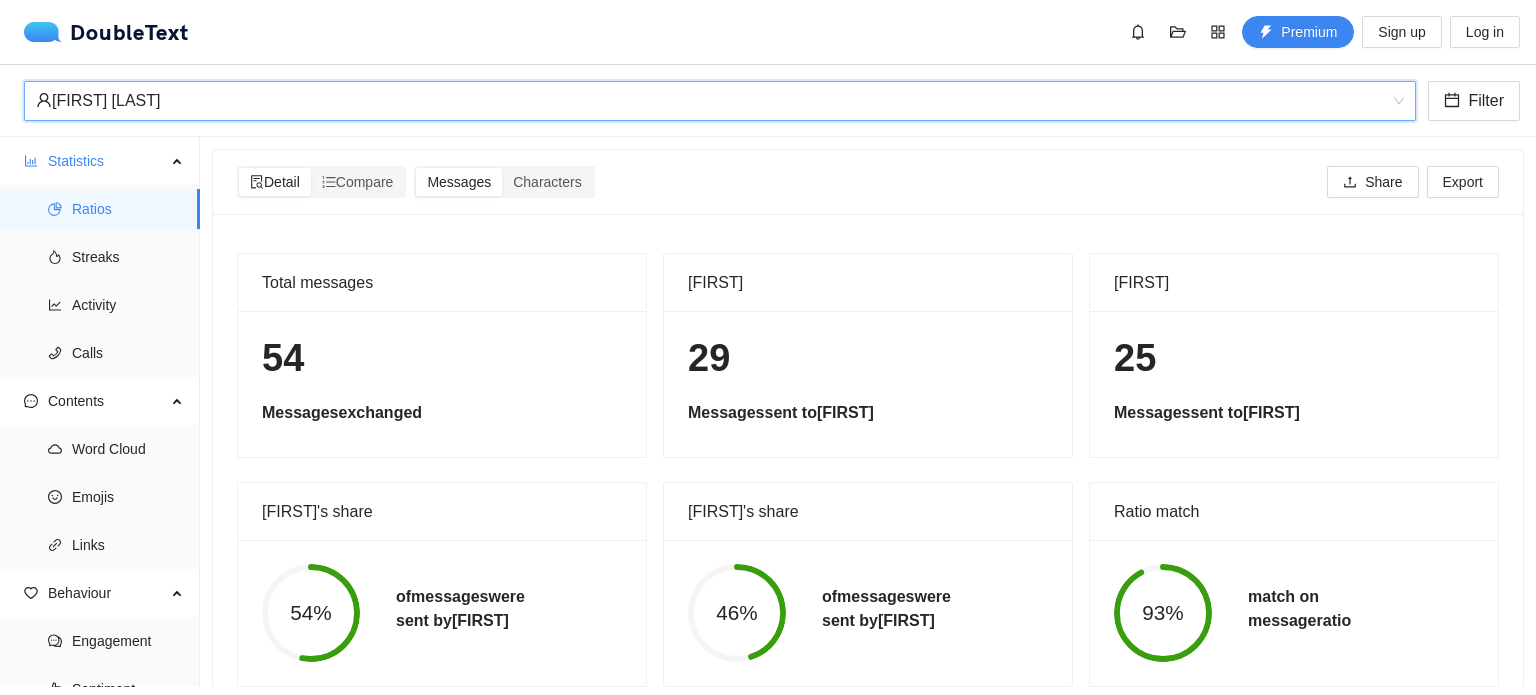 click on "54" at bounding box center [442, 358] 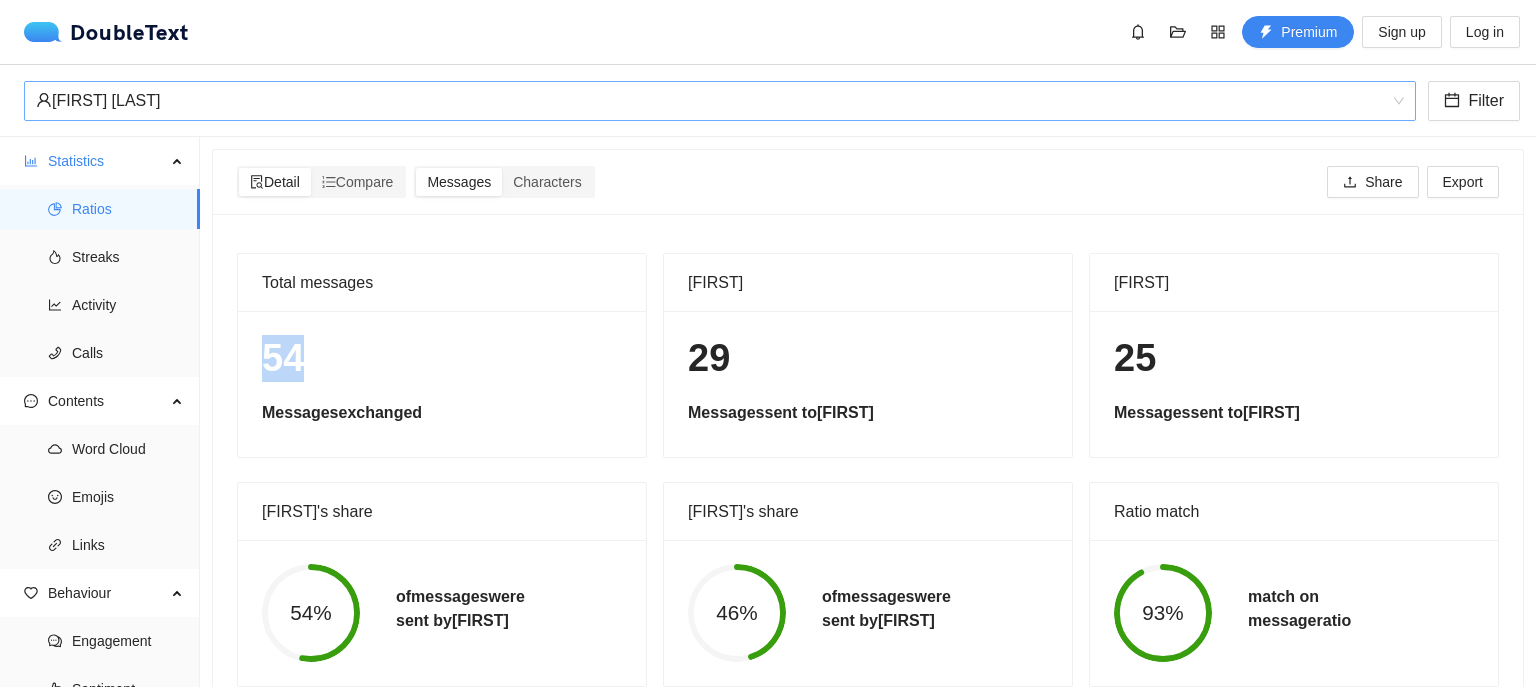 click on "54" at bounding box center (442, 358) 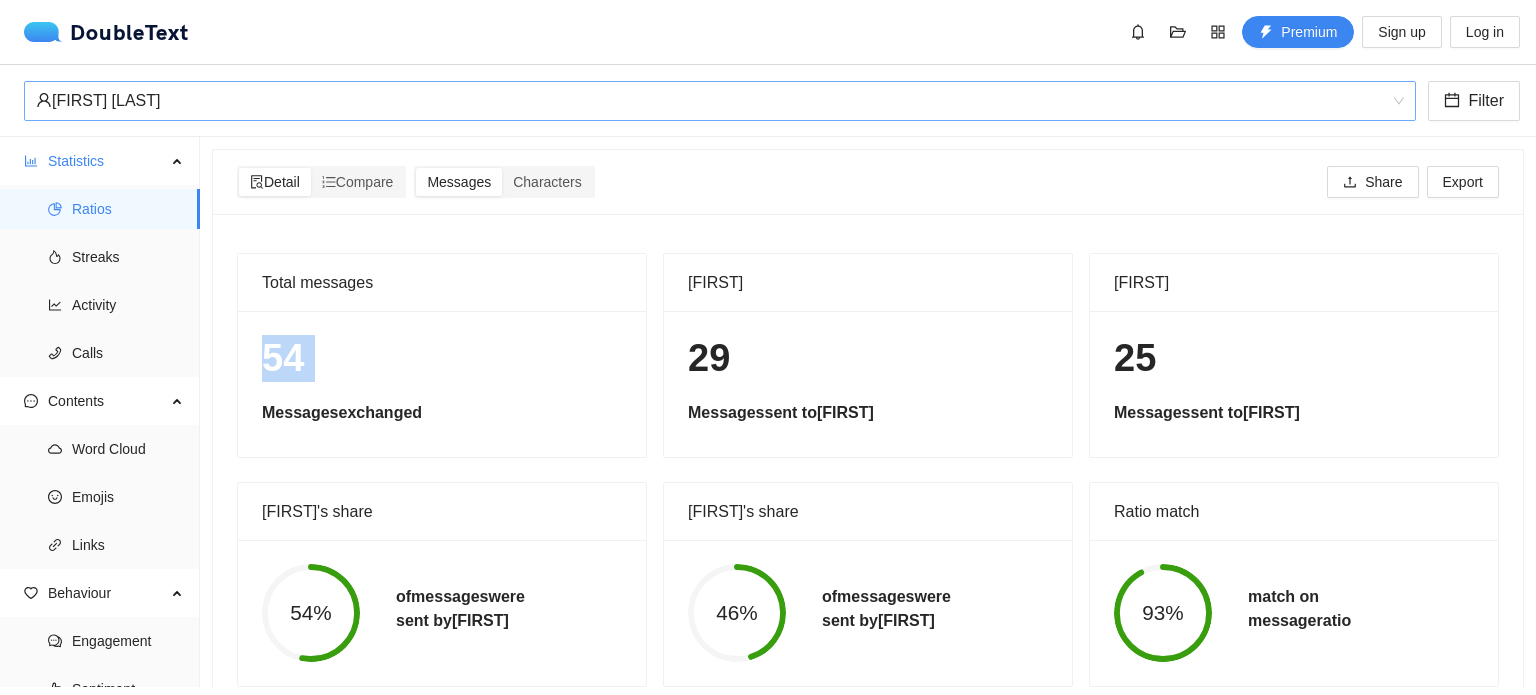 click on "54" at bounding box center [442, 358] 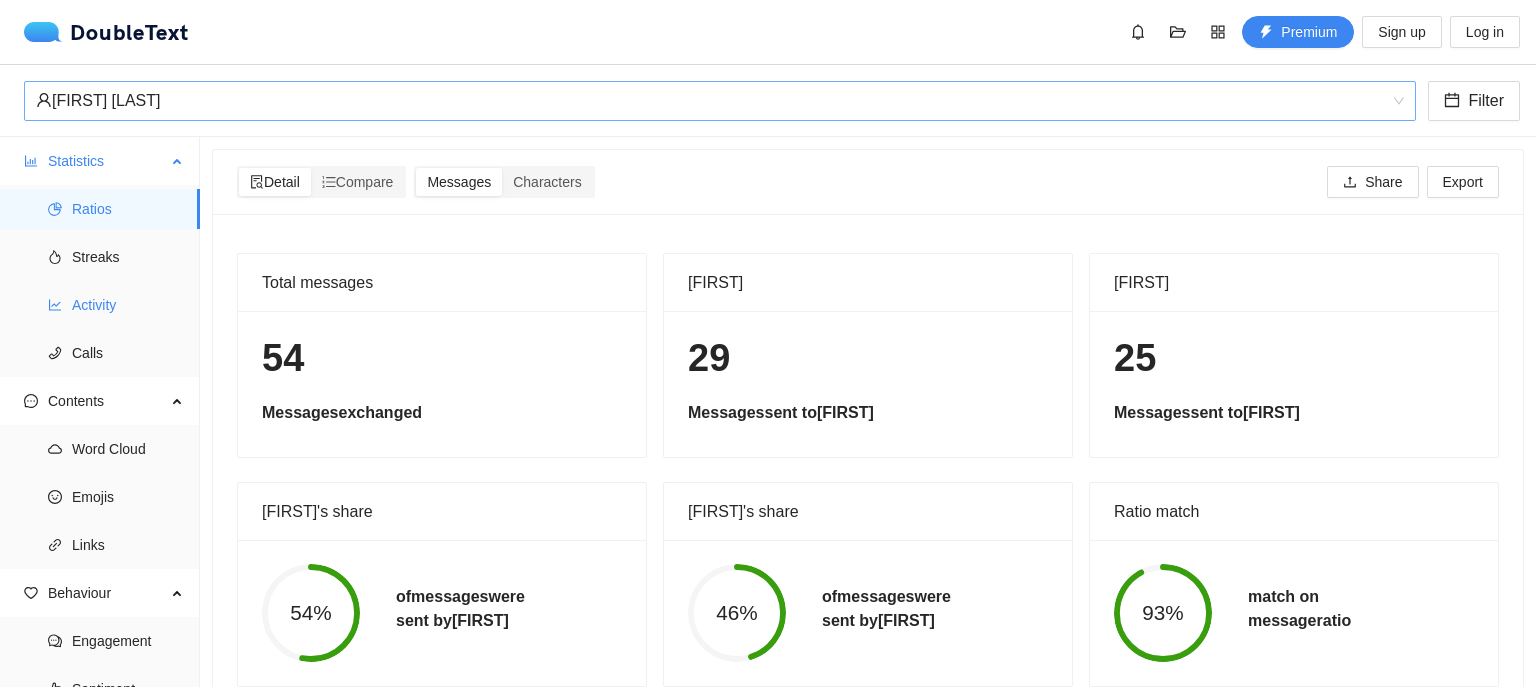 click on "Activity" at bounding box center [128, 305] 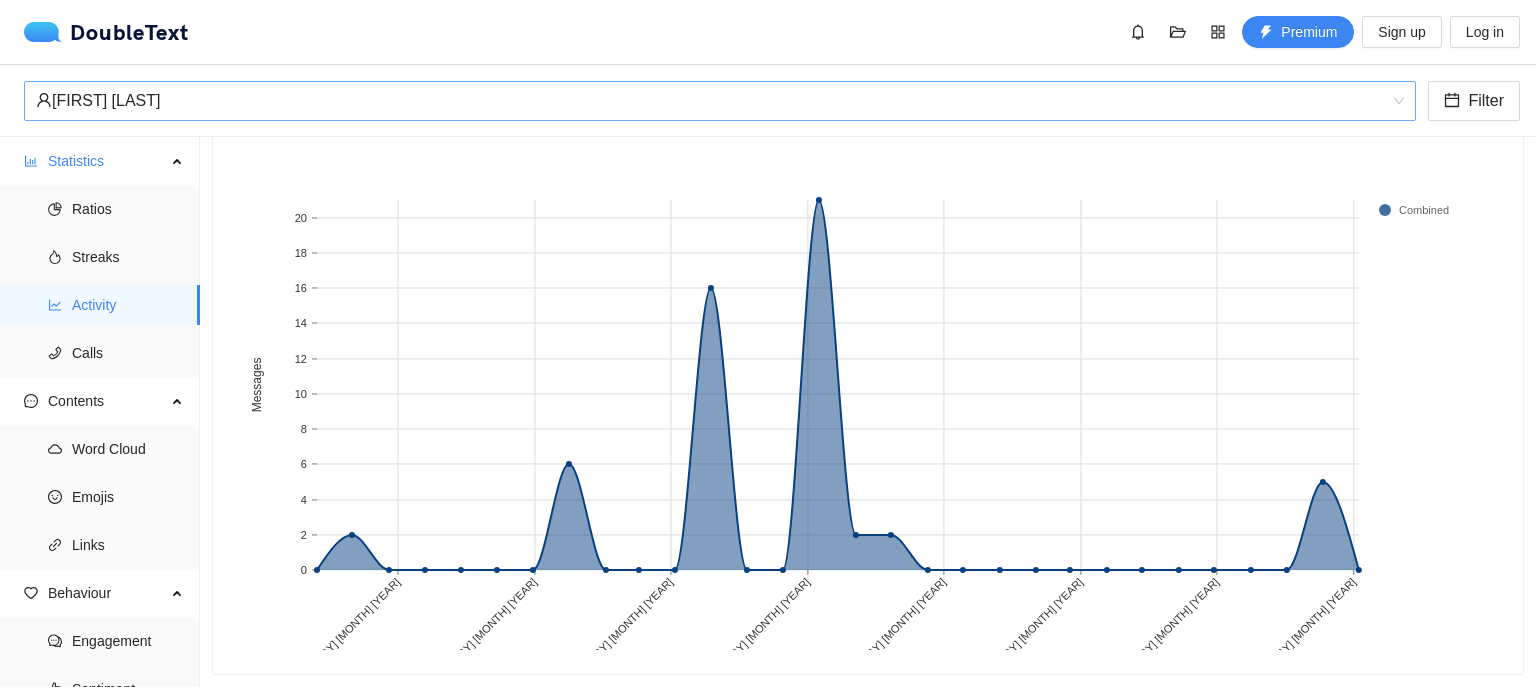 scroll, scrollTop: 0, scrollLeft: 0, axis: both 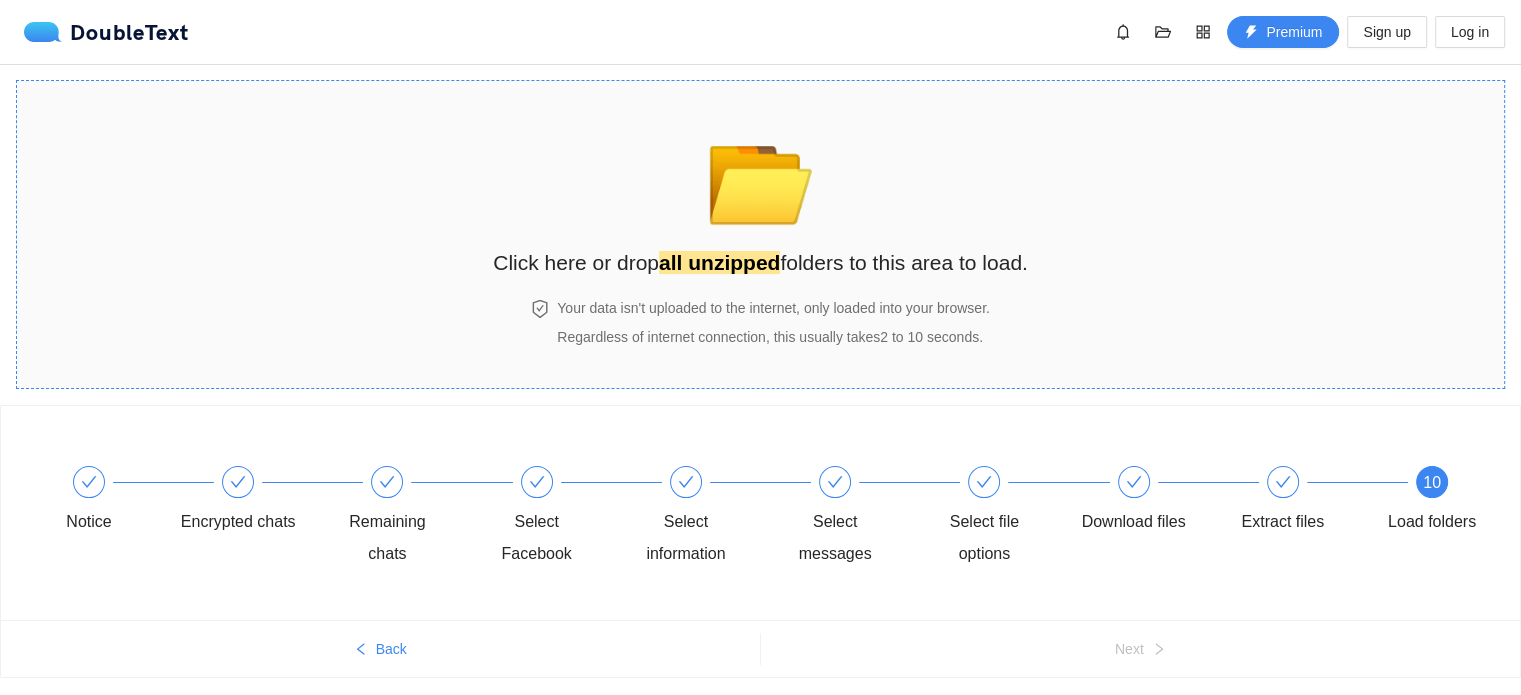 click on "📂 Click here or drop  all unzipped  folders to this area to load." at bounding box center (760, 190) 